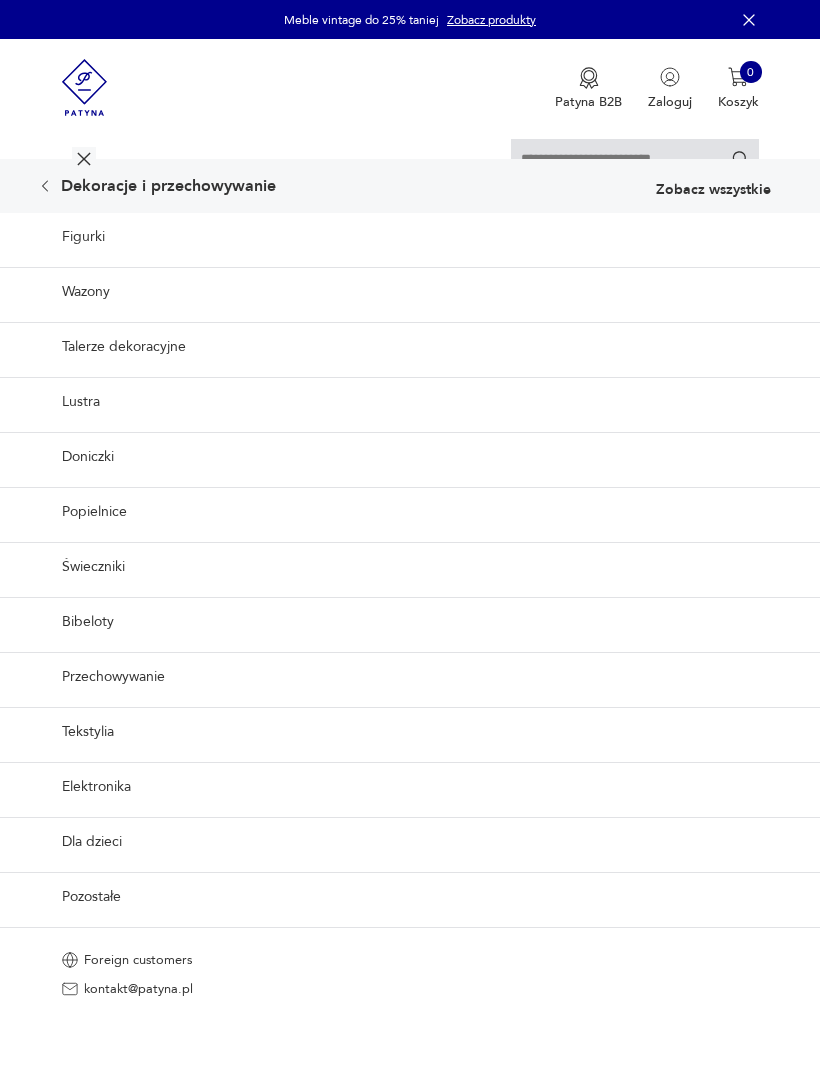 scroll, scrollTop: 0, scrollLeft: 0, axis: both 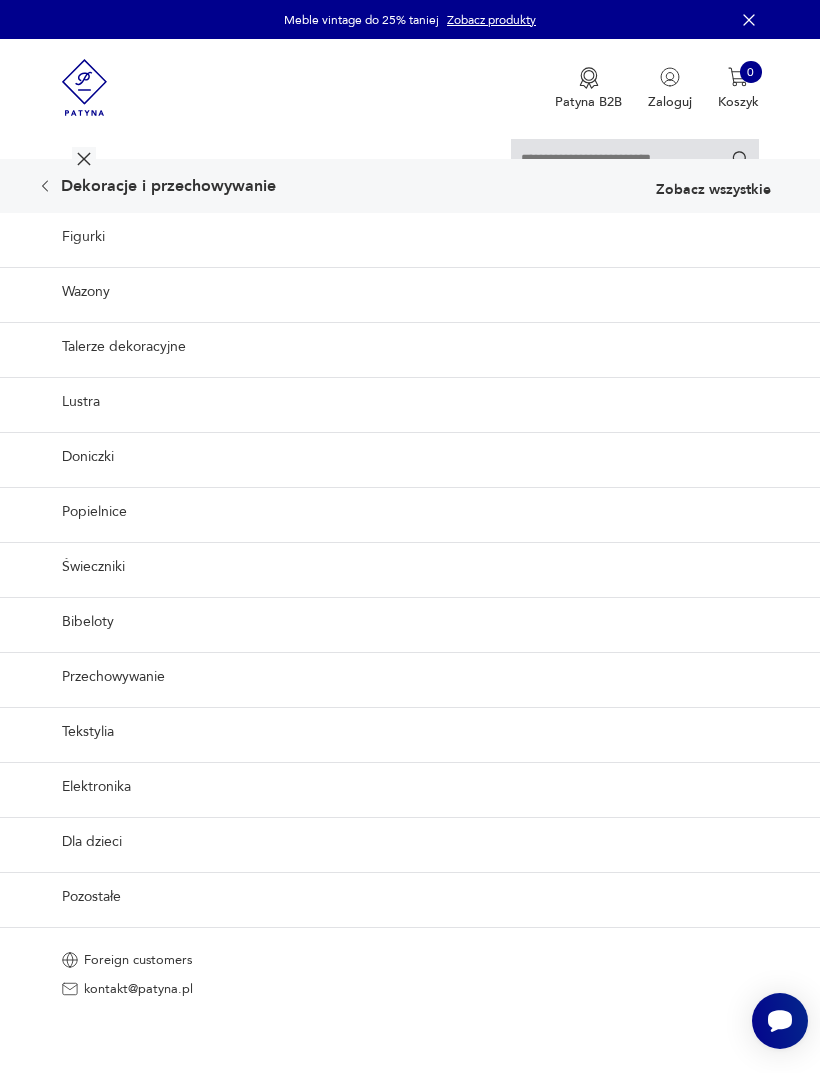 click on "Pozostałe" at bounding box center (410, 896) 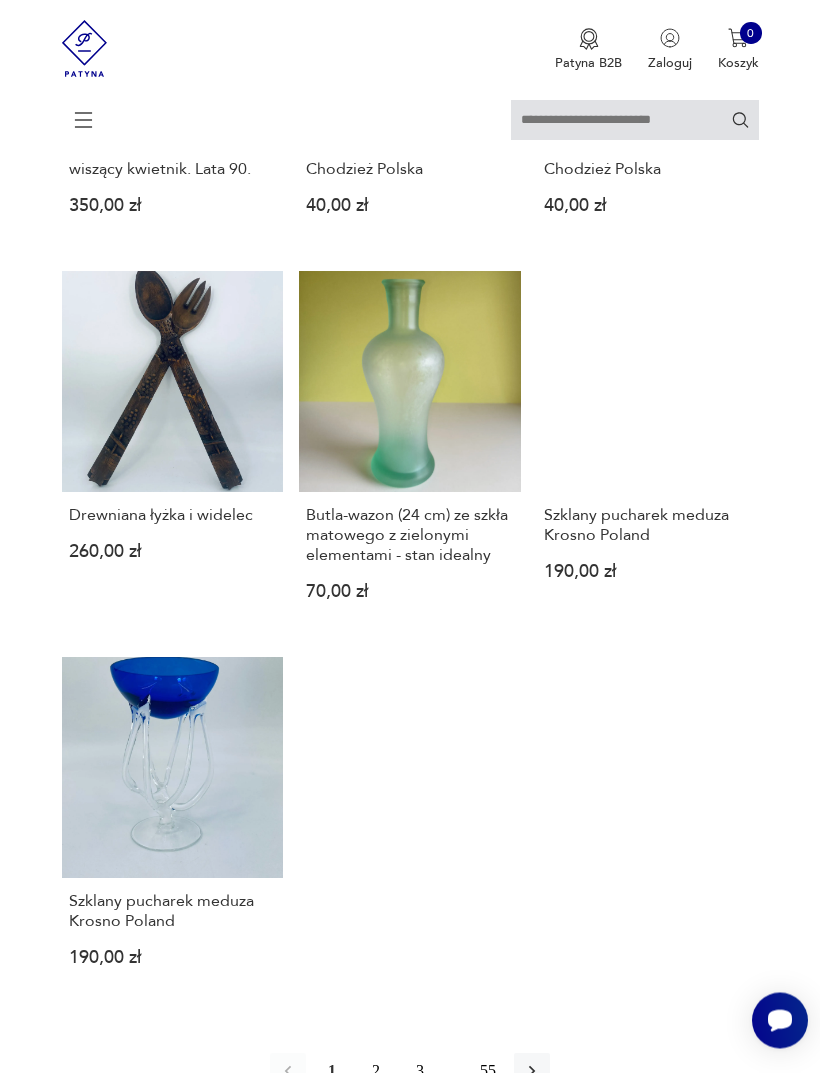 scroll, scrollTop: 1972, scrollLeft: 0, axis: vertical 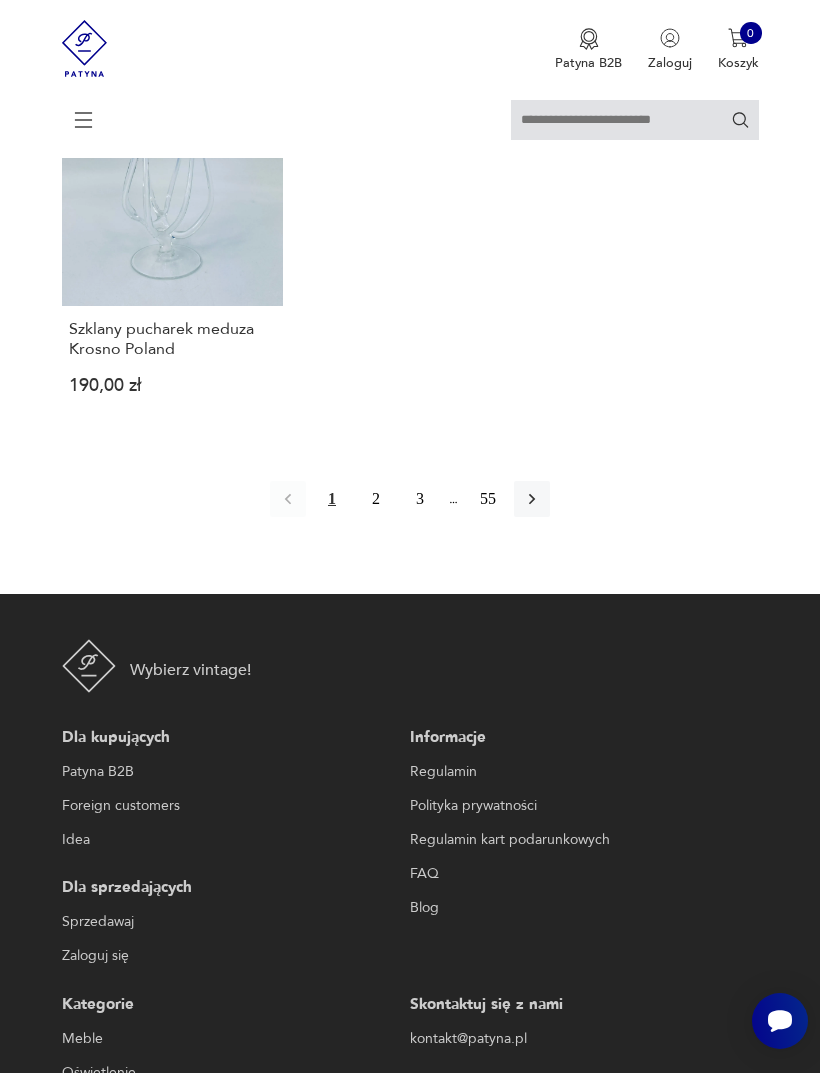 click at bounding box center [532, 499] 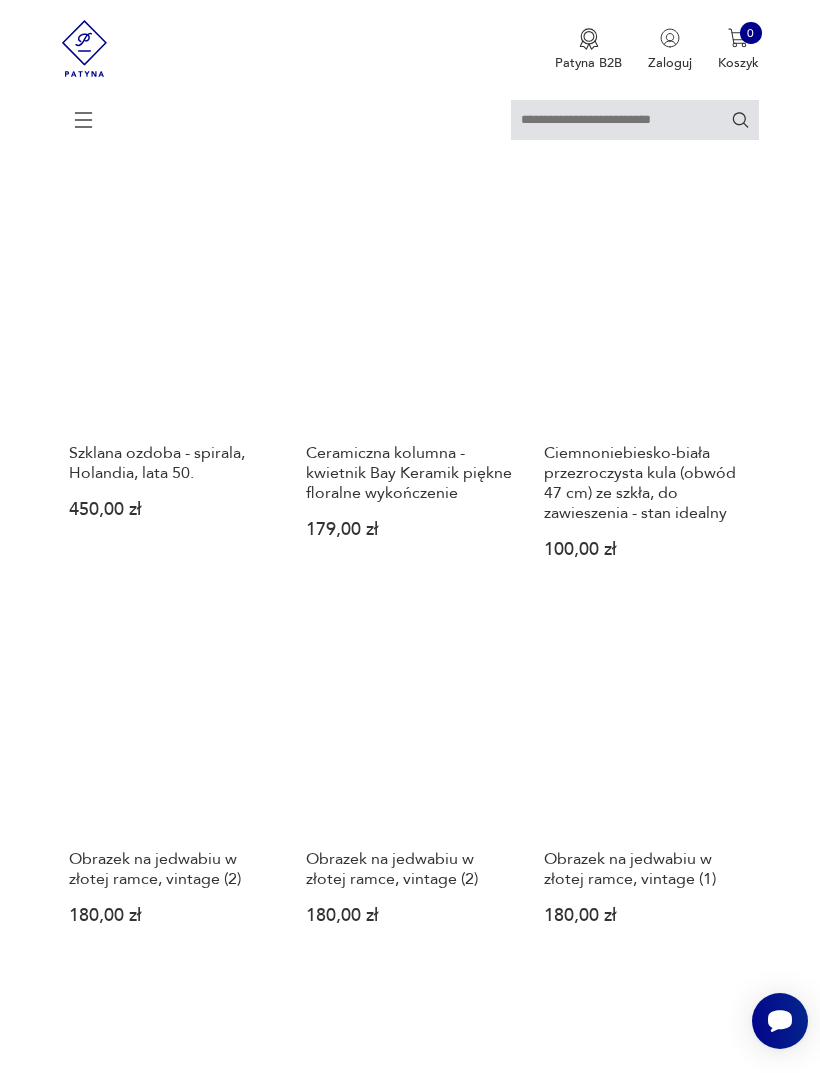 scroll, scrollTop: 1264, scrollLeft: 0, axis: vertical 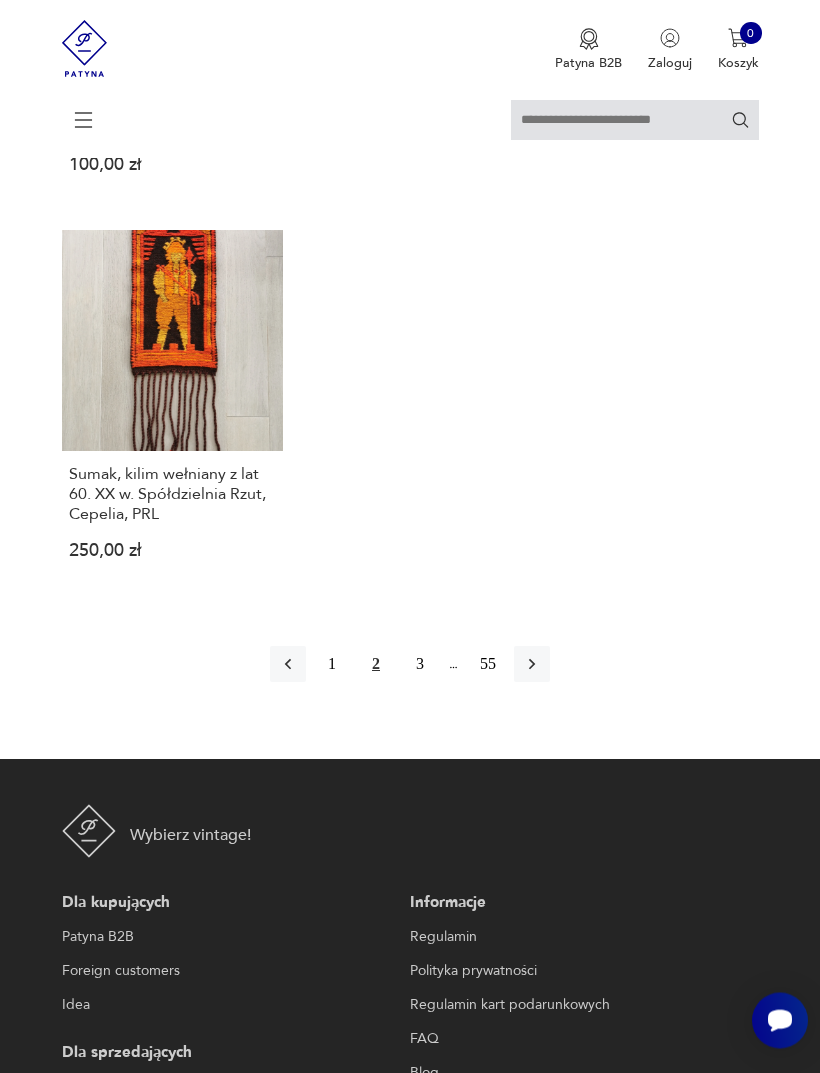 click 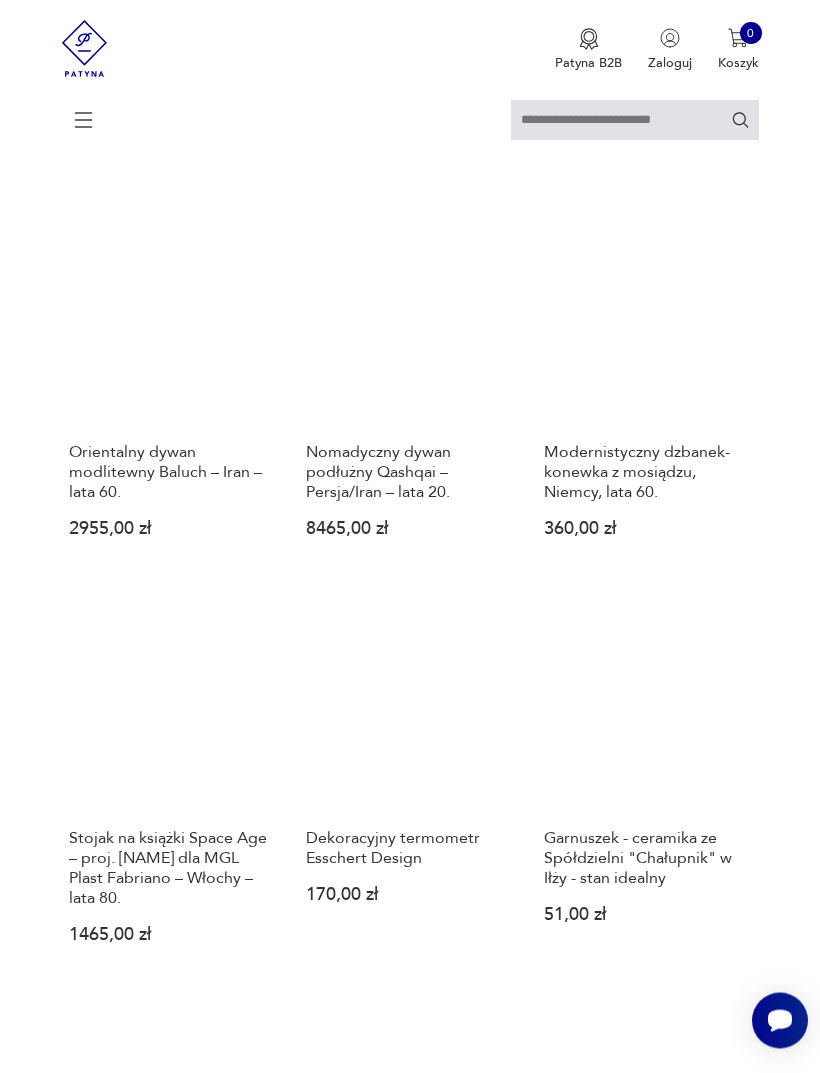 scroll, scrollTop: 861, scrollLeft: 0, axis: vertical 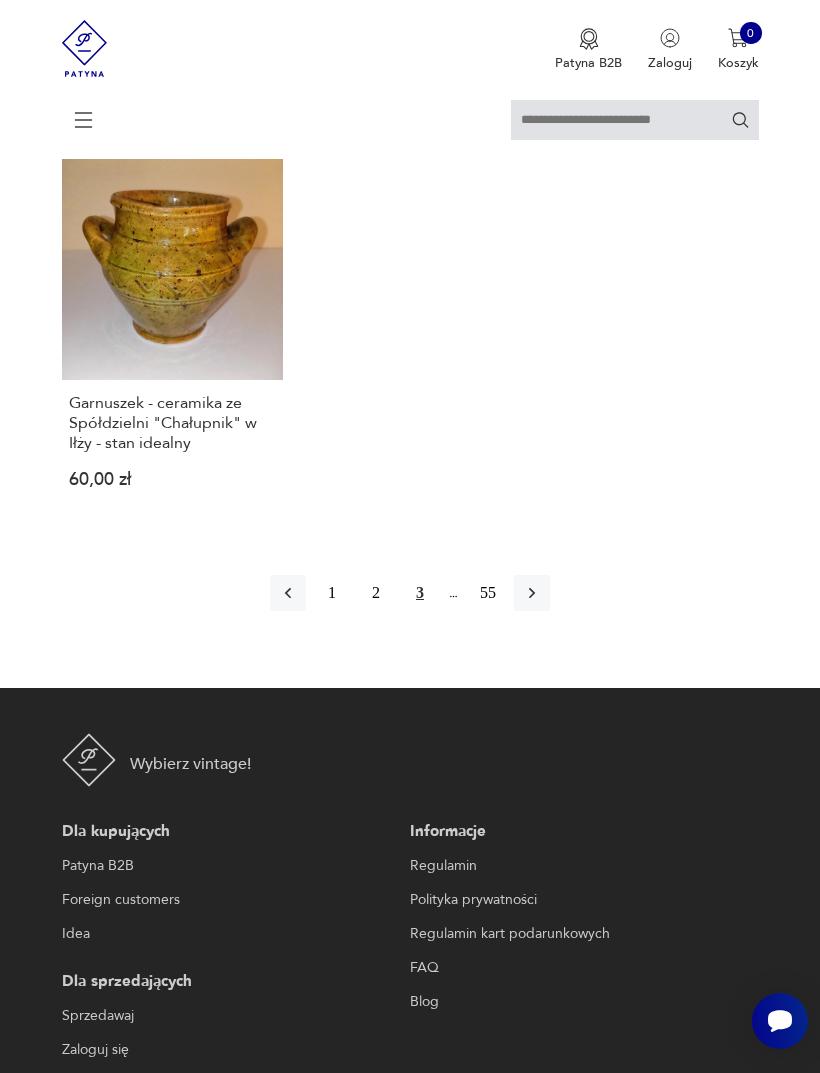 click 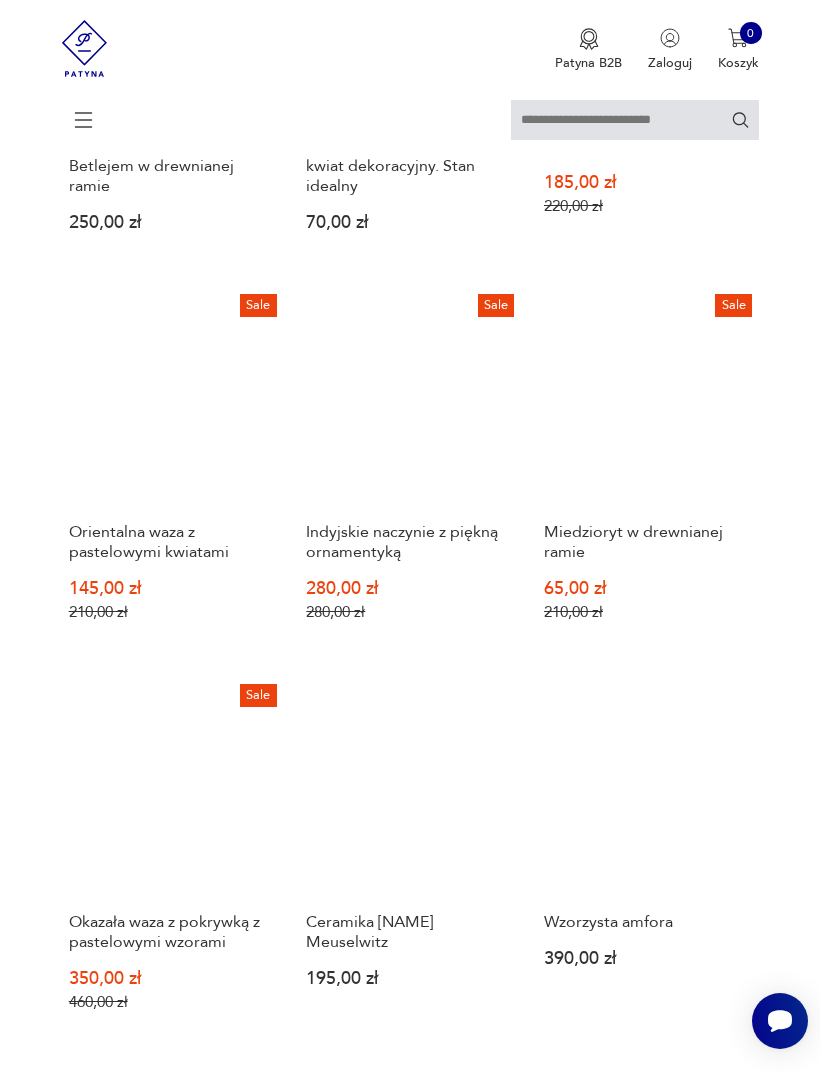 scroll, scrollTop: 1637, scrollLeft: 0, axis: vertical 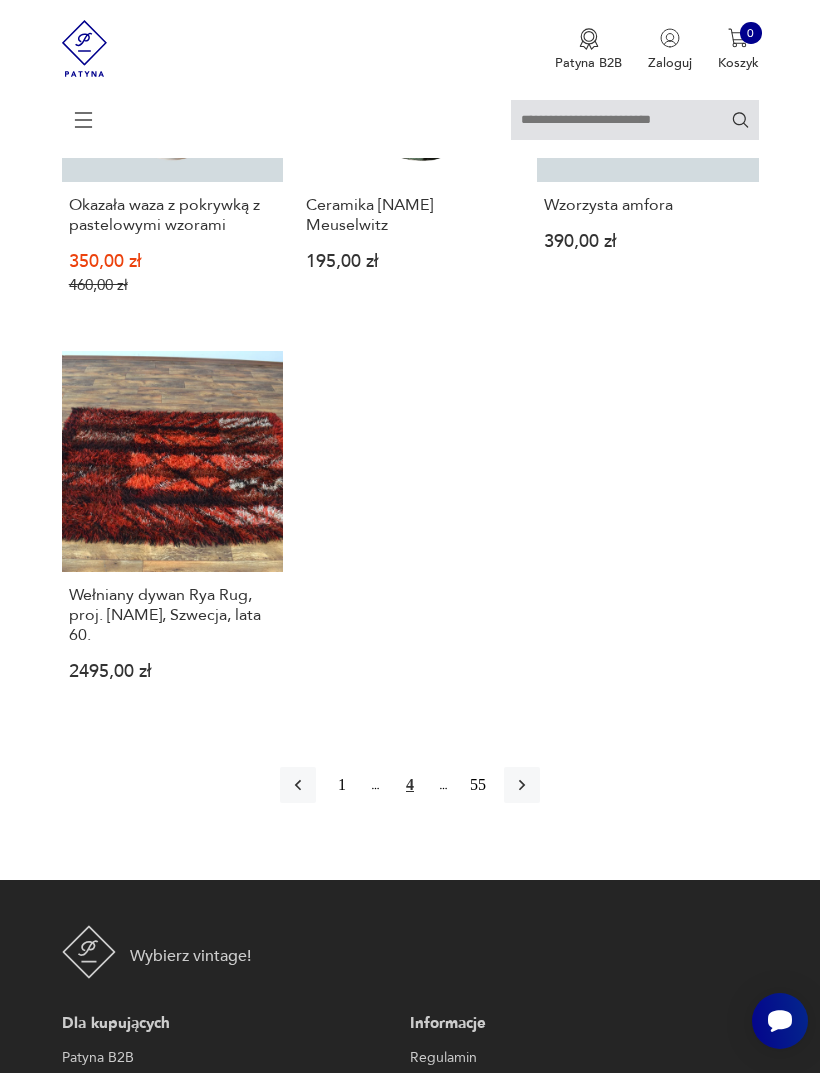 click 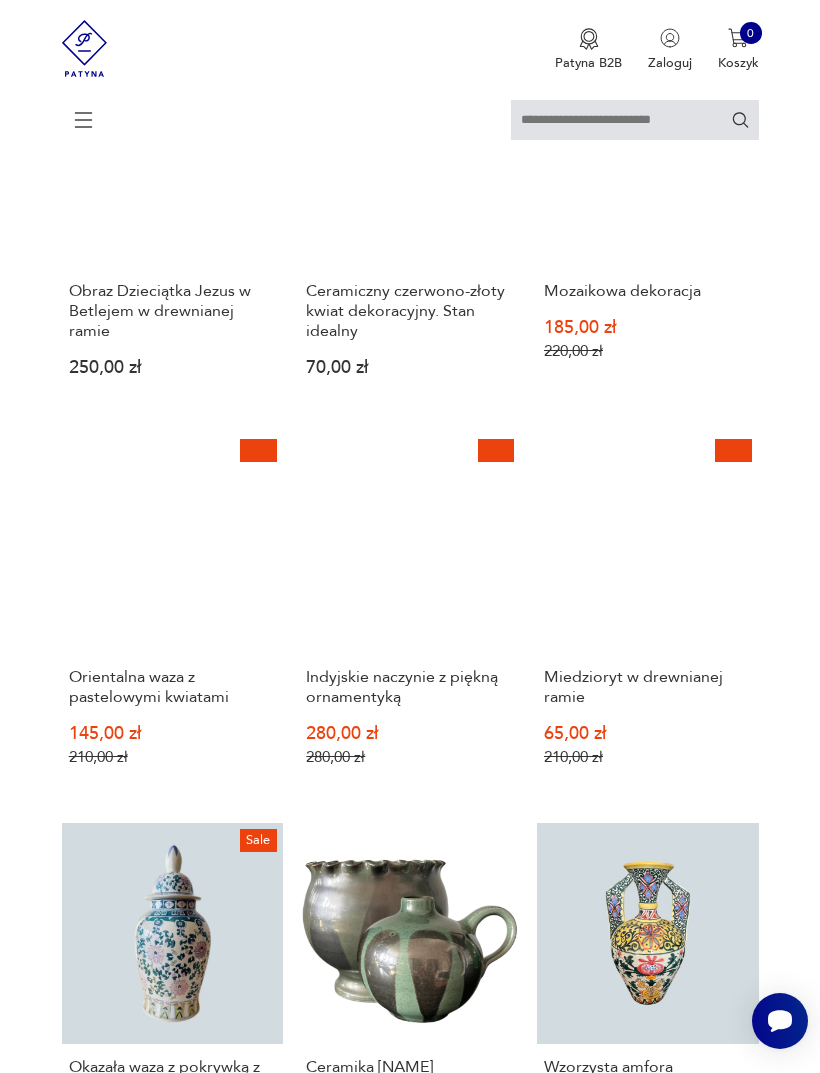 scroll, scrollTop: 343, scrollLeft: 0, axis: vertical 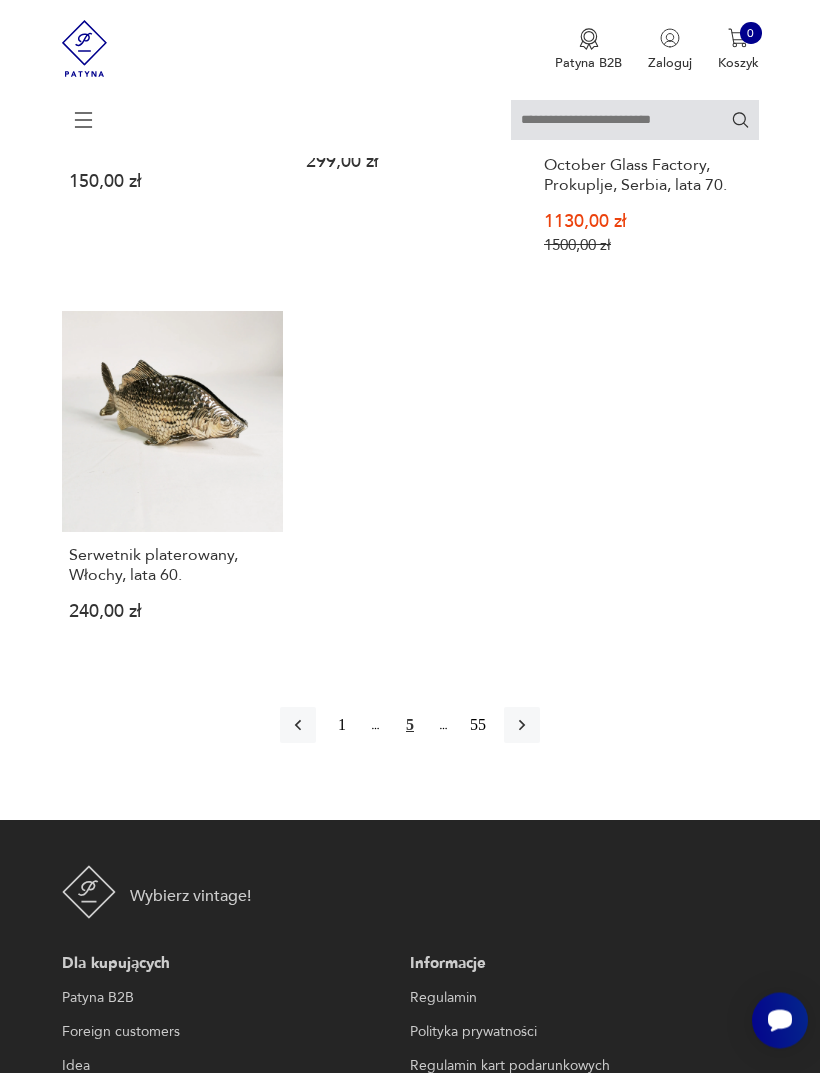 click 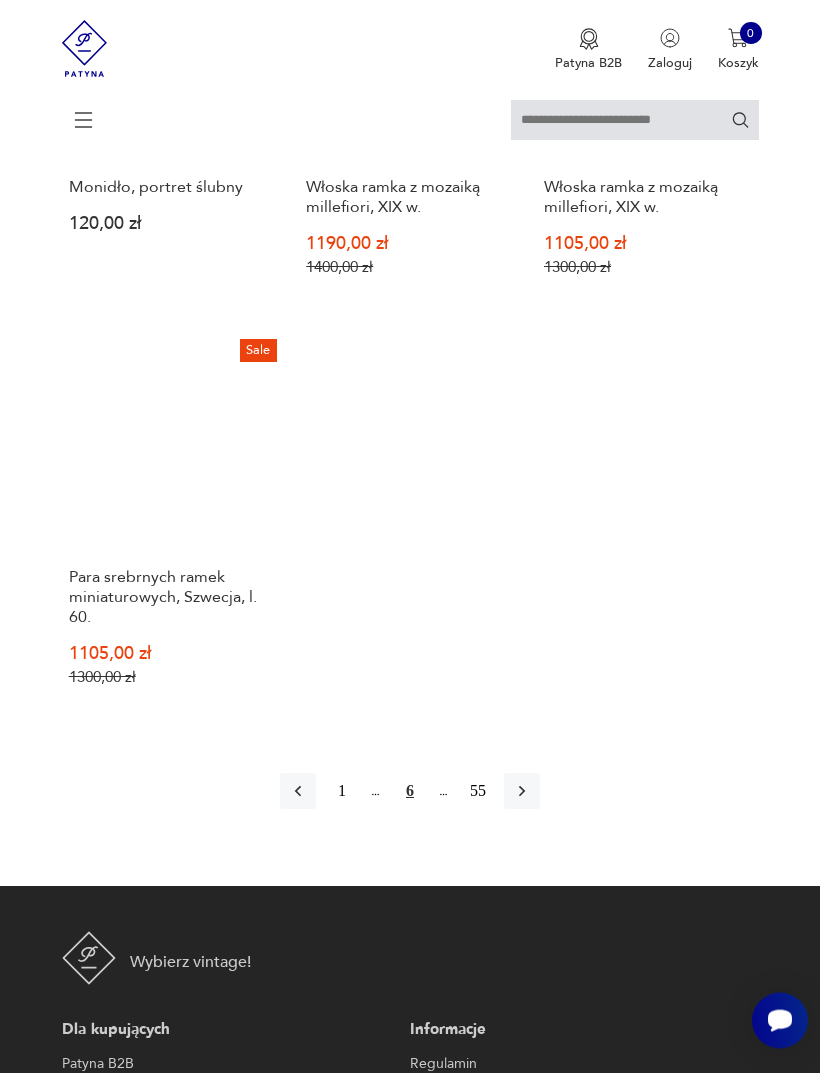 scroll, scrollTop: 2262, scrollLeft: 0, axis: vertical 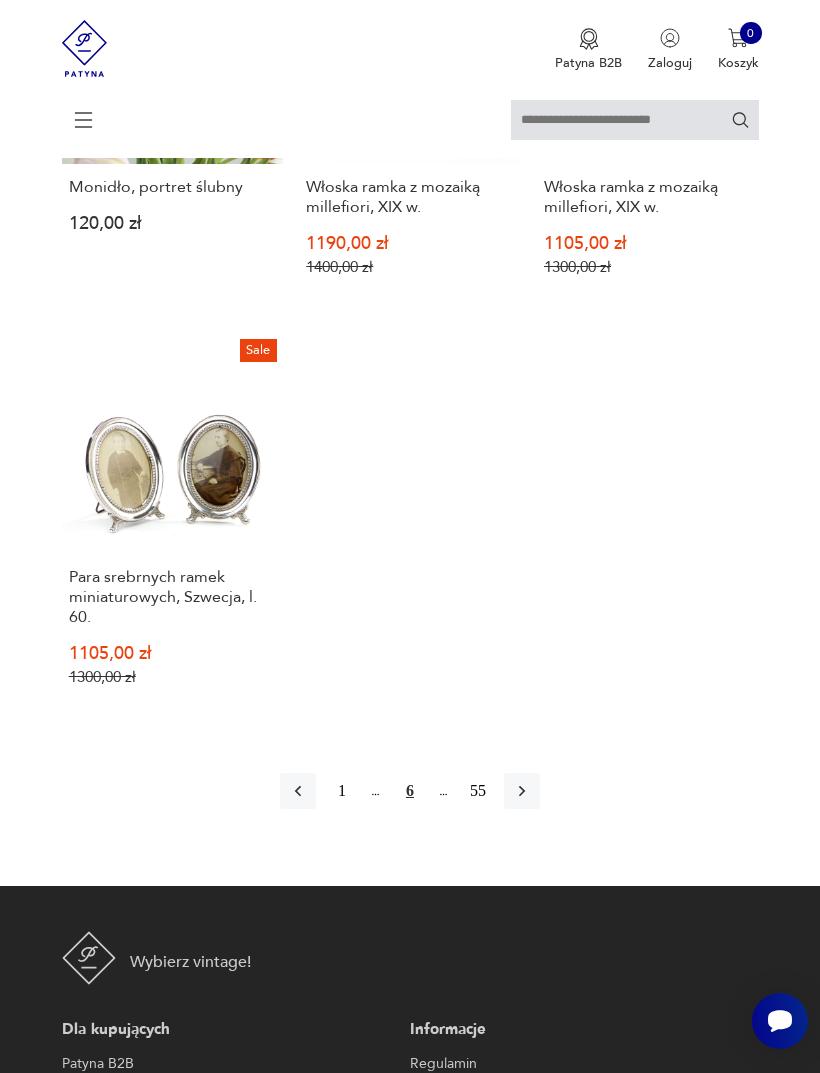 click 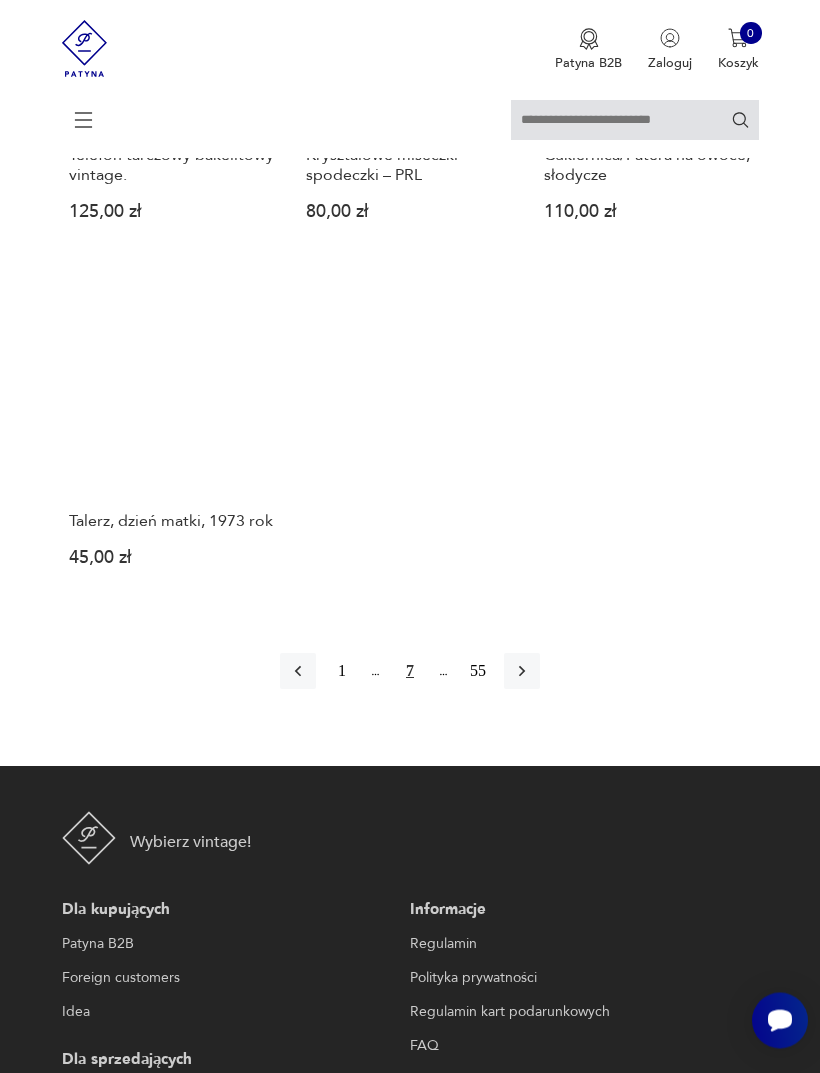 scroll, scrollTop: 2353, scrollLeft: 0, axis: vertical 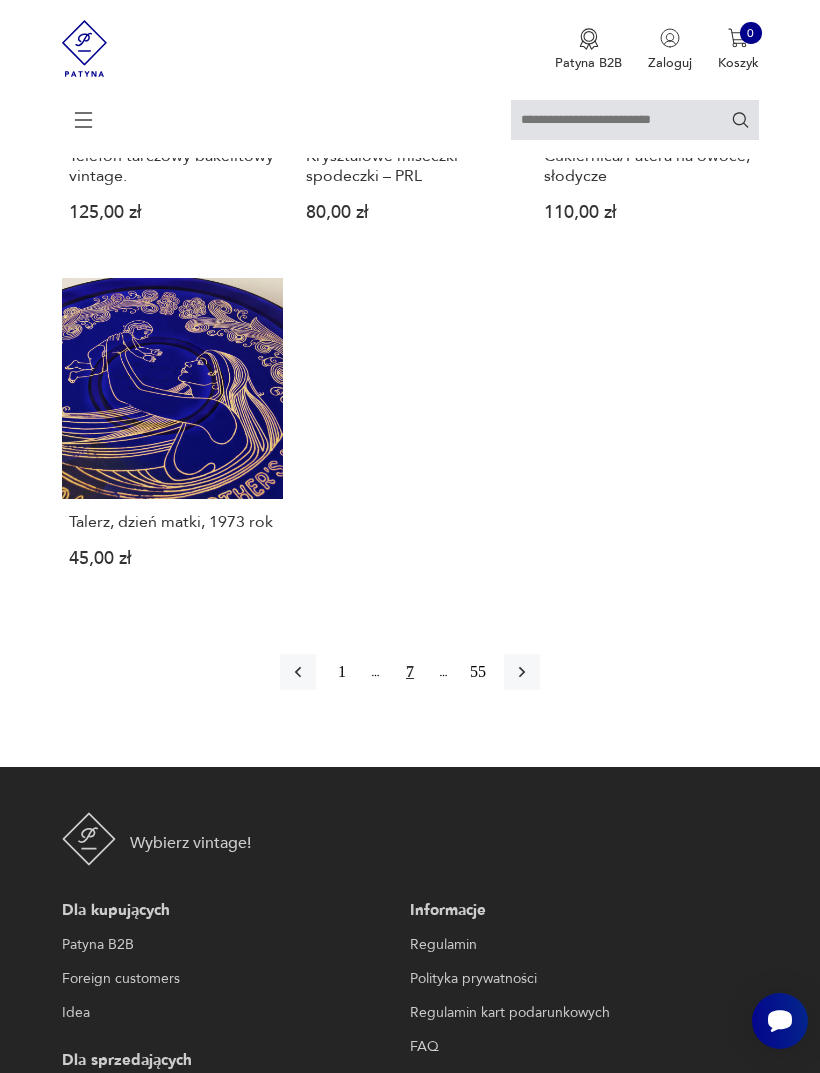 click 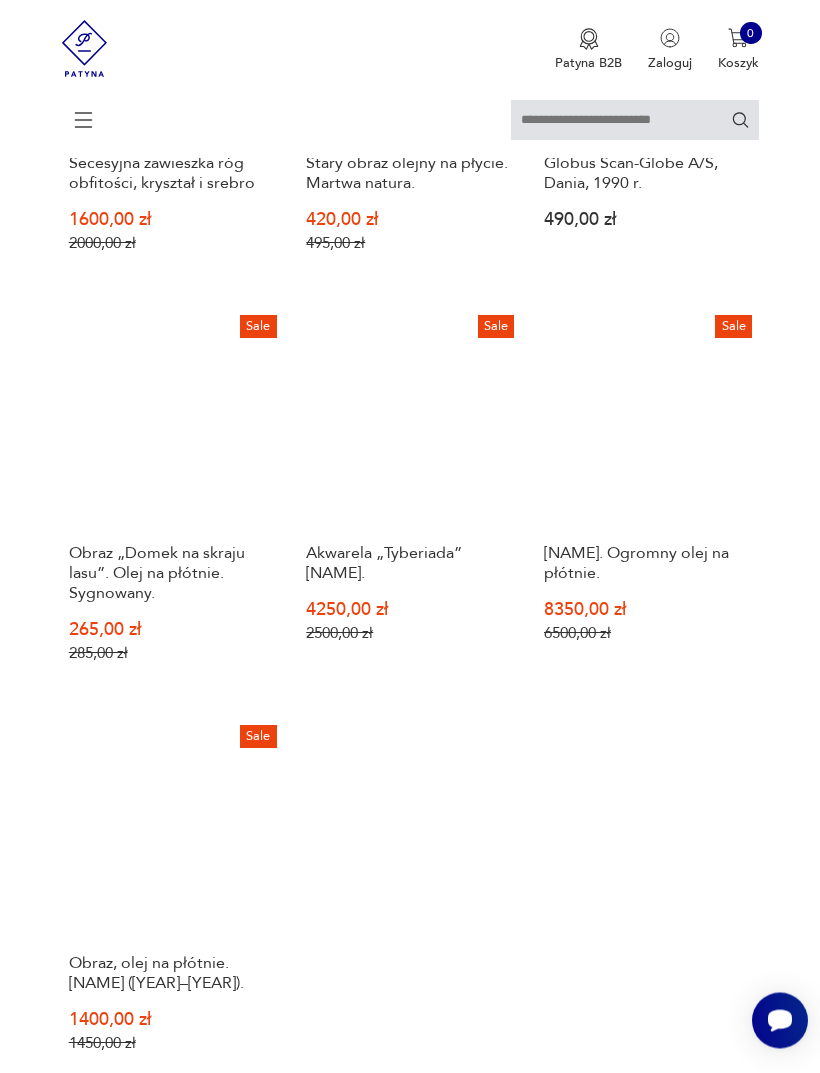 scroll, scrollTop: 1993, scrollLeft: 0, axis: vertical 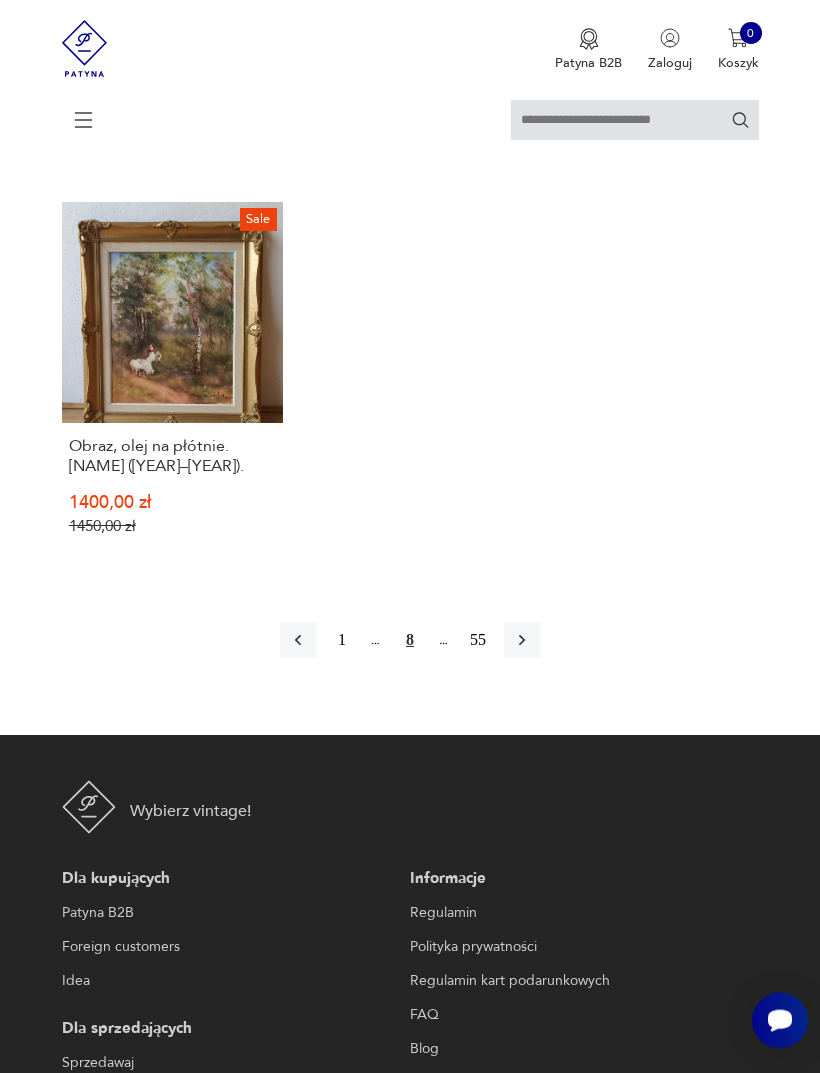 click 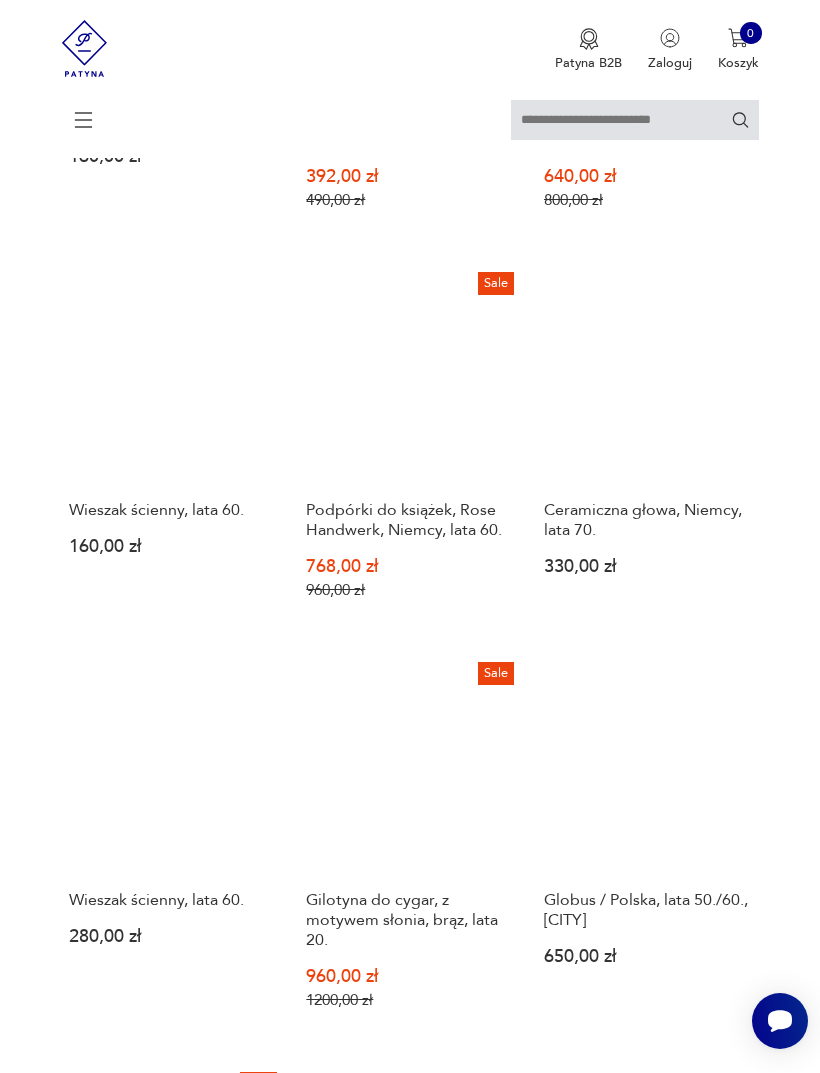 scroll, scrollTop: 1652, scrollLeft: 0, axis: vertical 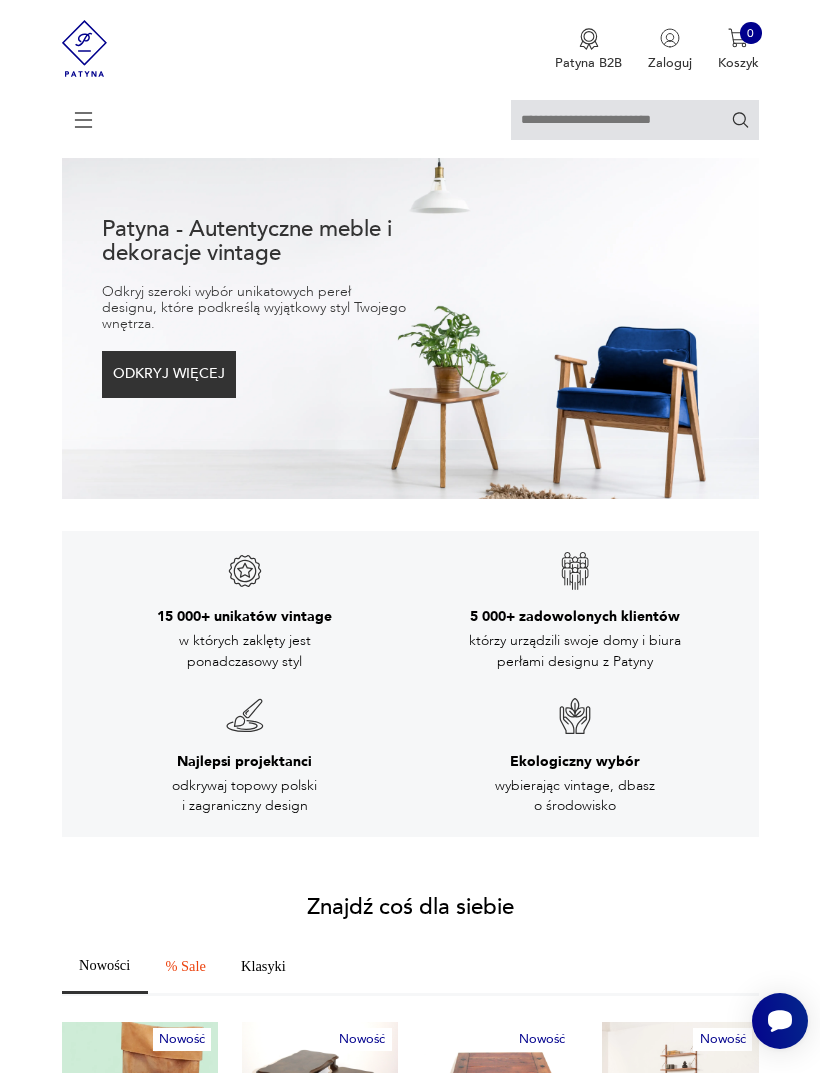 click 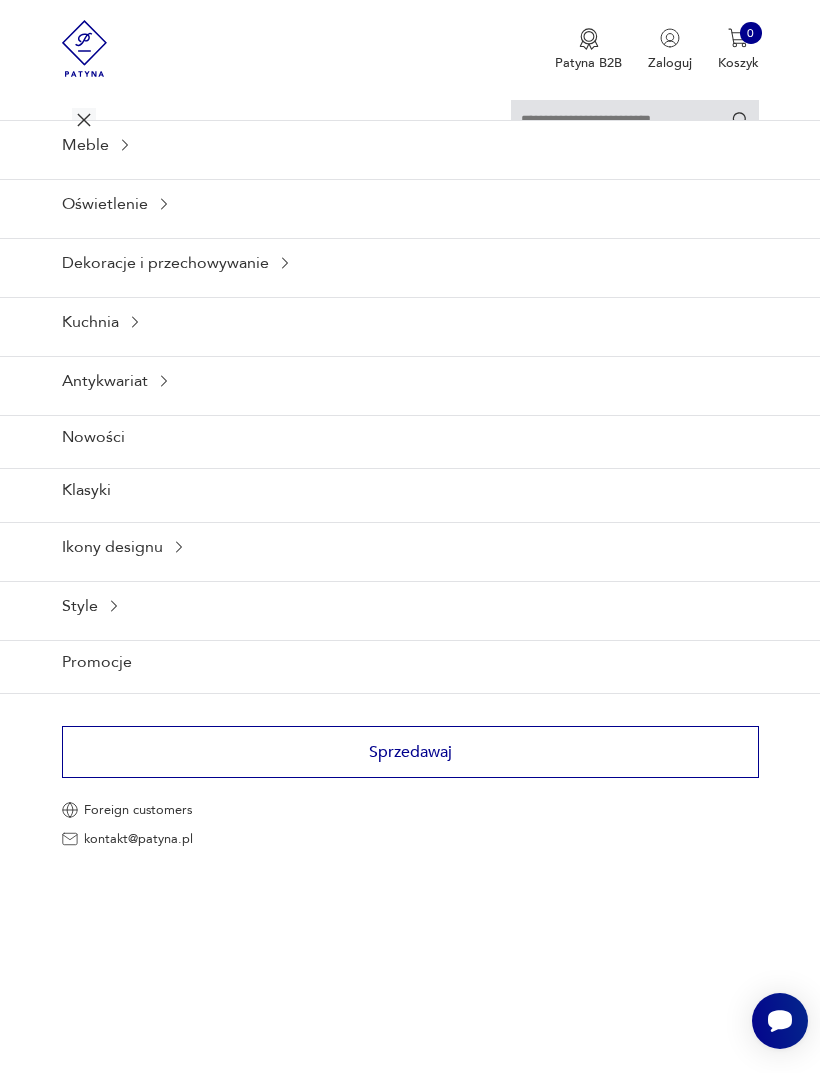 click on "Dekoracje i przechowywanie" at bounding box center [410, 262] 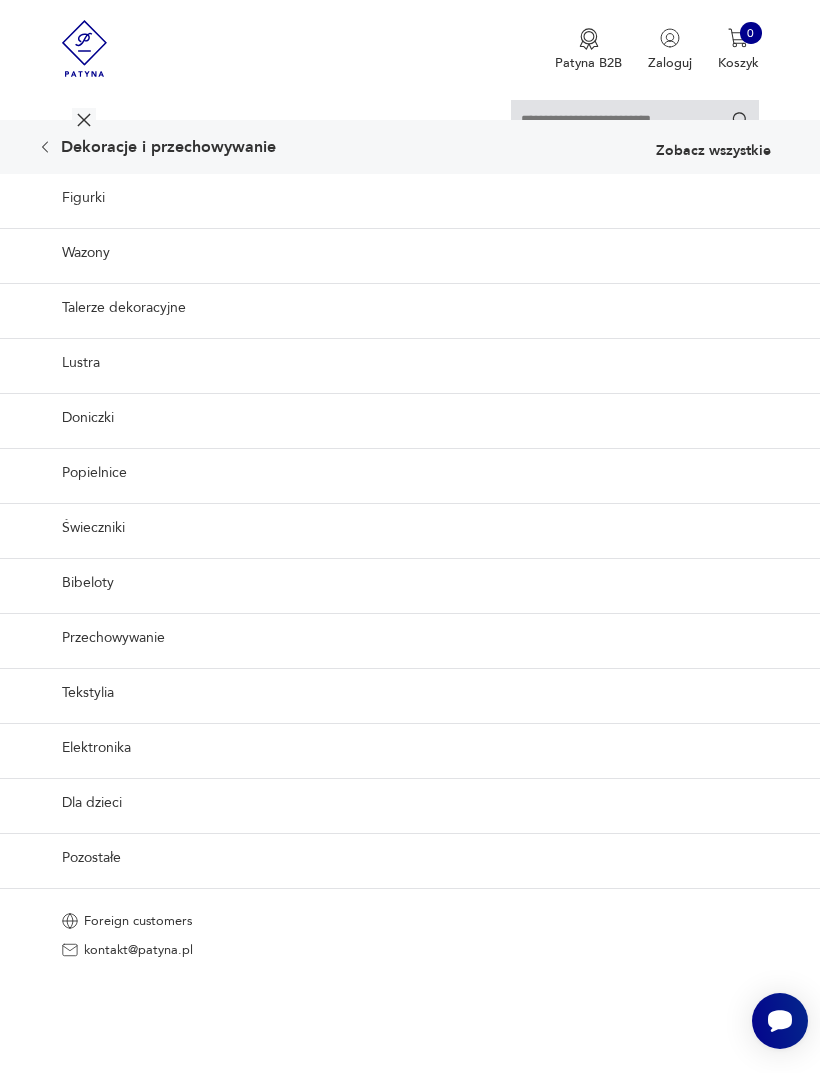 click on "Tekstylia" at bounding box center [410, 692] 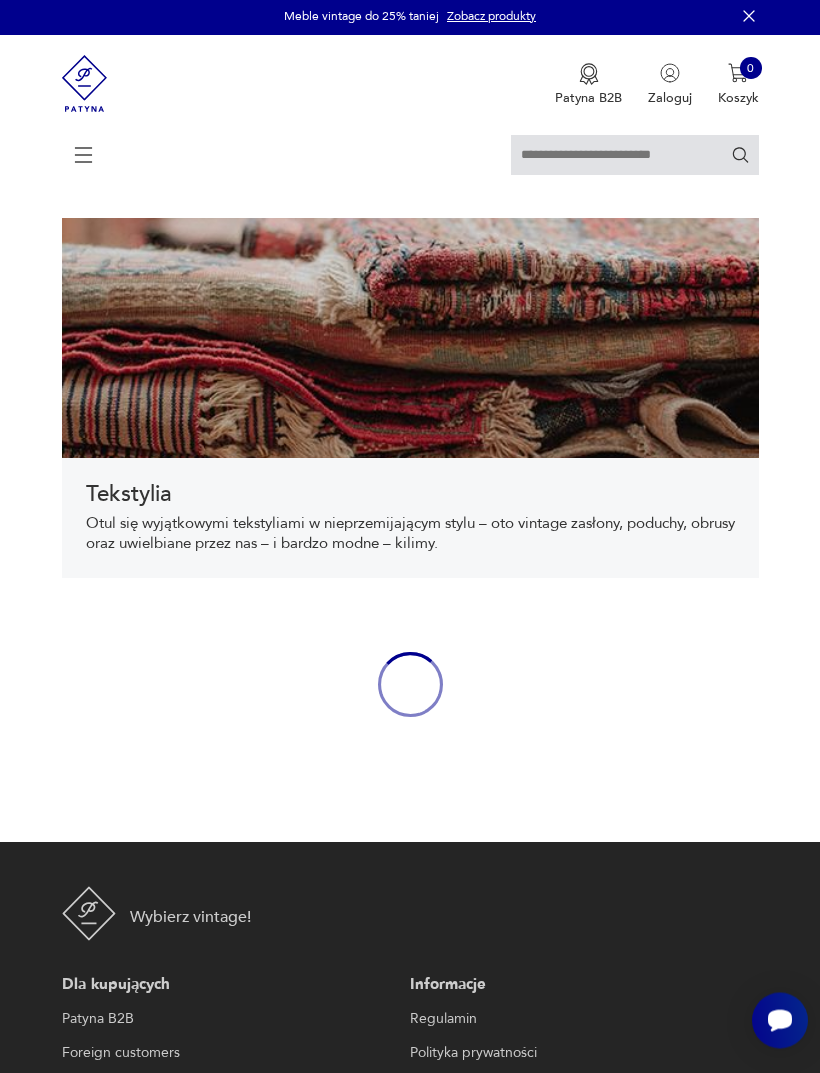 scroll, scrollTop: 0, scrollLeft: 0, axis: both 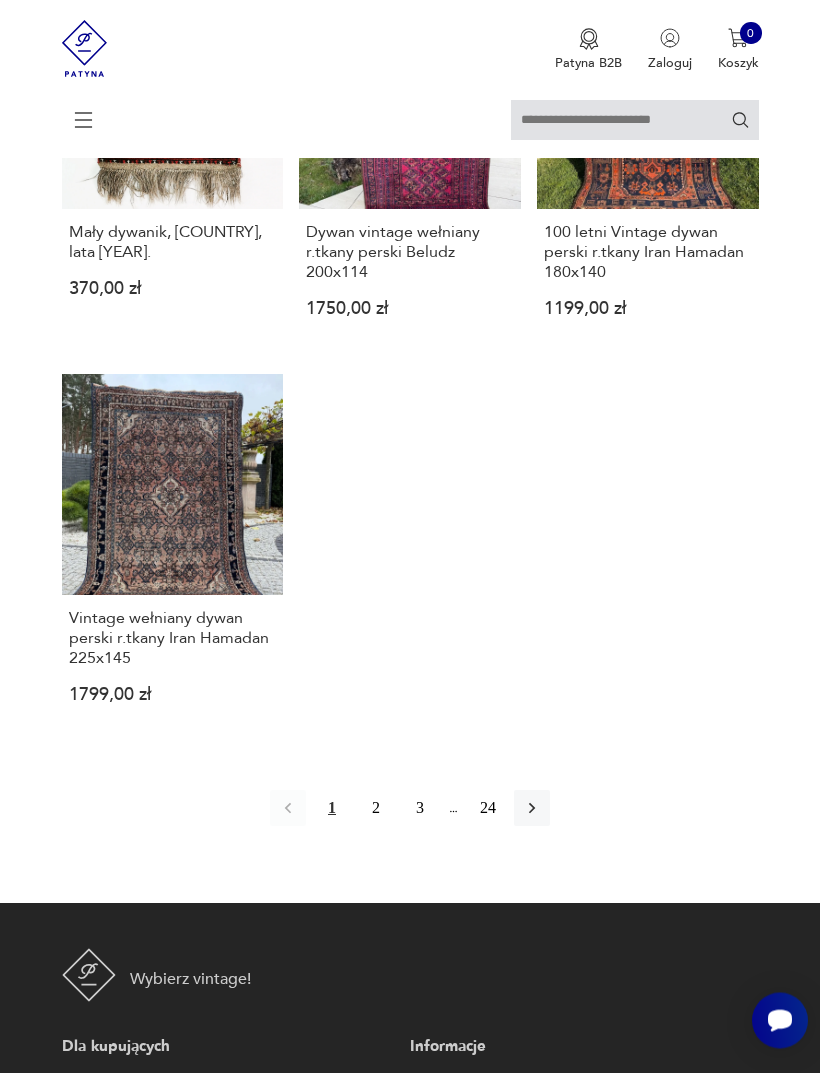 click at bounding box center [532, 809] 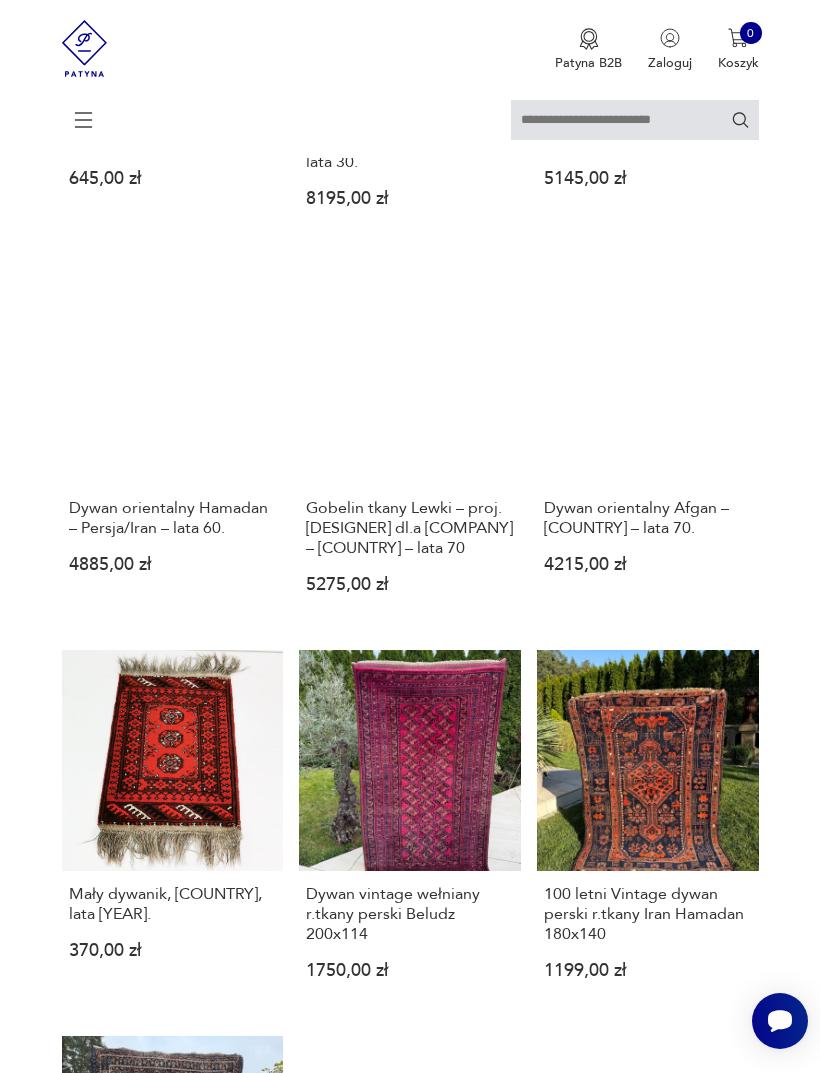 scroll, scrollTop: 365, scrollLeft: 0, axis: vertical 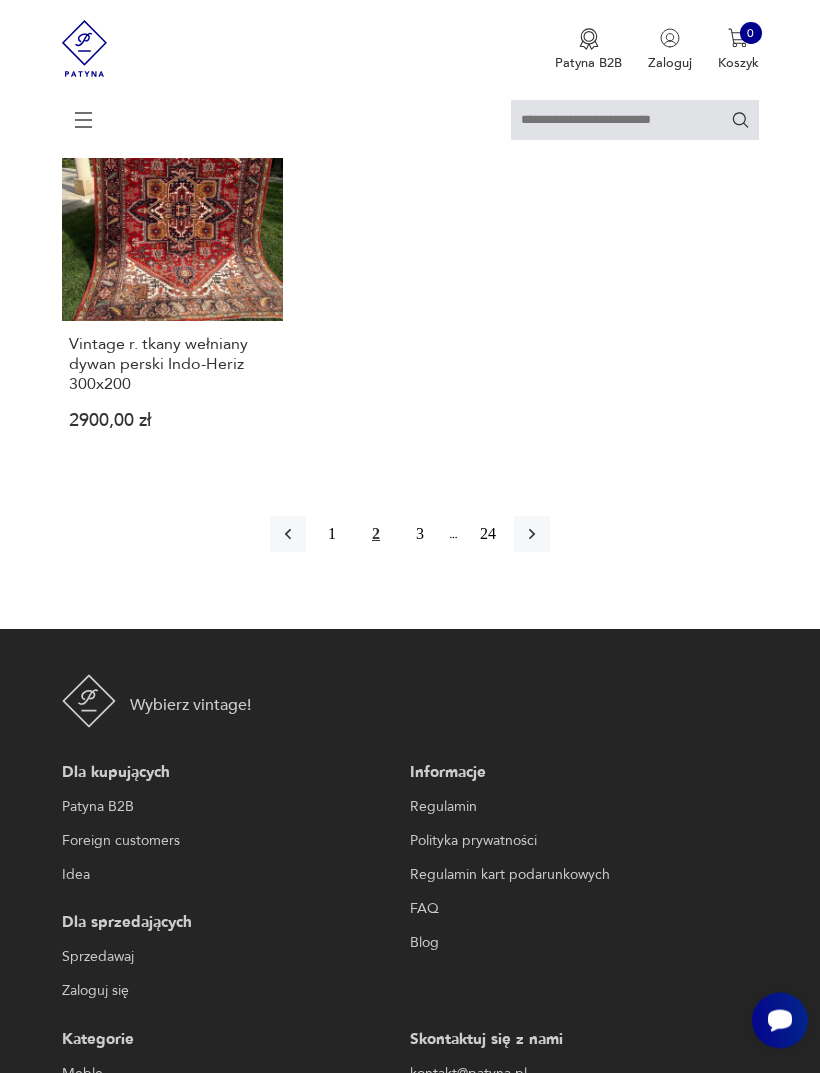 click 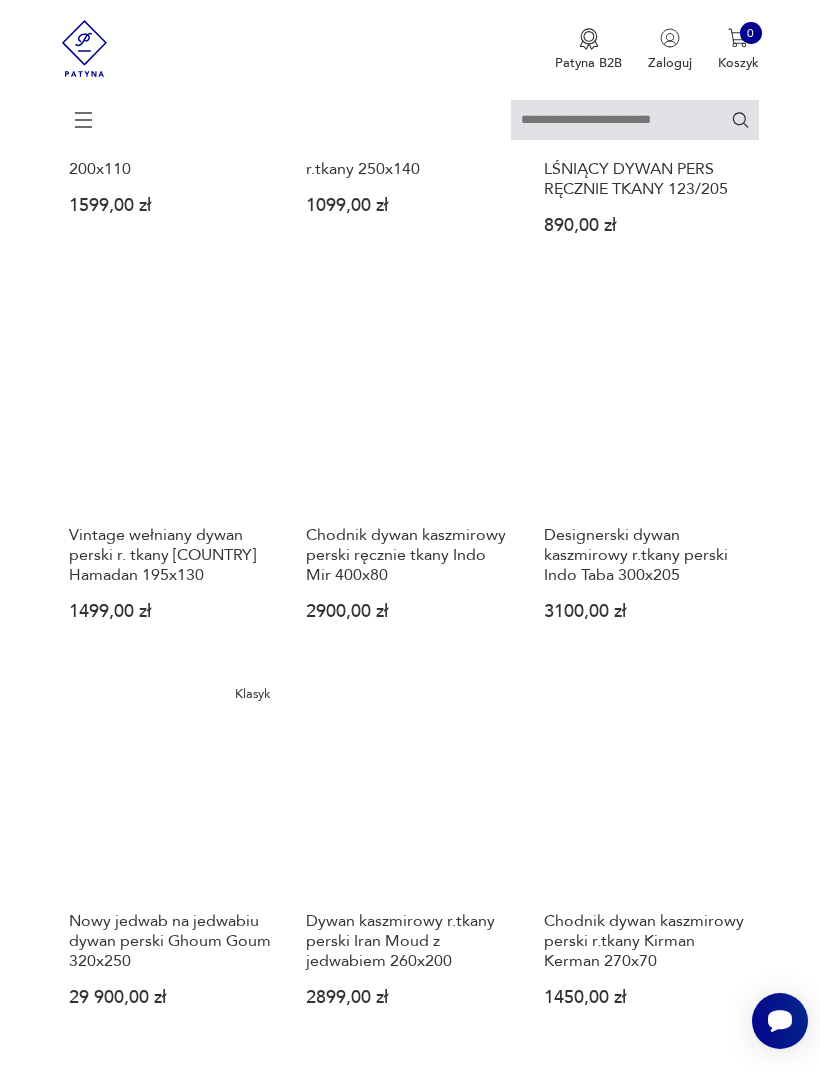 scroll, scrollTop: 365, scrollLeft: 0, axis: vertical 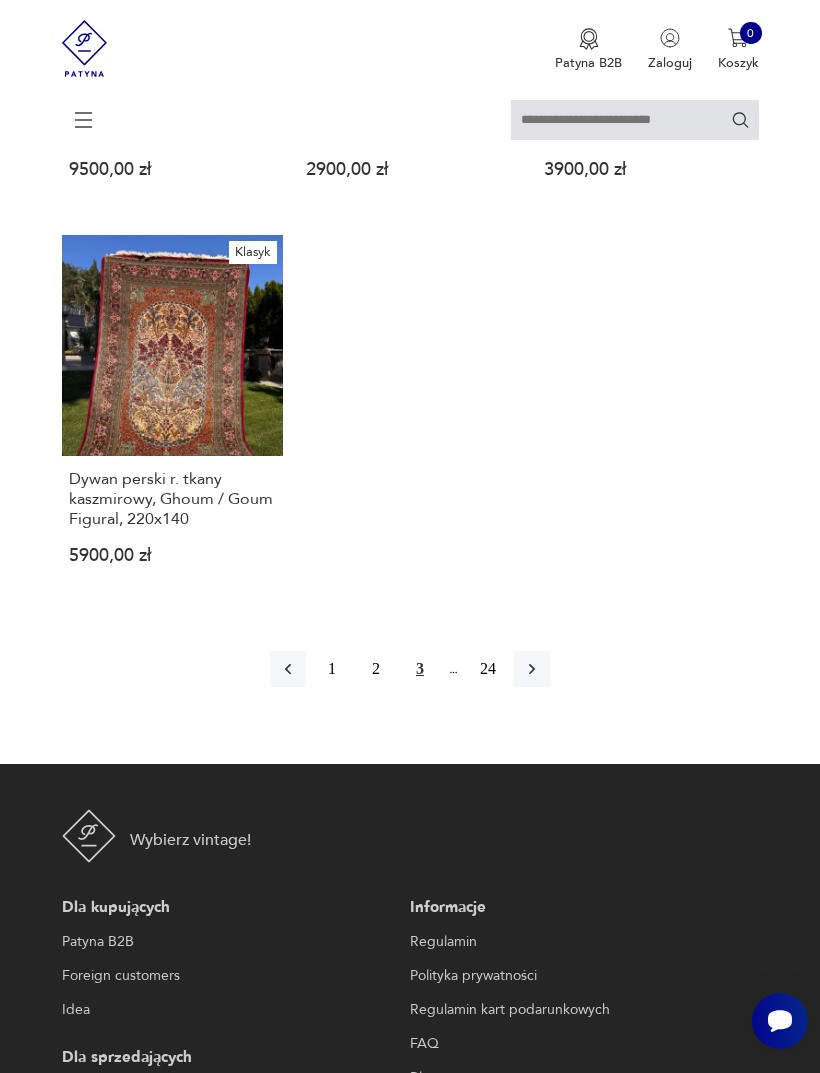 click 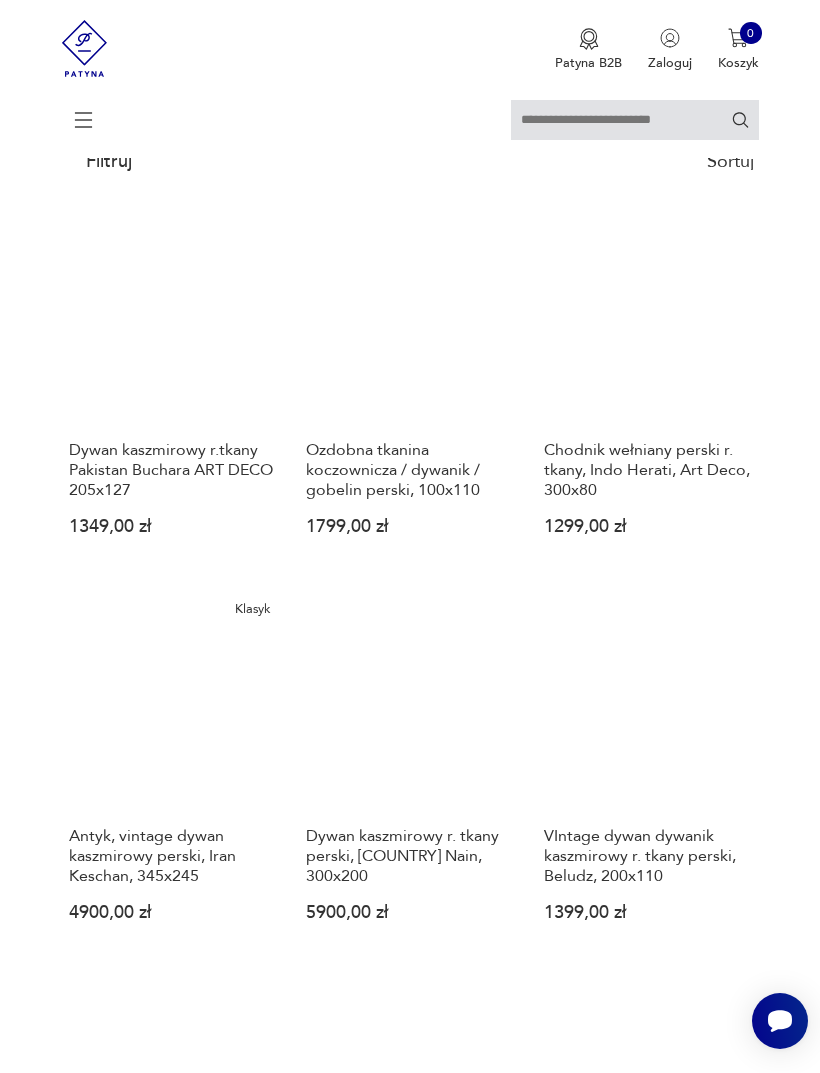 scroll, scrollTop: 365, scrollLeft: 0, axis: vertical 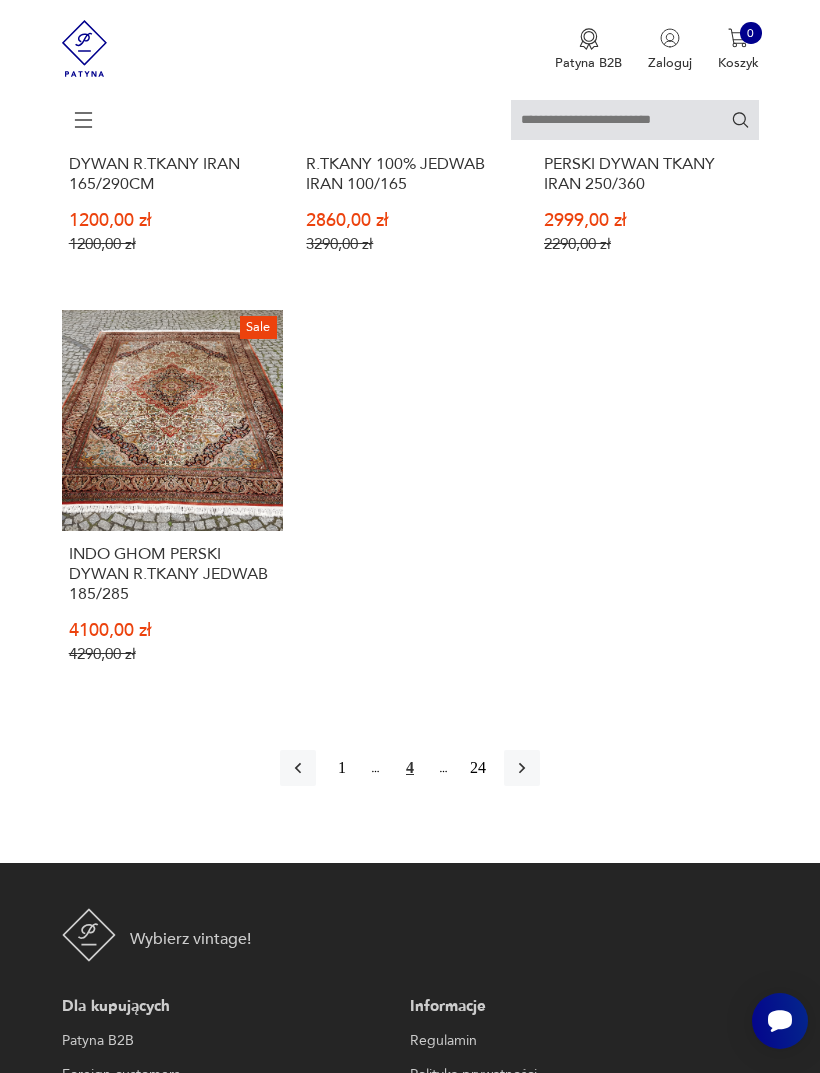 click at bounding box center (522, 768) 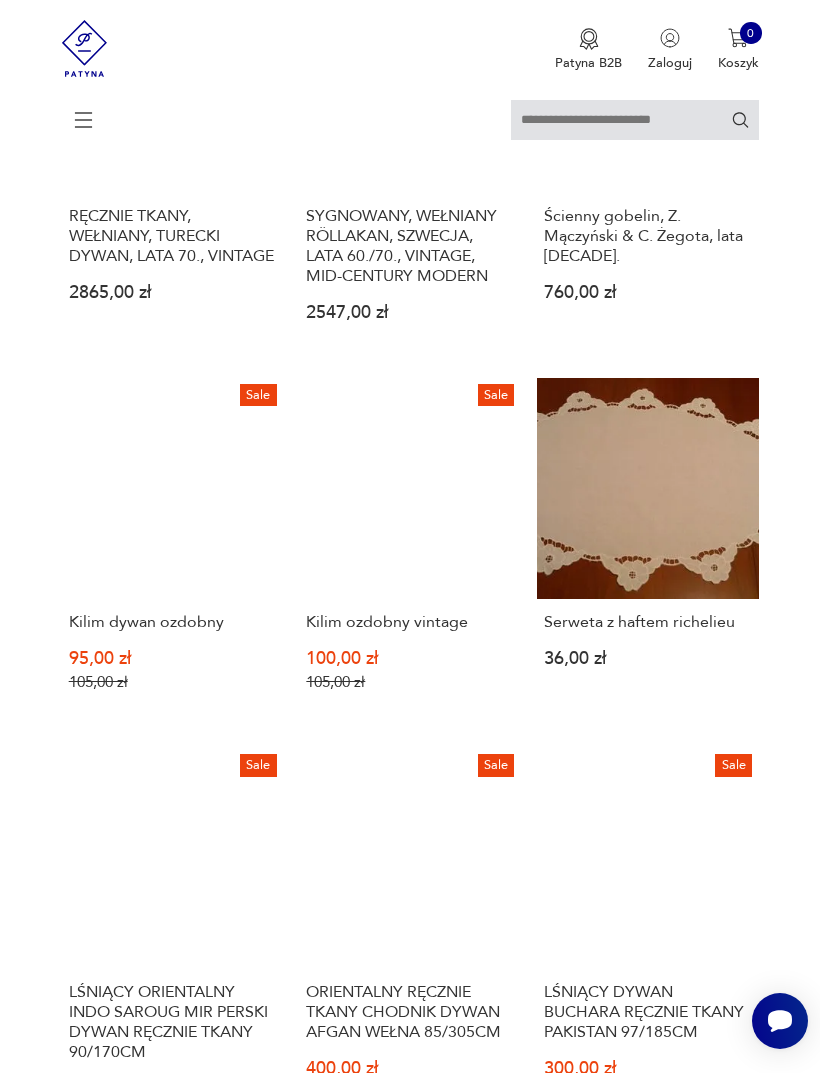 scroll, scrollTop: 1161, scrollLeft: 0, axis: vertical 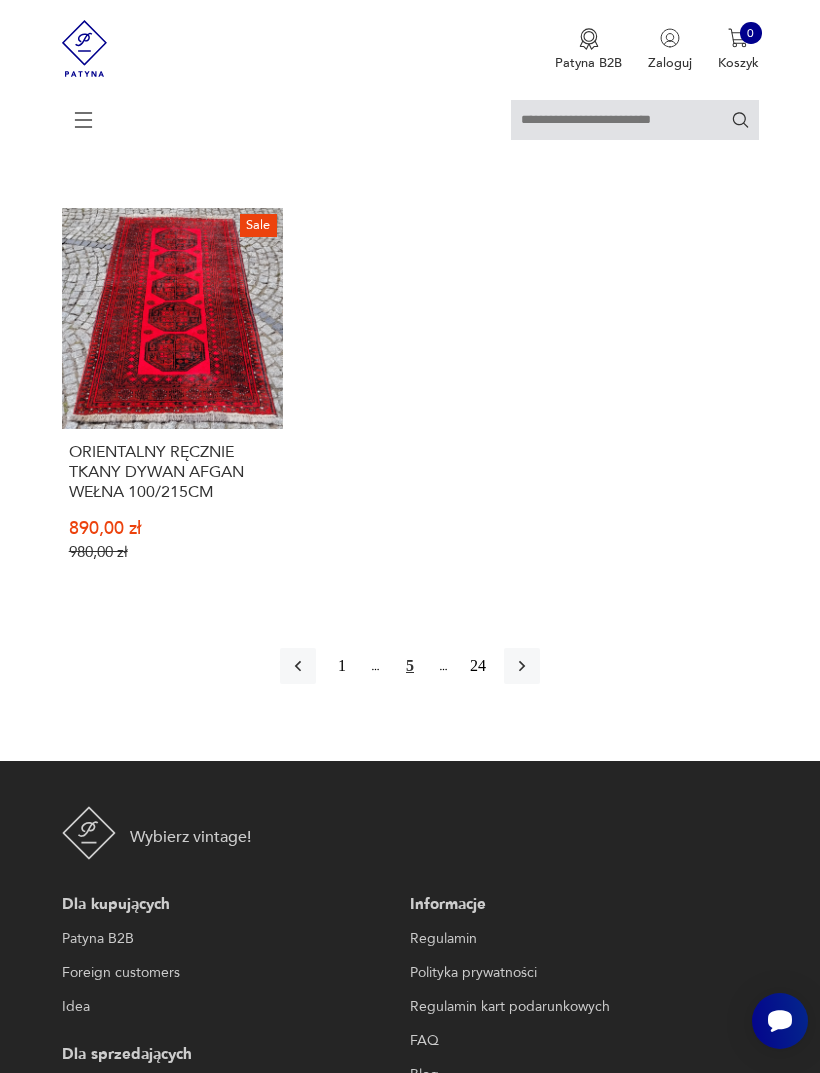 click 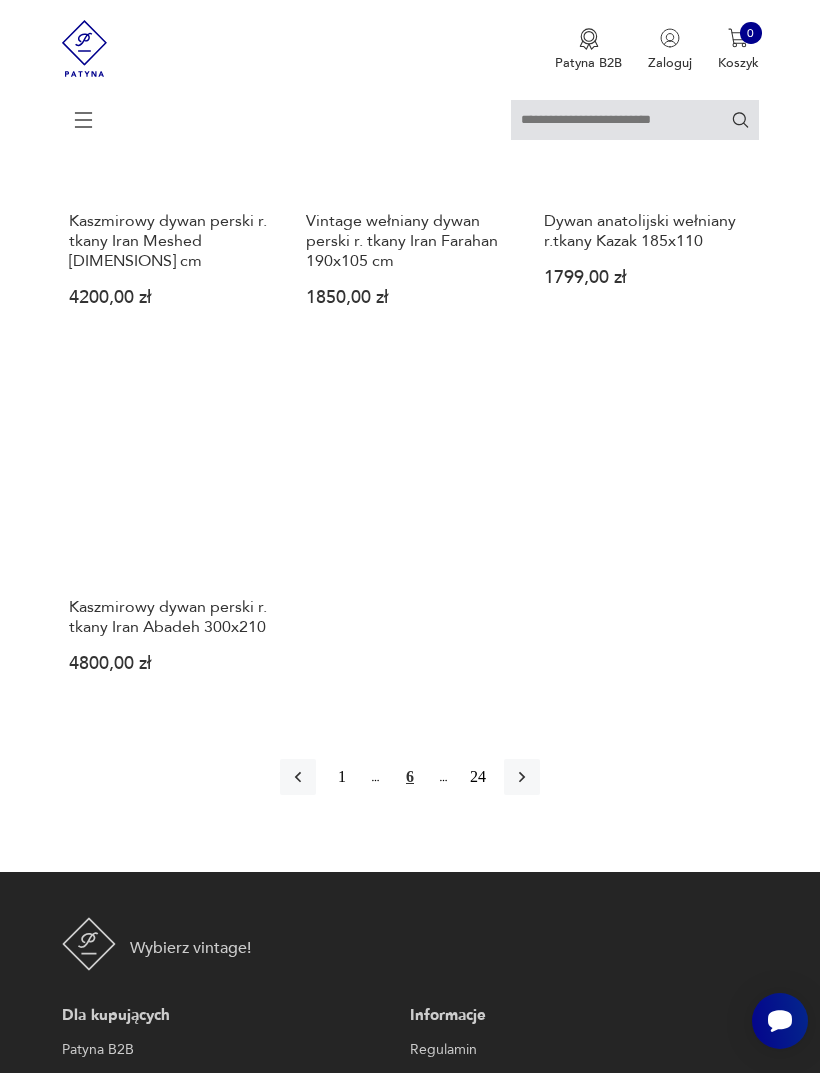 scroll, scrollTop: 2301, scrollLeft: 0, axis: vertical 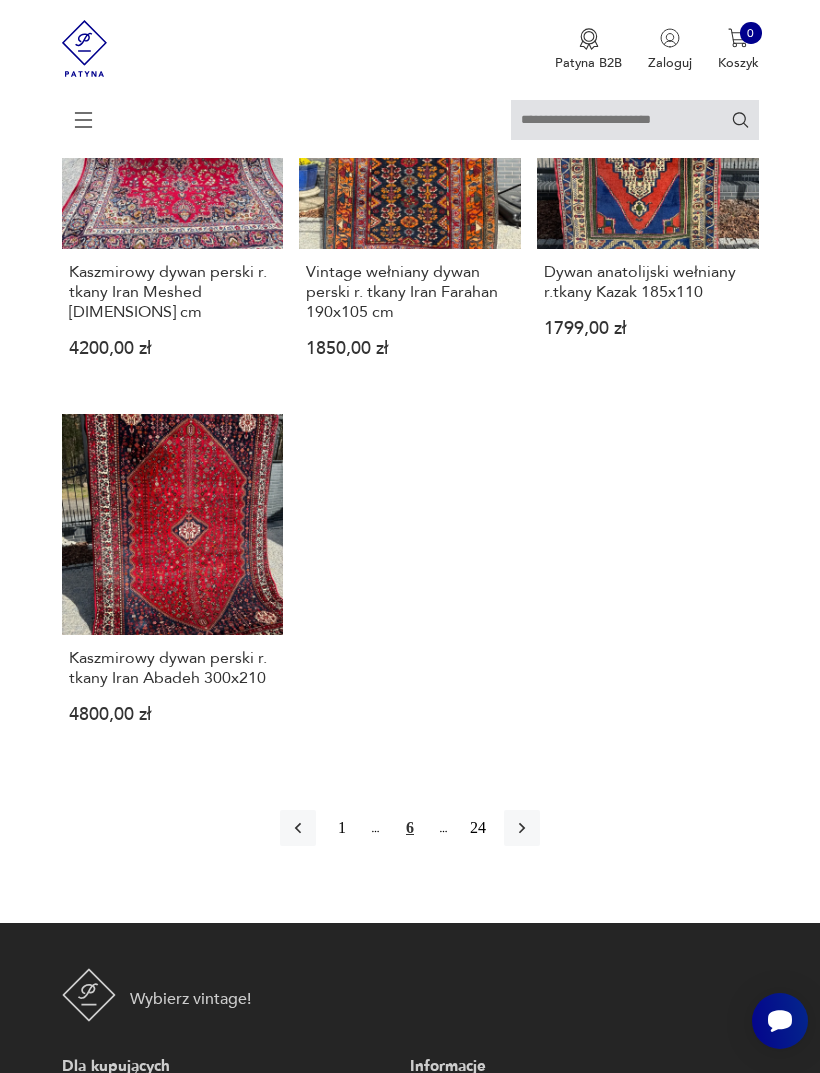 click 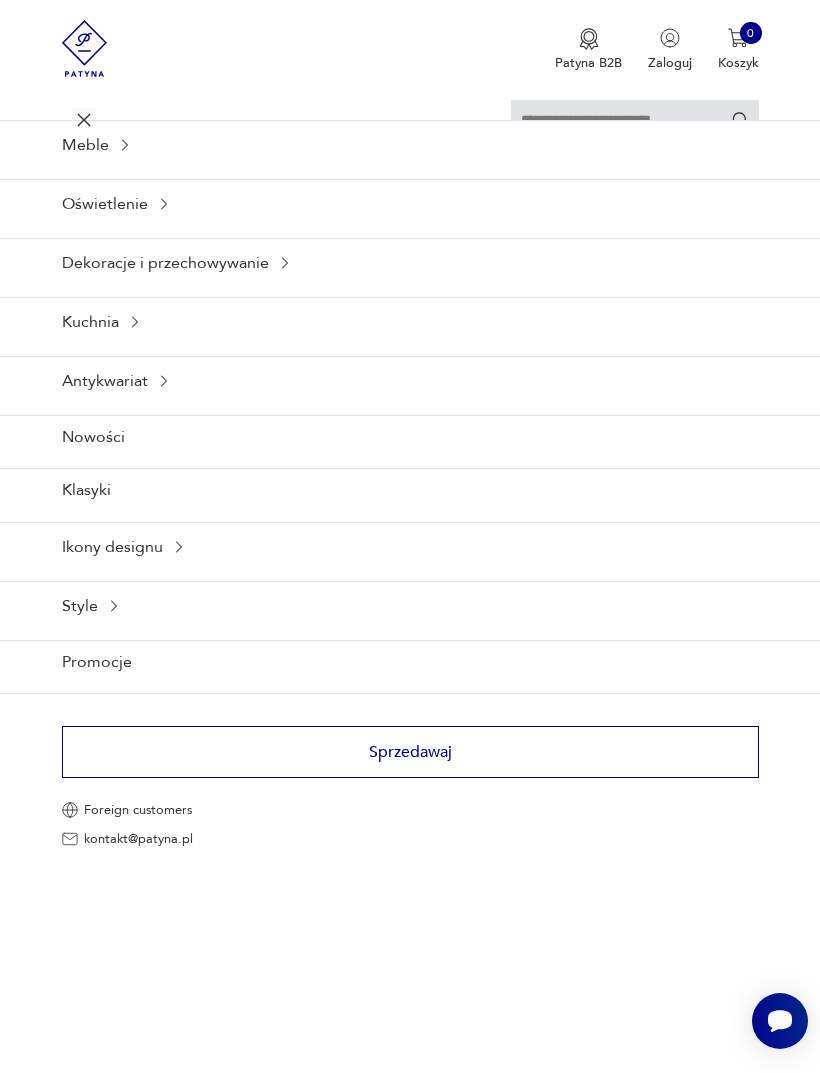 click on "Meble" at bounding box center (410, 144) 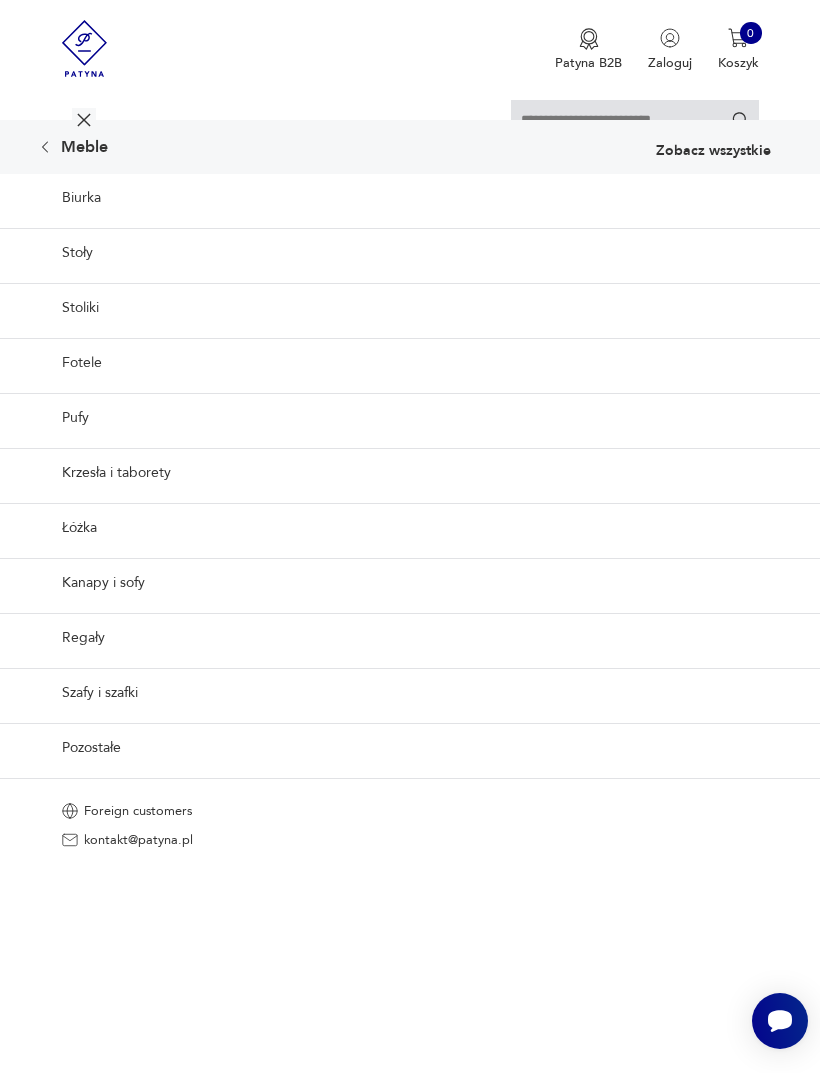 click on "Fotele" at bounding box center [410, 362] 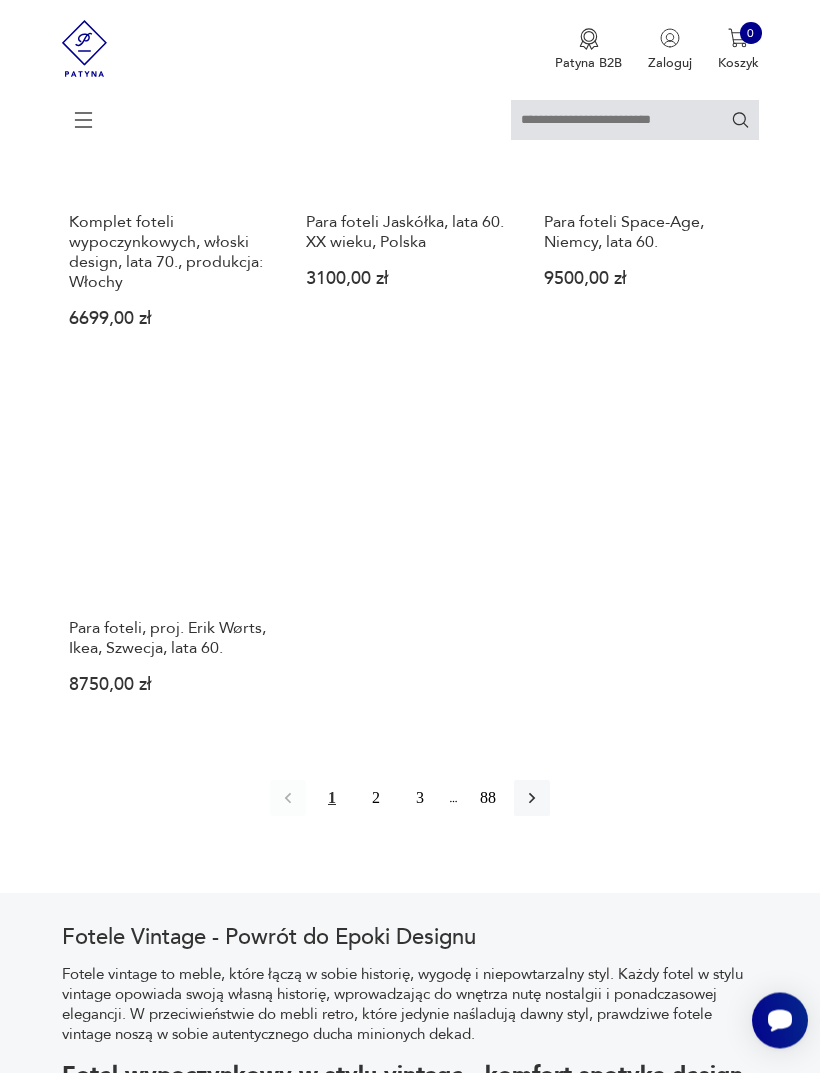 scroll, scrollTop: 2363, scrollLeft: 0, axis: vertical 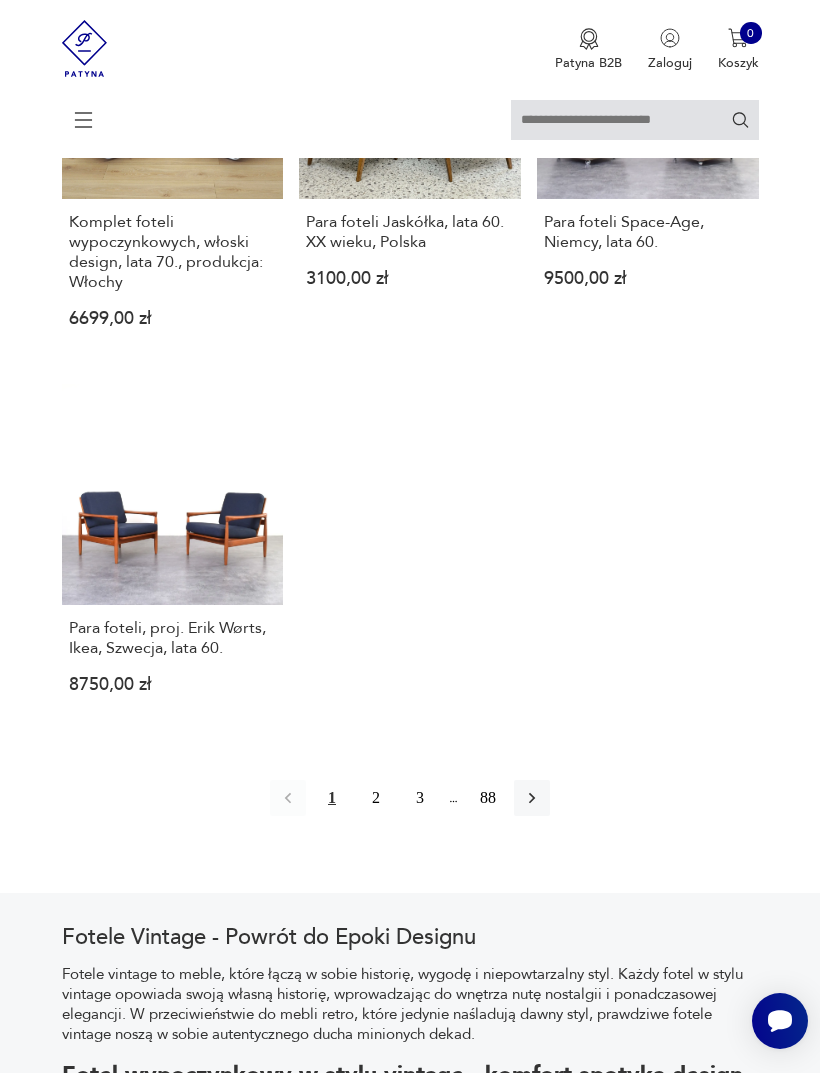 click 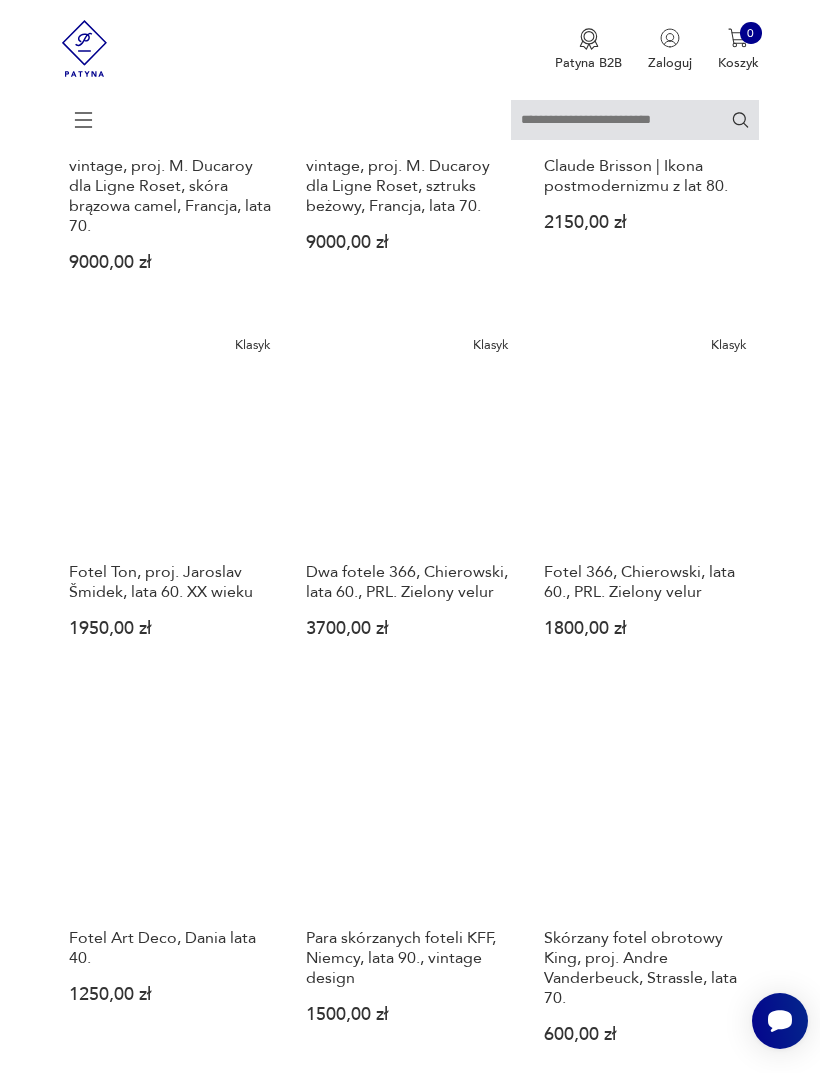 scroll, scrollTop: 365, scrollLeft: 0, axis: vertical 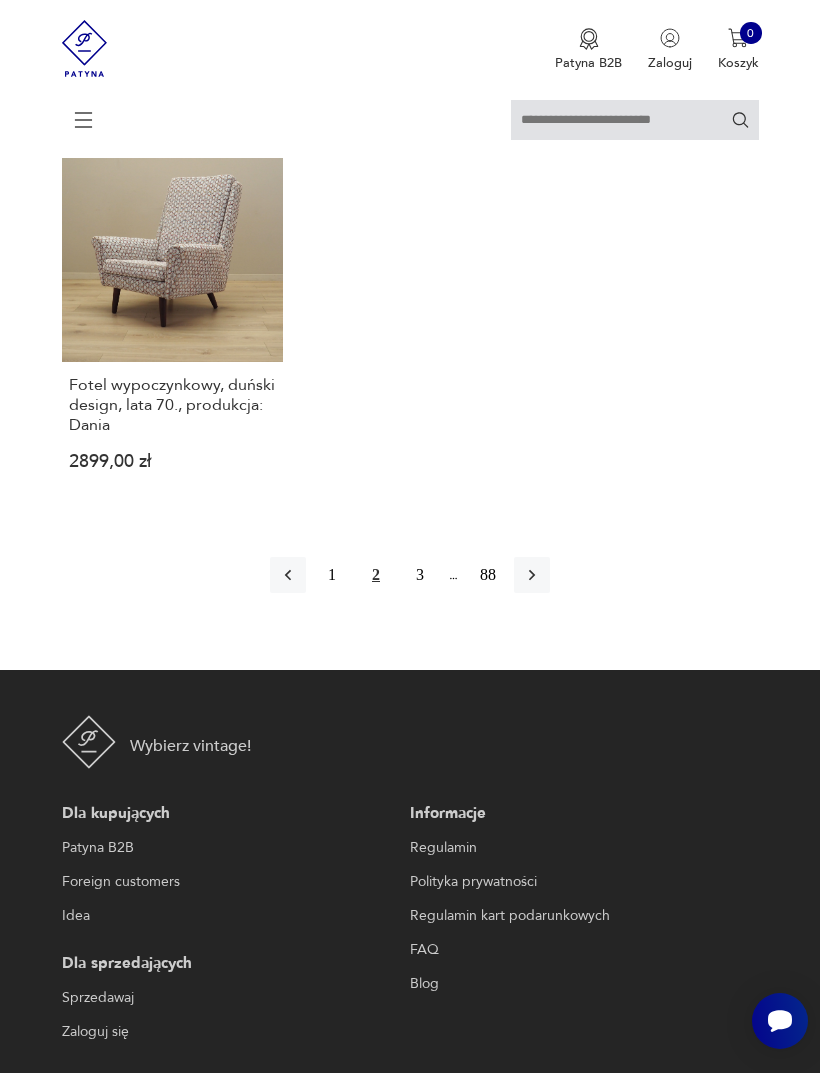 click 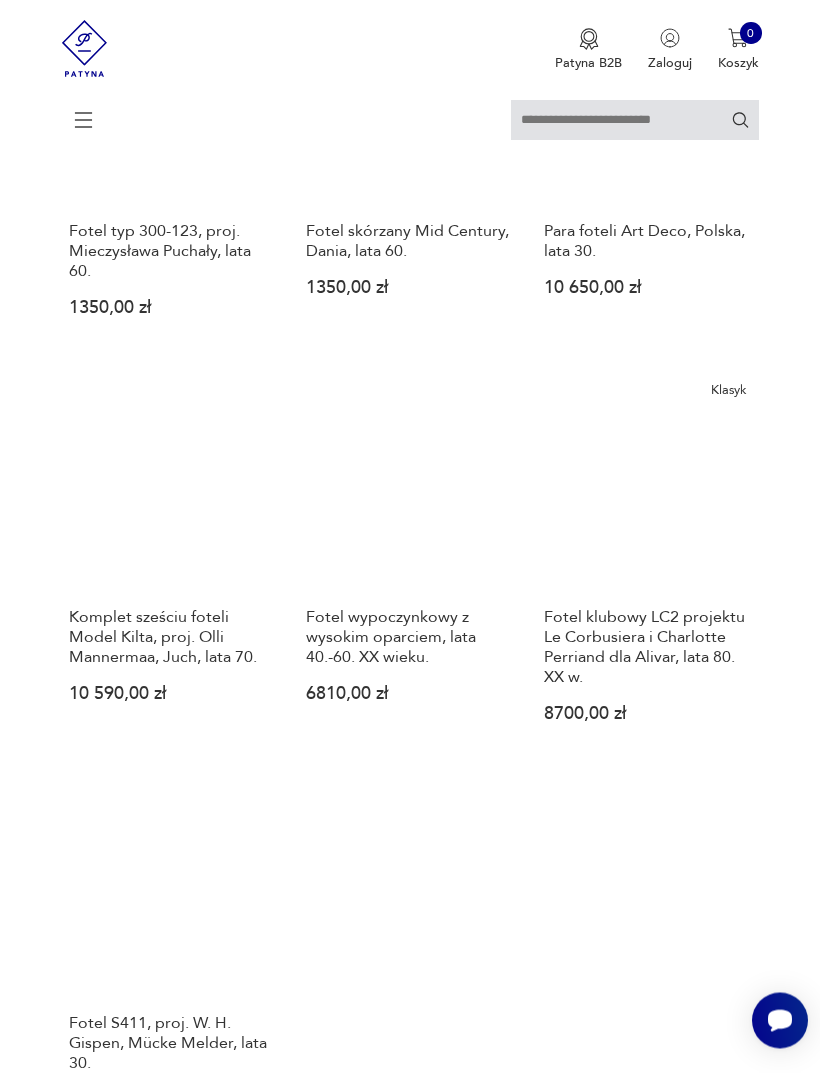 scroll, scrollTop: 1911, scrollLeft: 0, axis: vertical 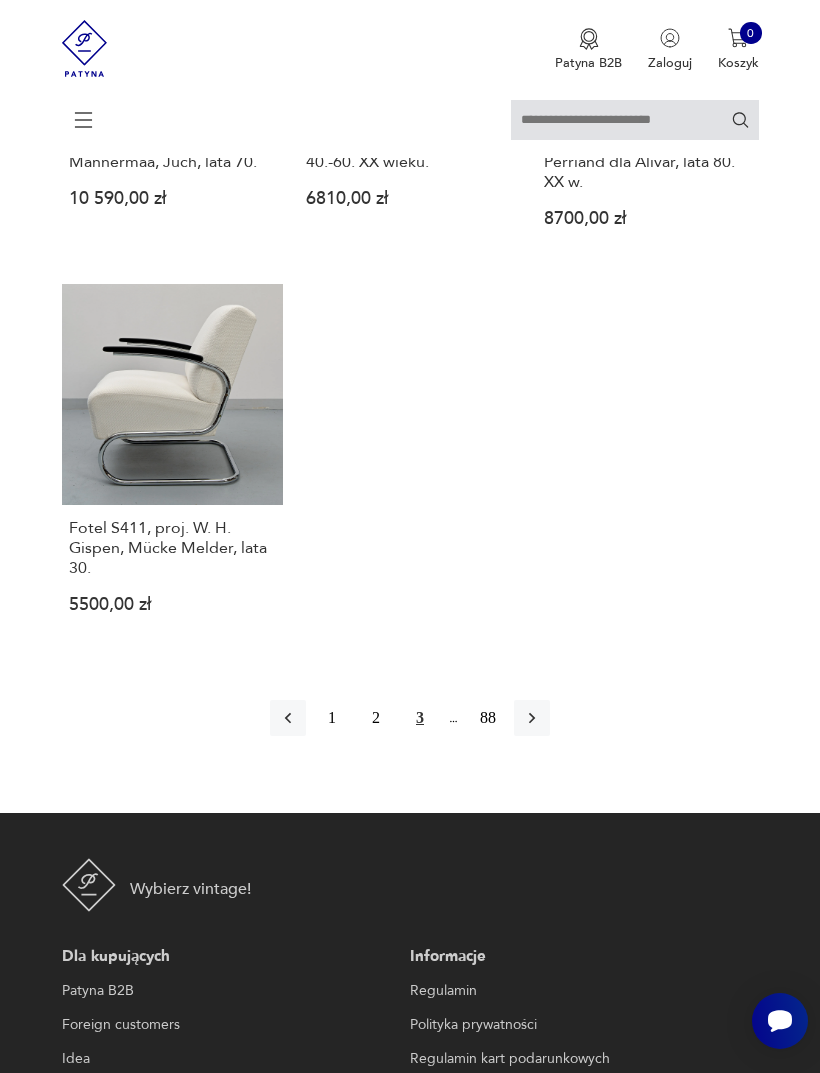 click at bounding box center (532, 718) 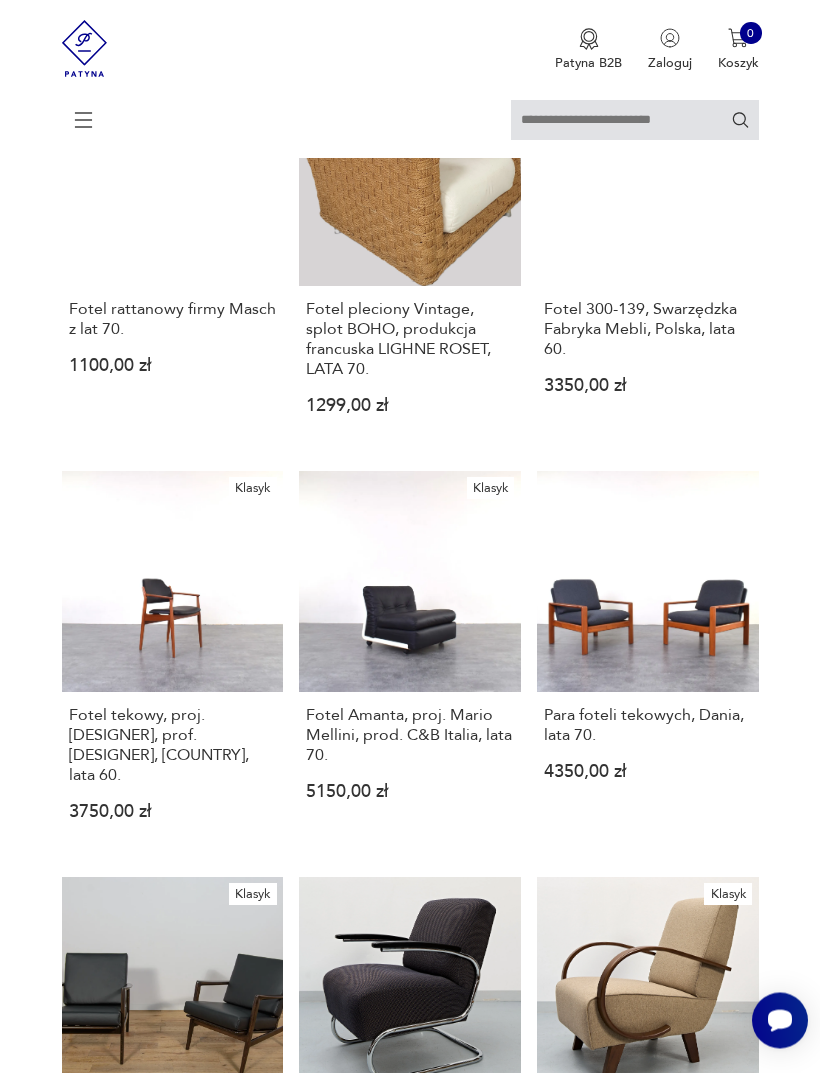 scroll, scrollTop: 654, scrollLeft: 0, axis: vertical 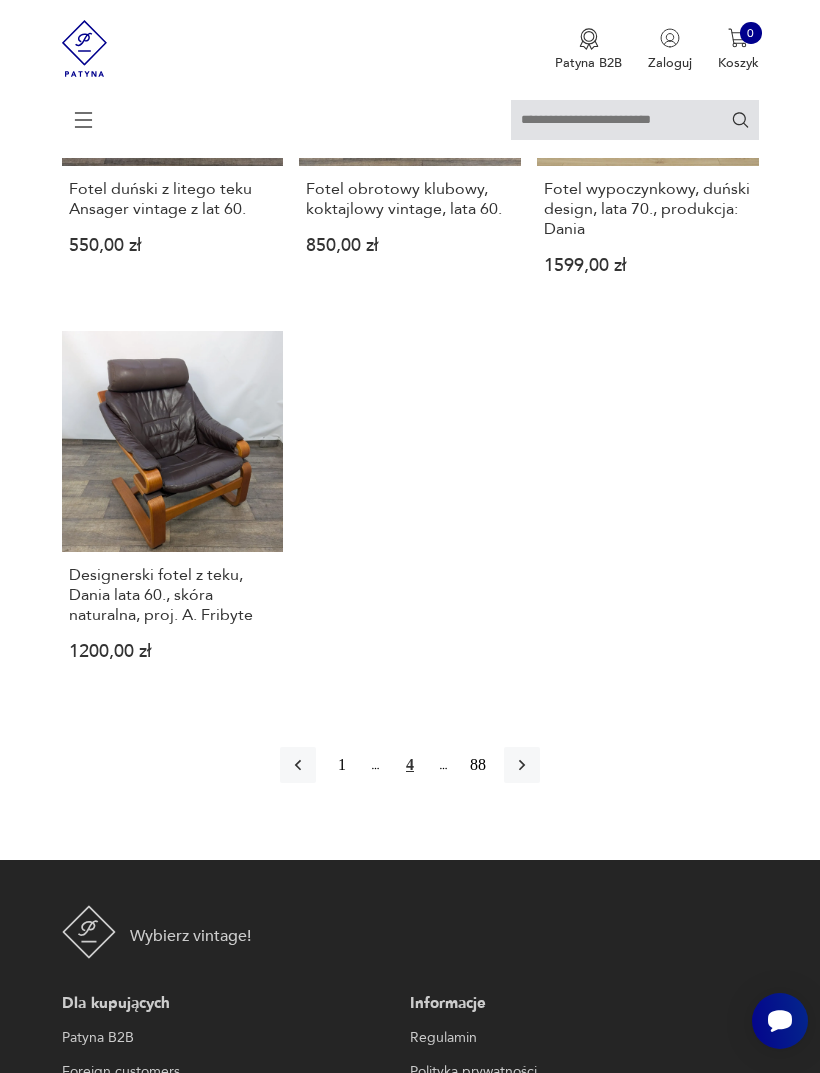 click 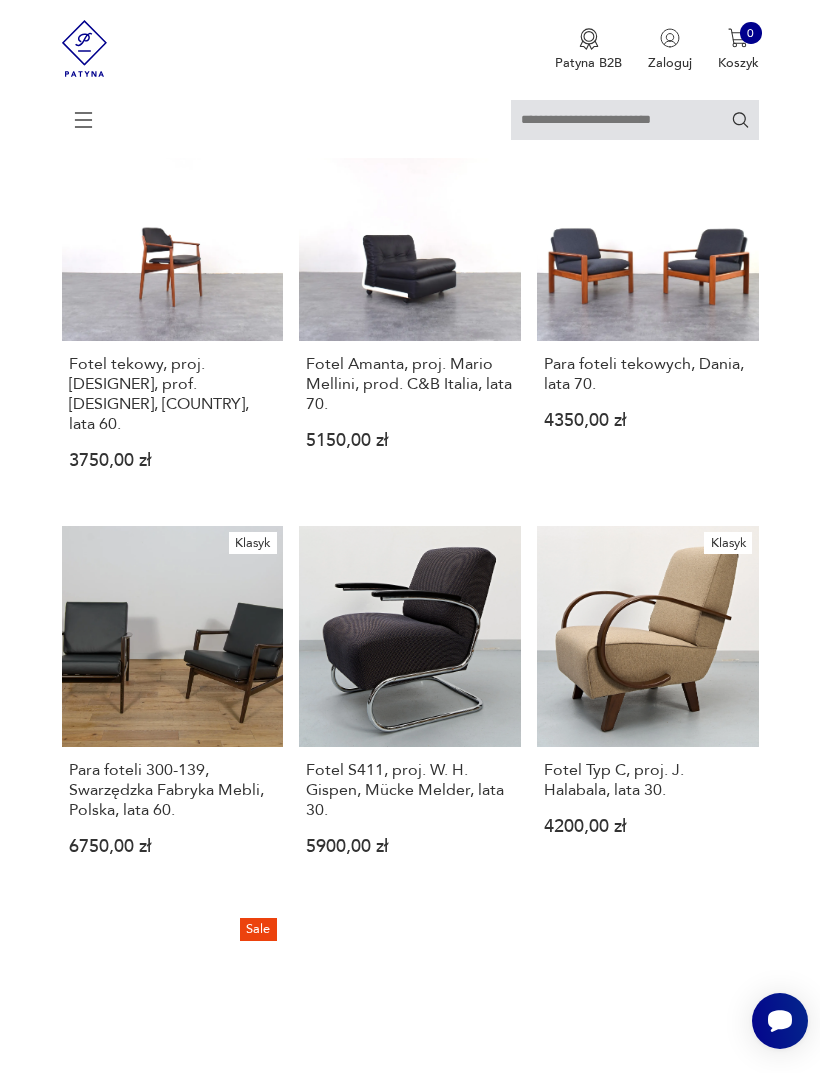 scroll, scrollTop: 365, scrollLeft: 0, axis: vertical 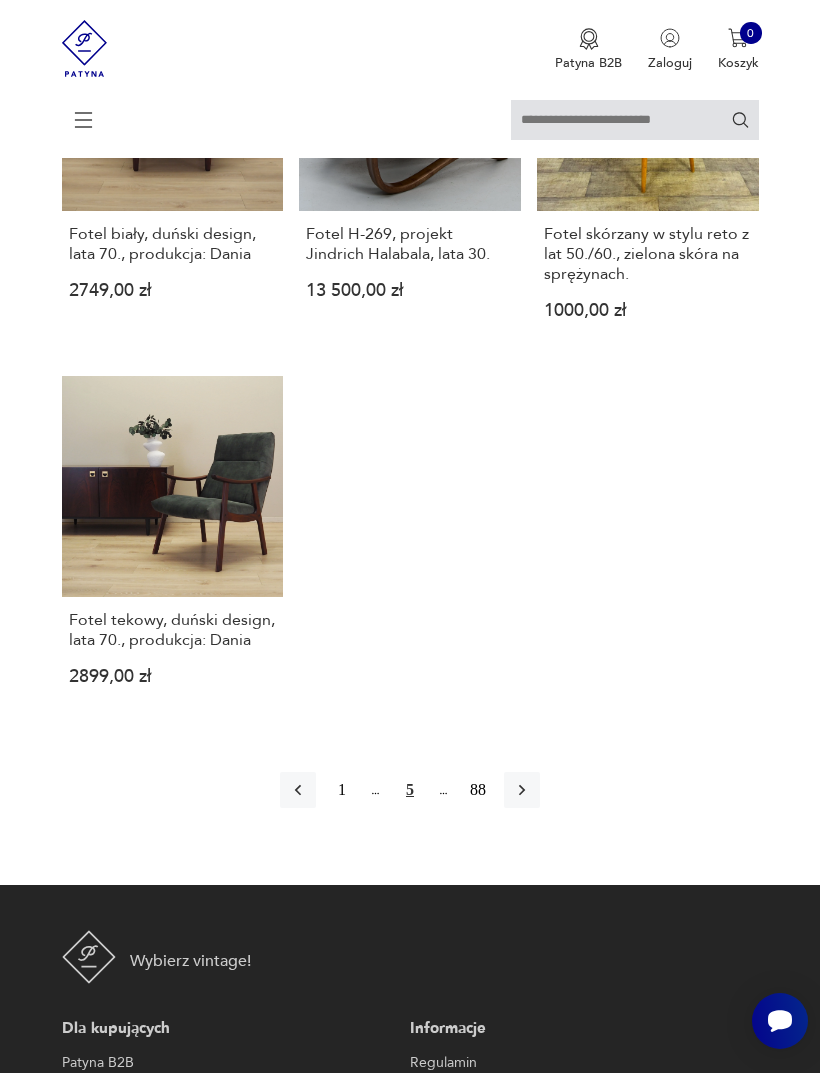 click at bounding box center (522, 790) 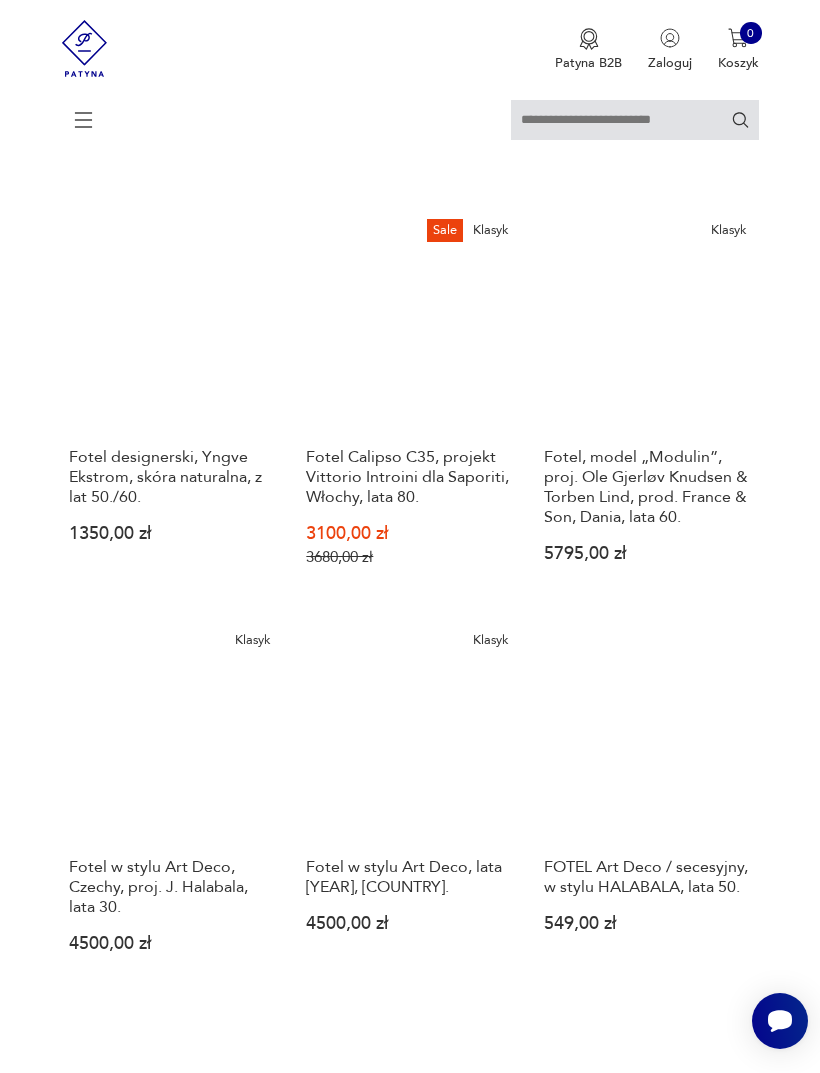 scroll, scrollTop: 1670, scrollLeft: 0, axis: vertical 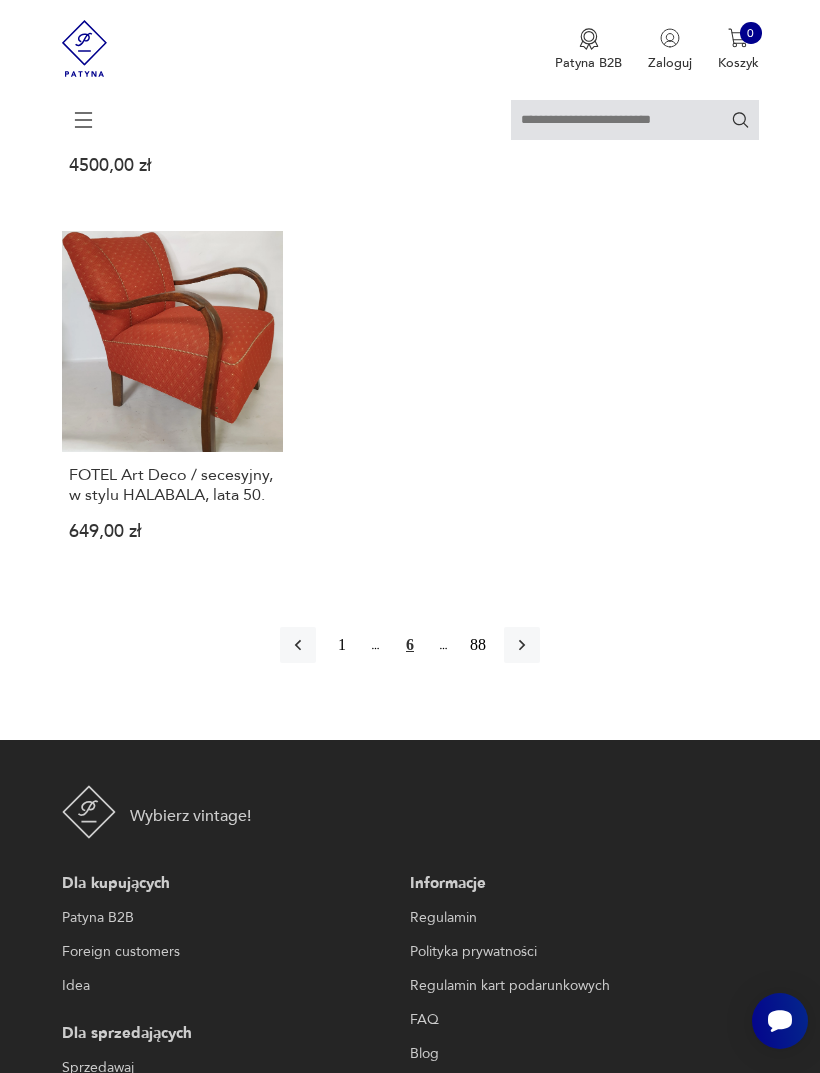 click 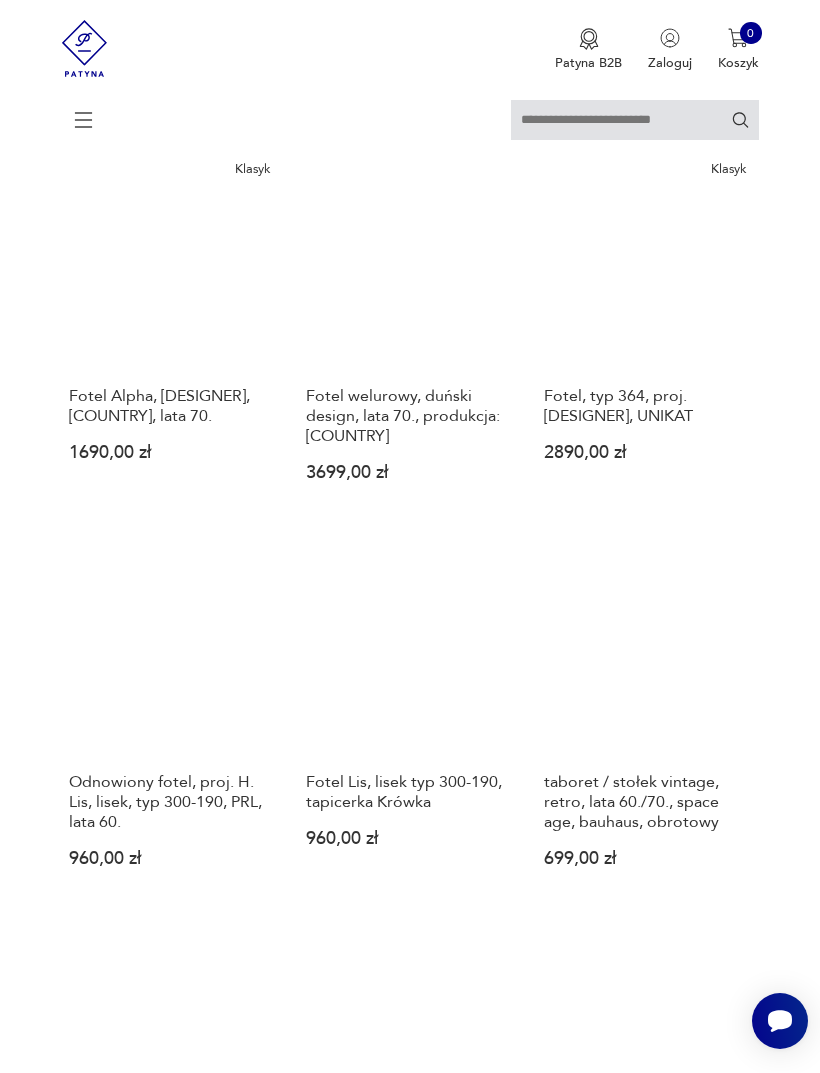 scroll, scrollTop: 365, scrollLeft: 0, axis: vertical 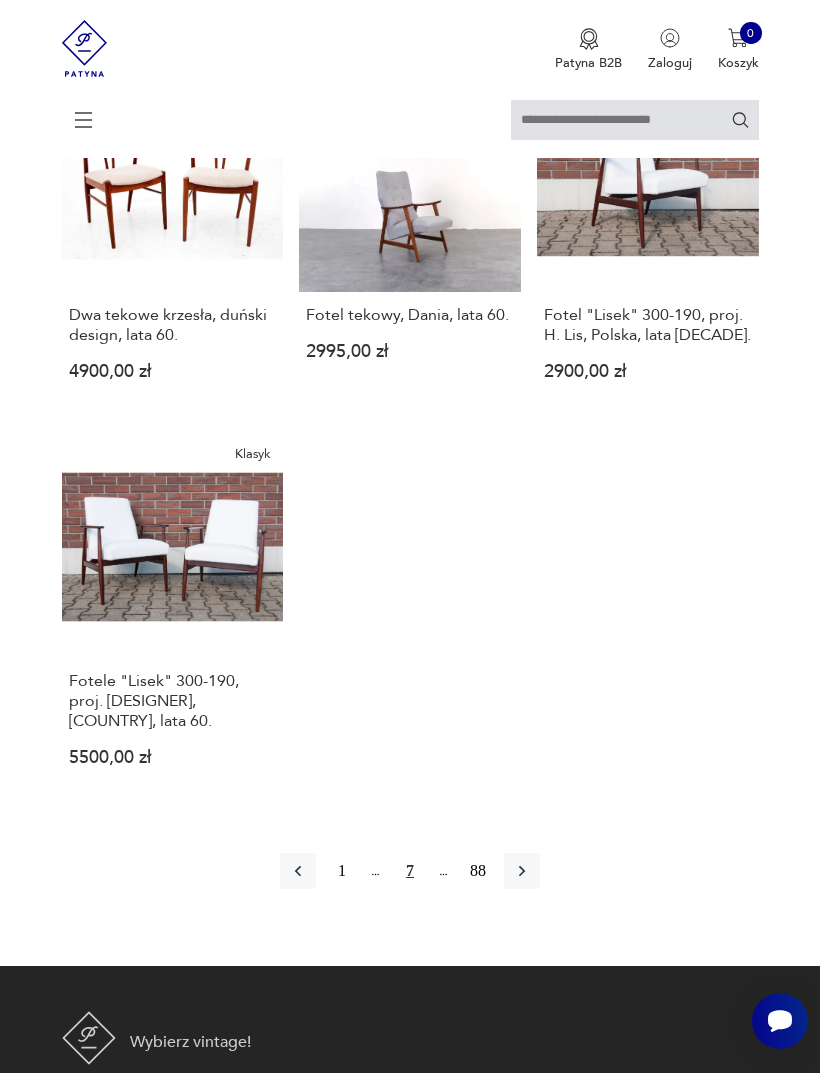 click 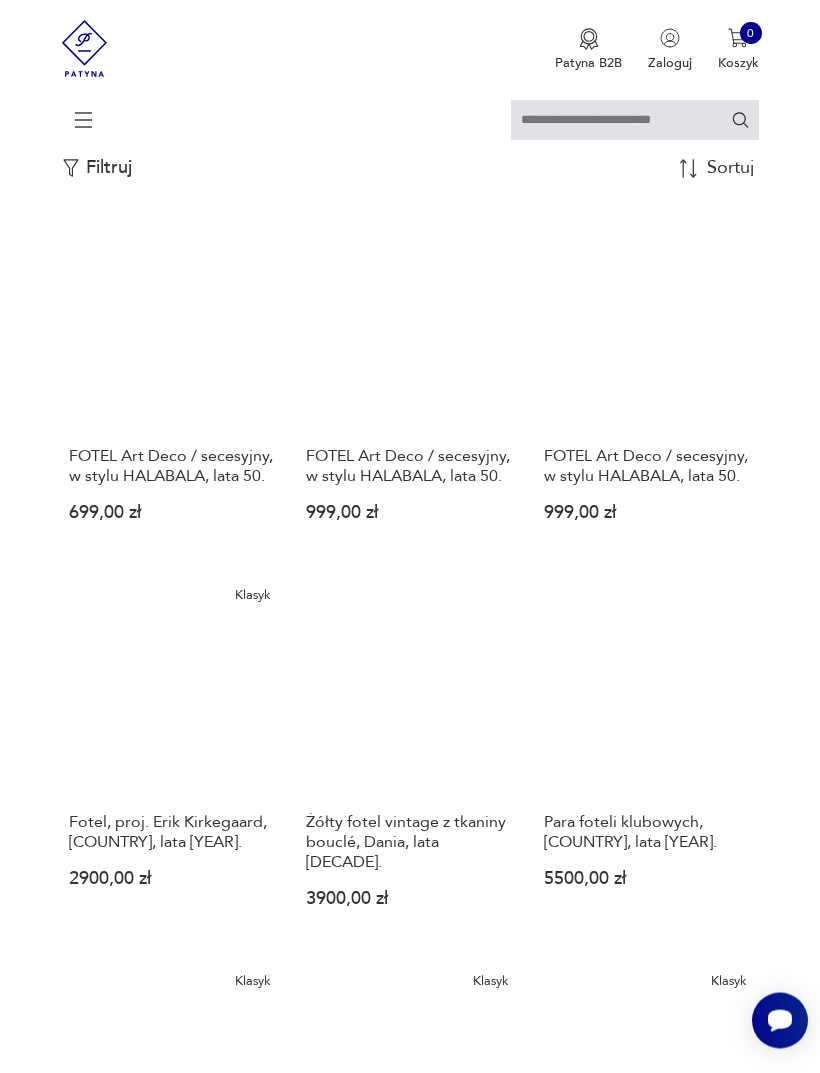 scroll, scrollTop: 365, scrollLeft: 0, axis: vertical 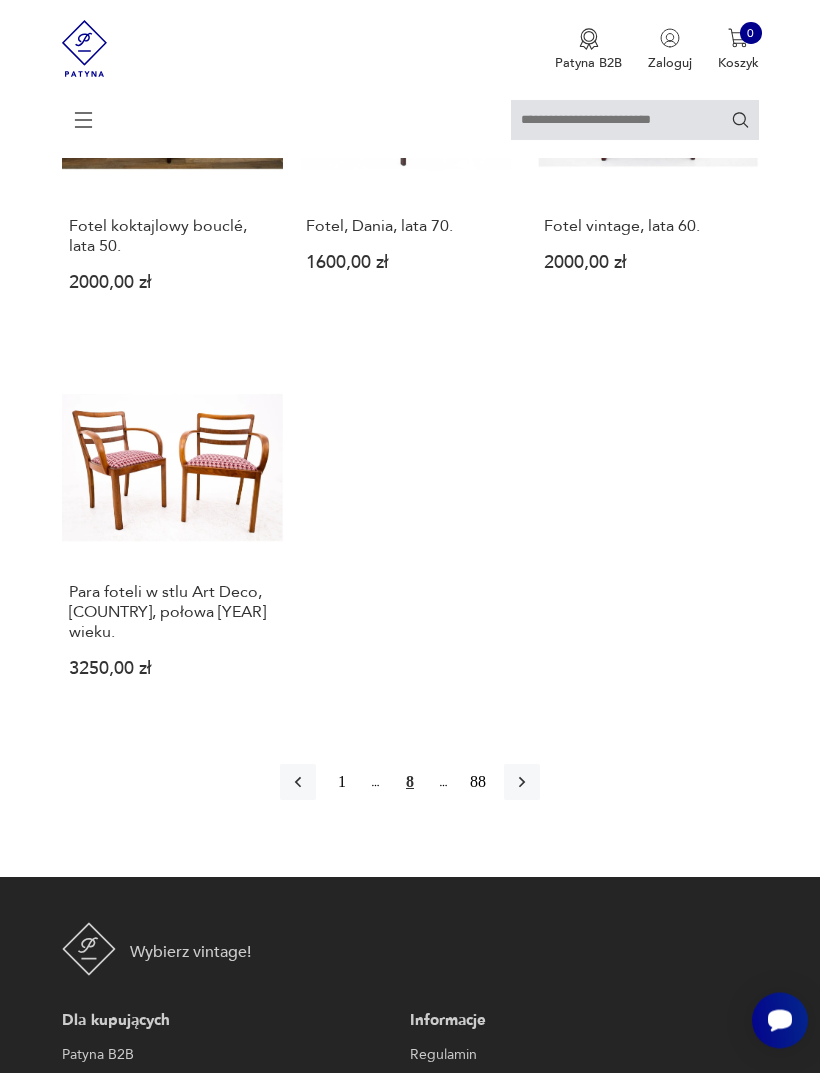 click 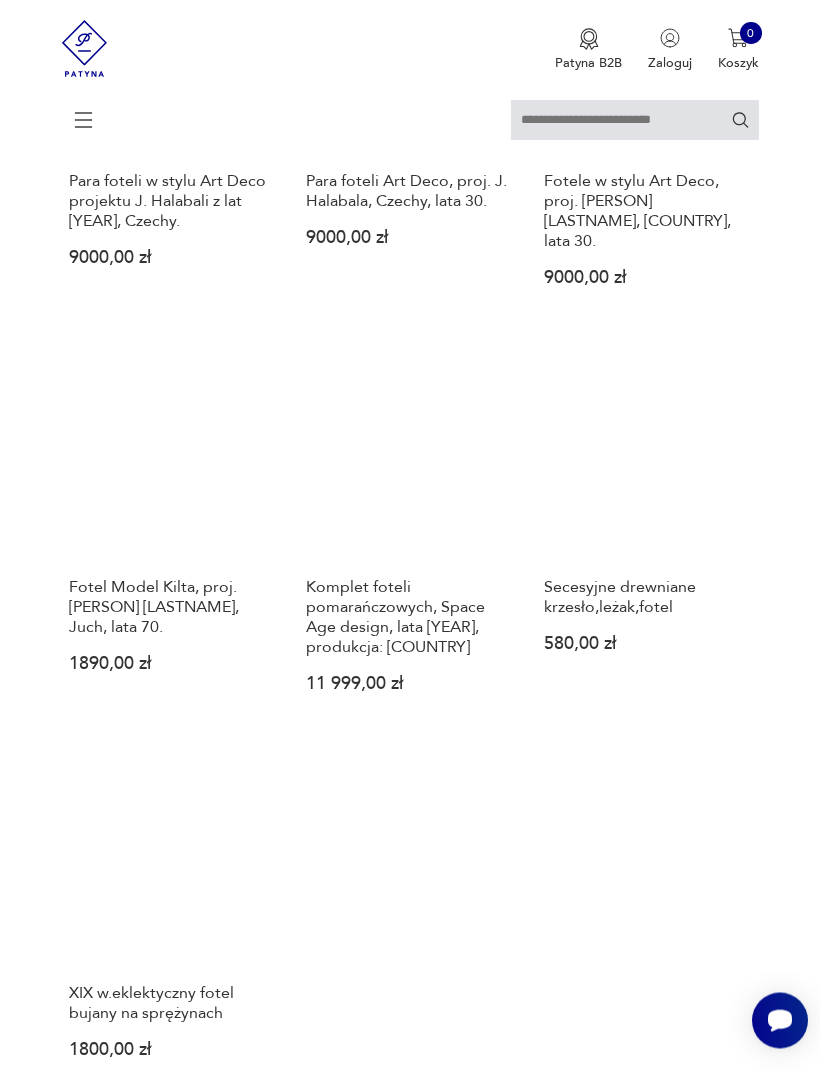 scroll, scrollTop: 1963, scrollLeft: 0, axis: vertical 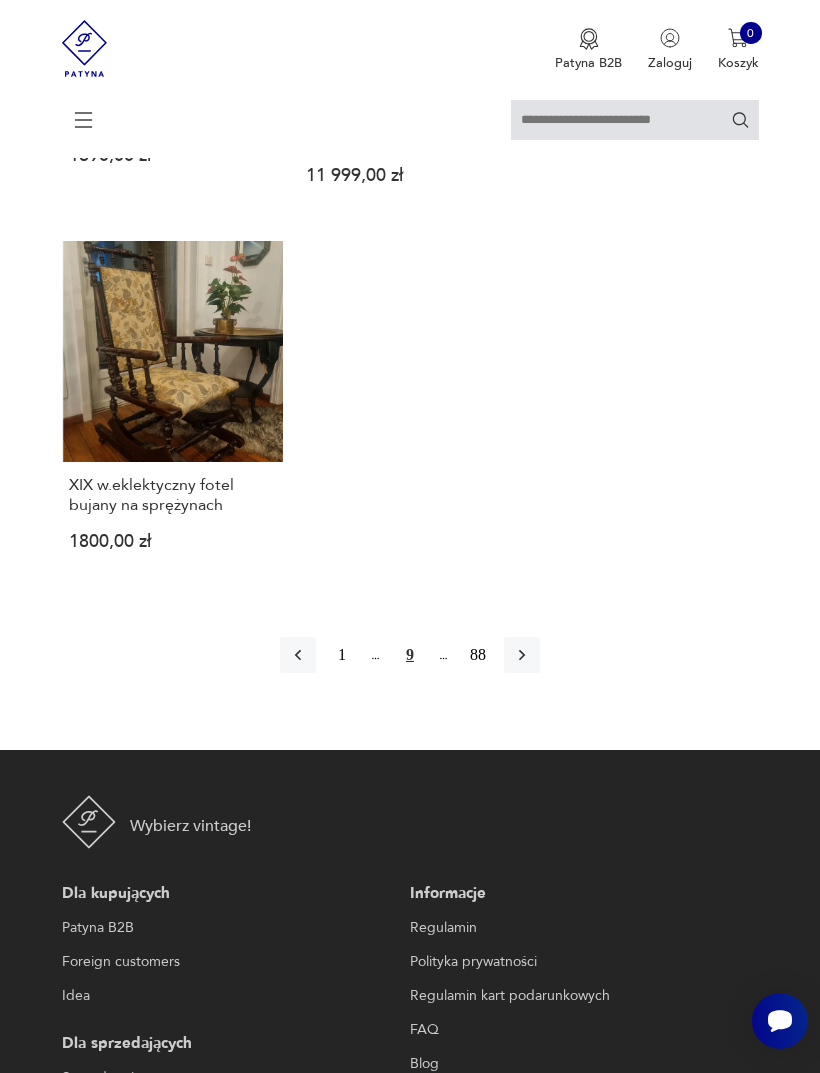 click 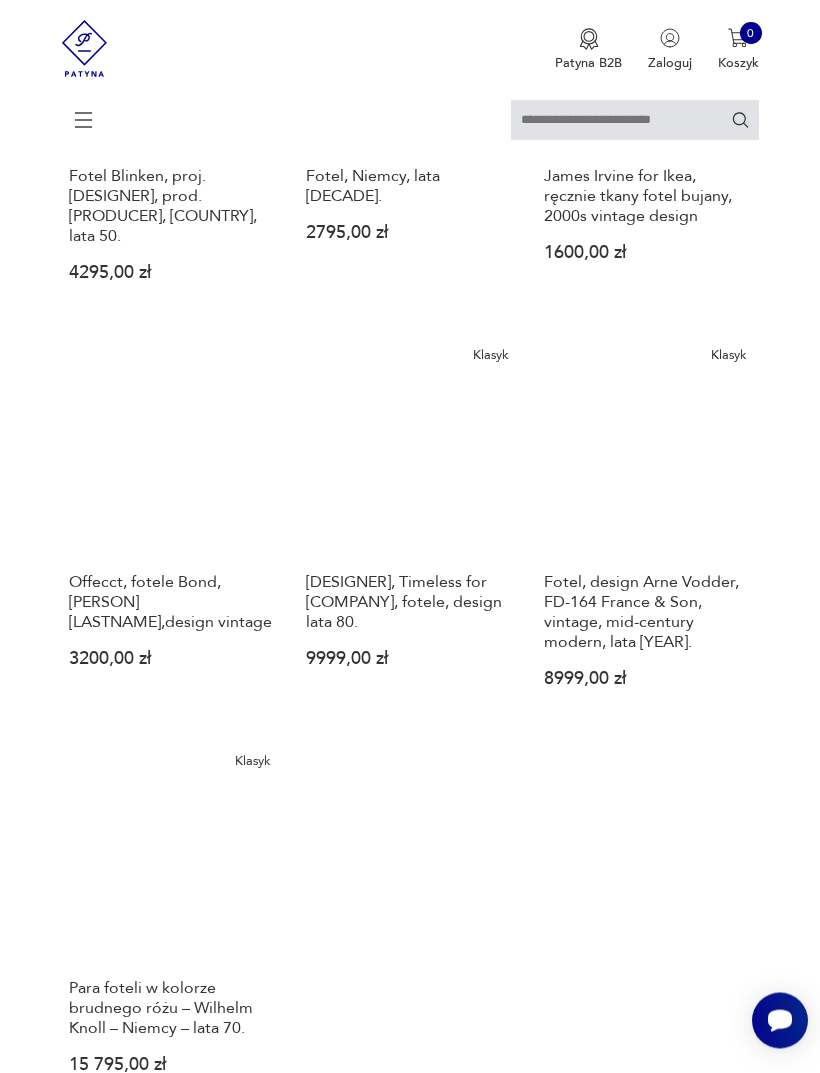 scroll, scrollTop: 1967, scrollLeft: 0, axis: vertical 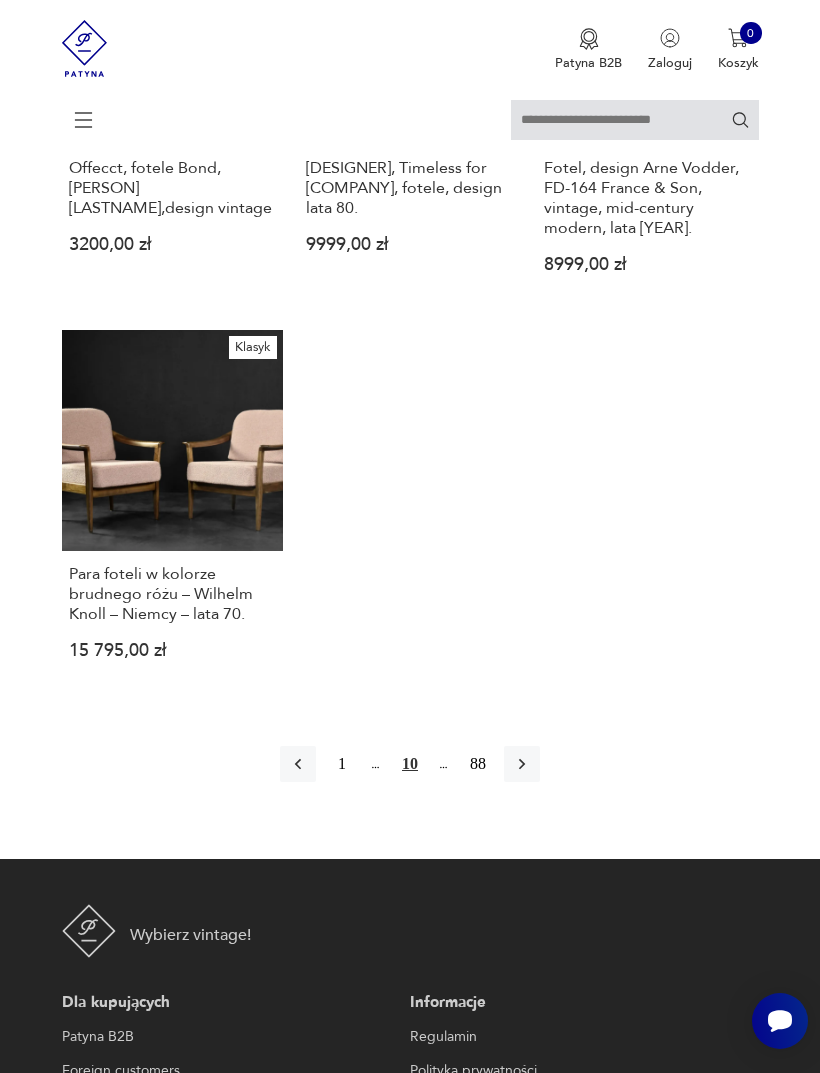 click 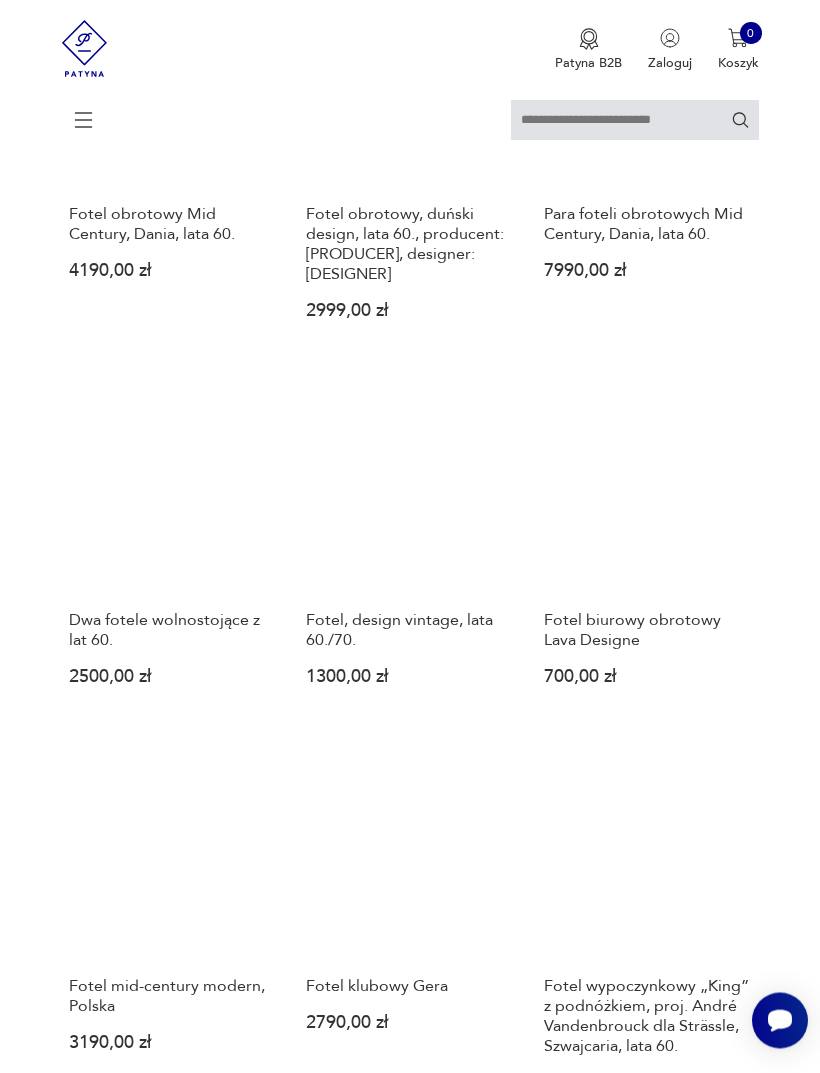 scroll, scrollTop: 1572, scrollLeft: 0, axis: vertical 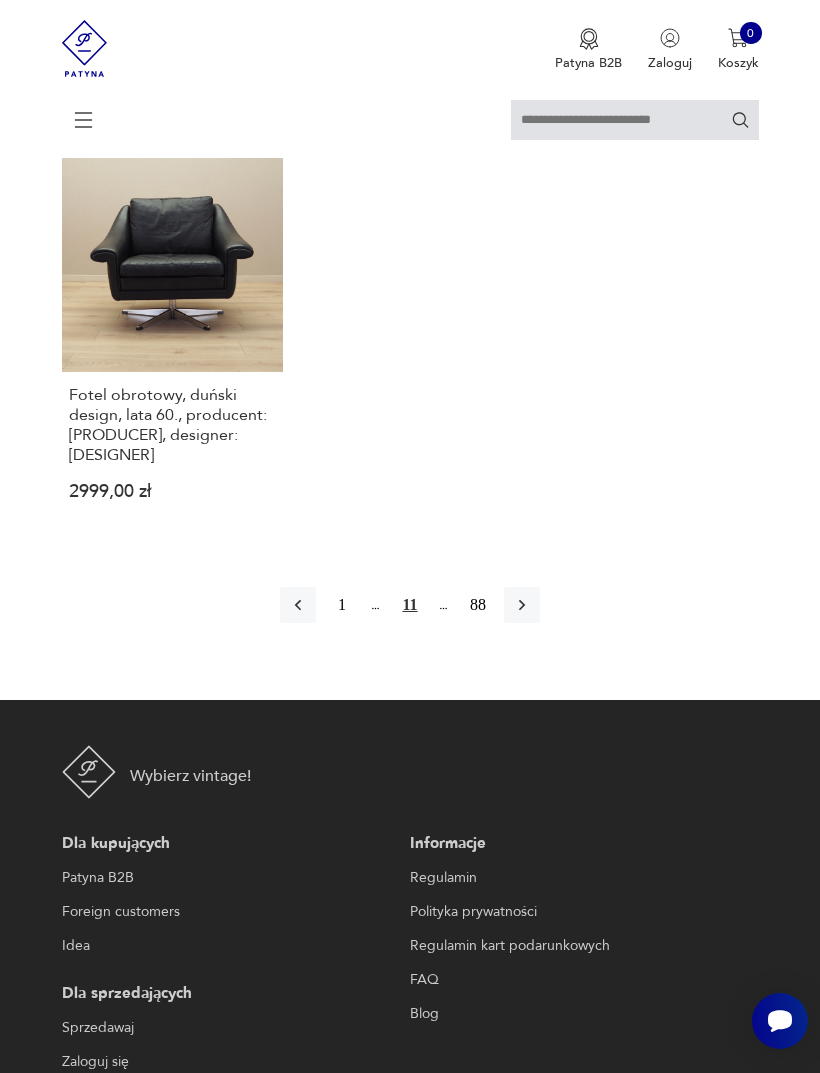 click 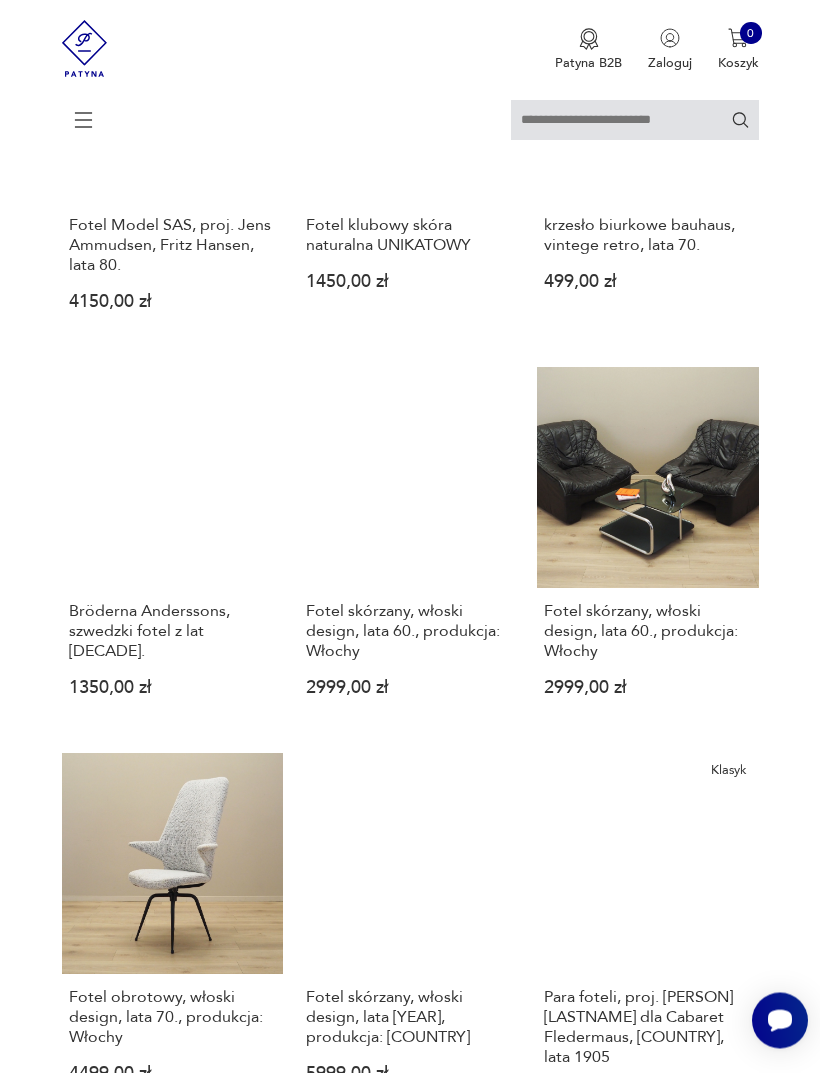 scroll, scrollTop: 1556, scrollLeft: 0, axis: vertical 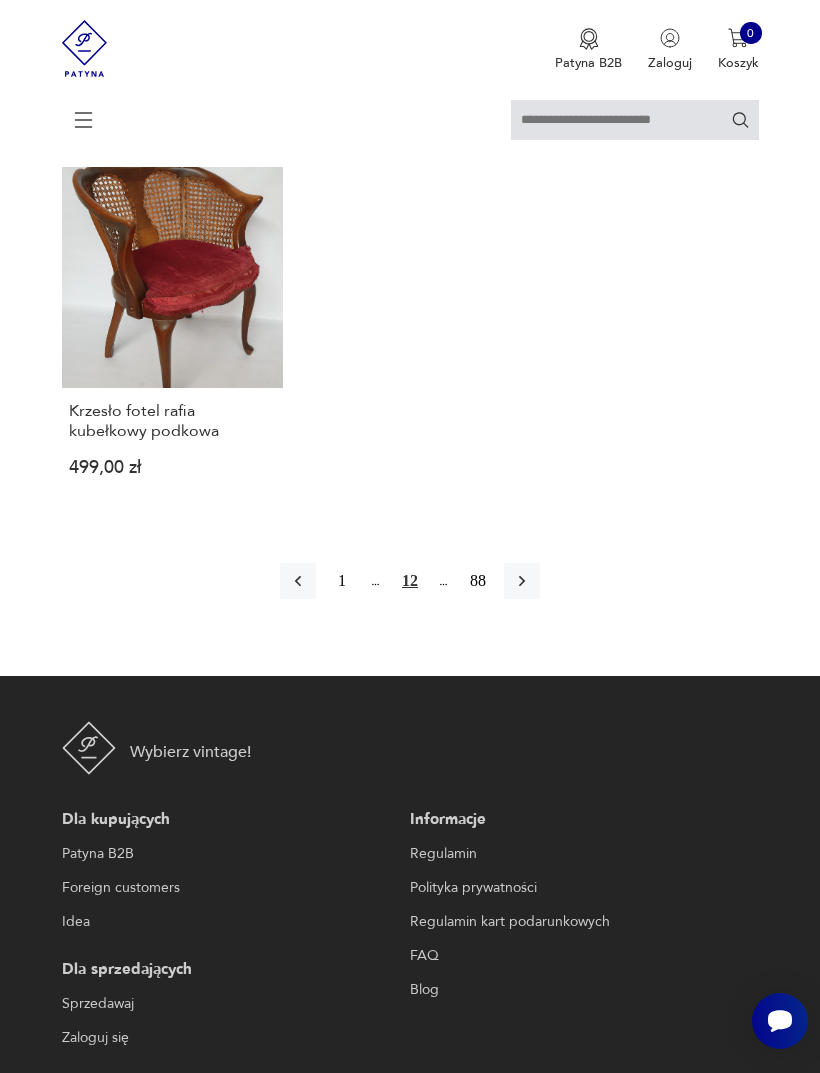 click 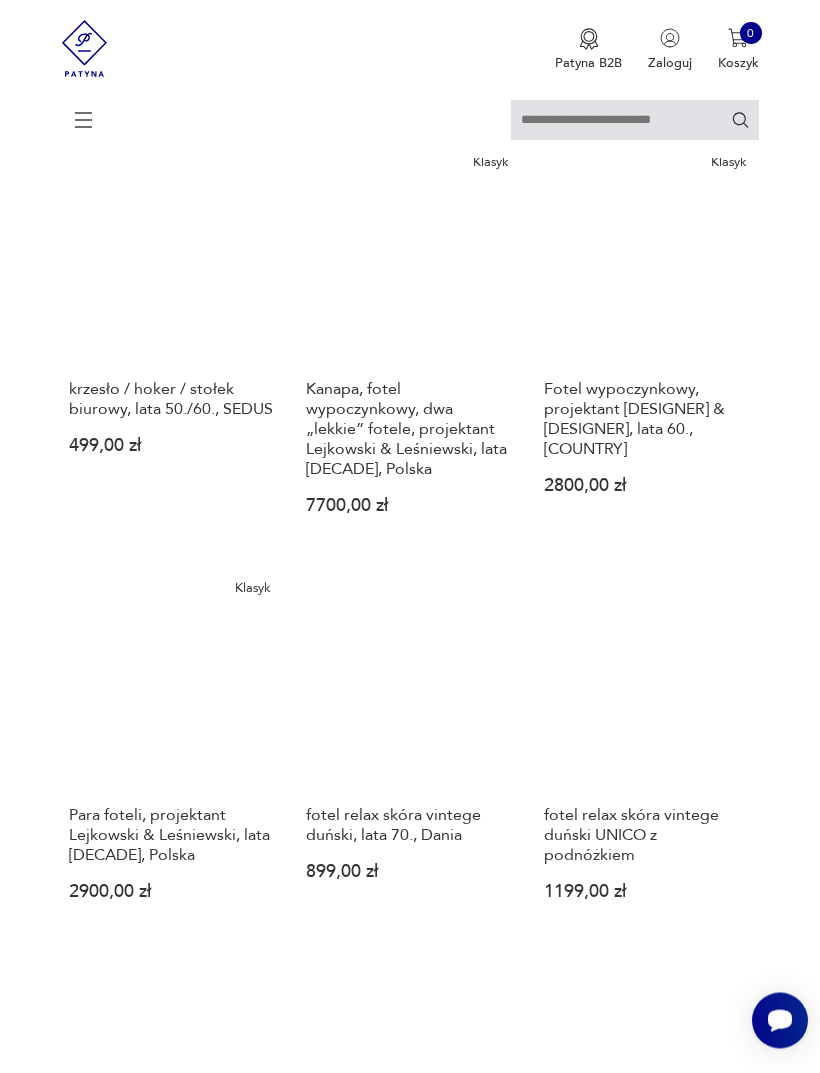 scroll, scrollTop: 365, scrollLeft: 0, axis: vertical 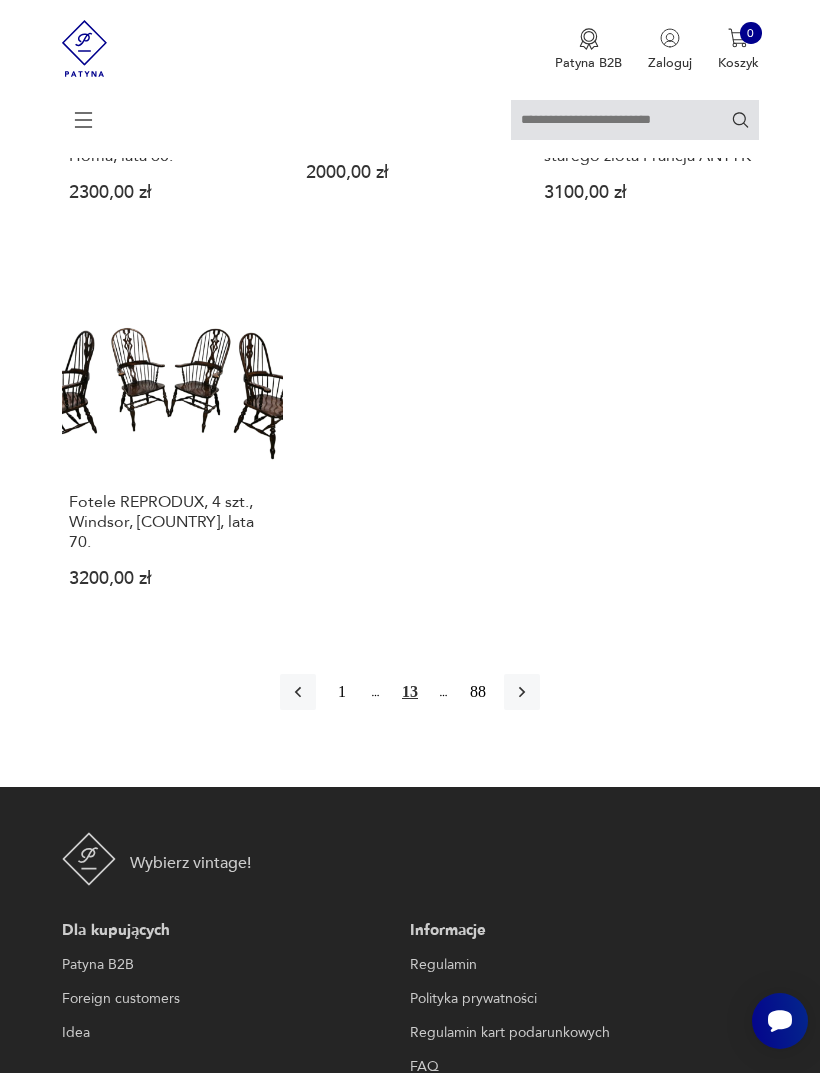 click 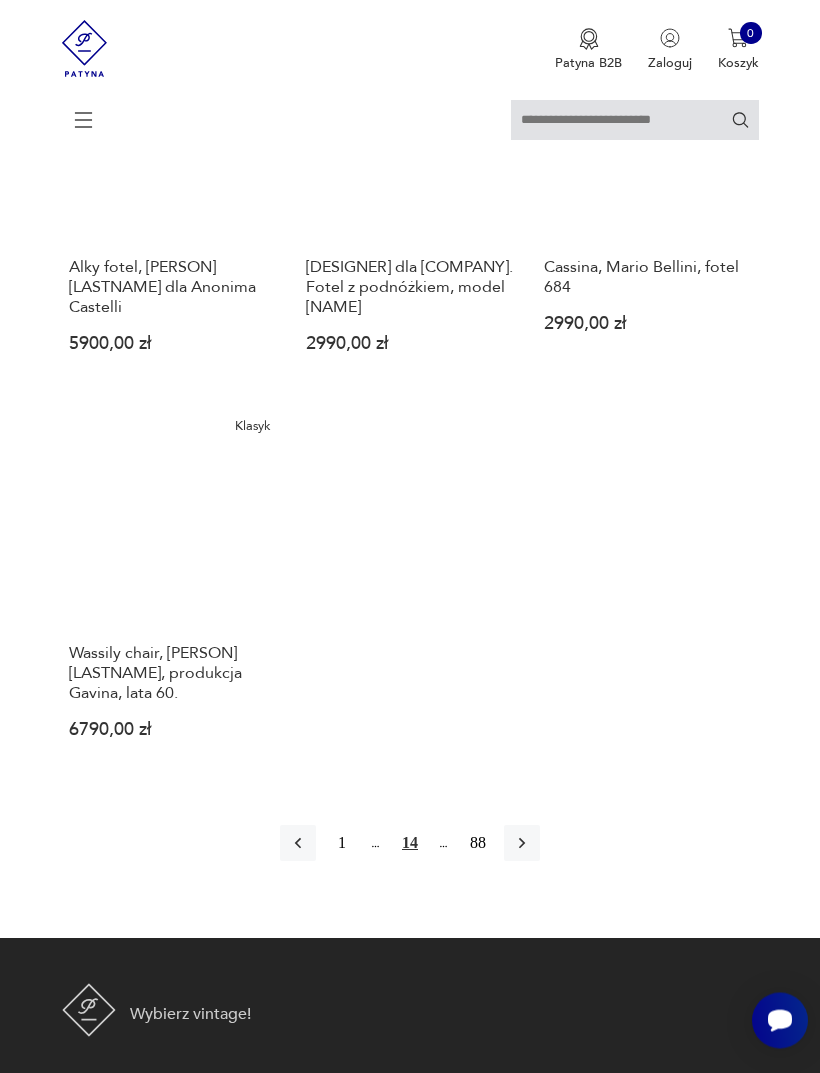 scroll, scrollTop: 2314, scrollLeft: 0, axis: vertical 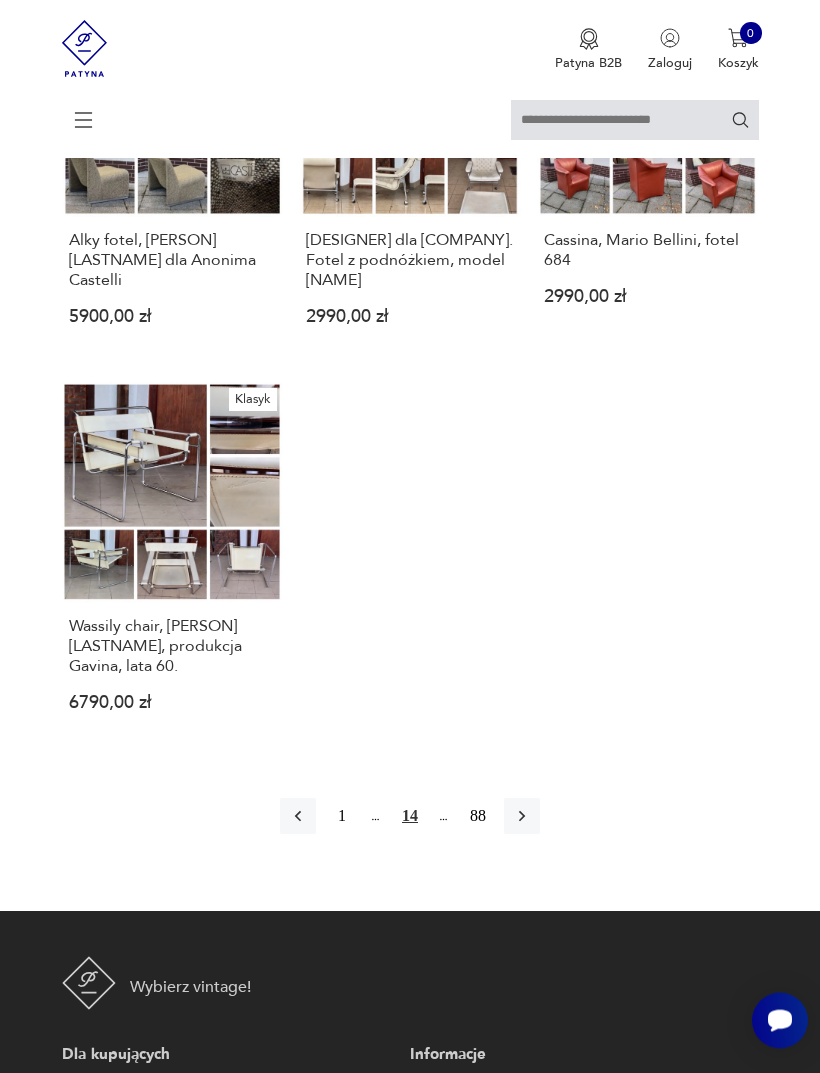 click 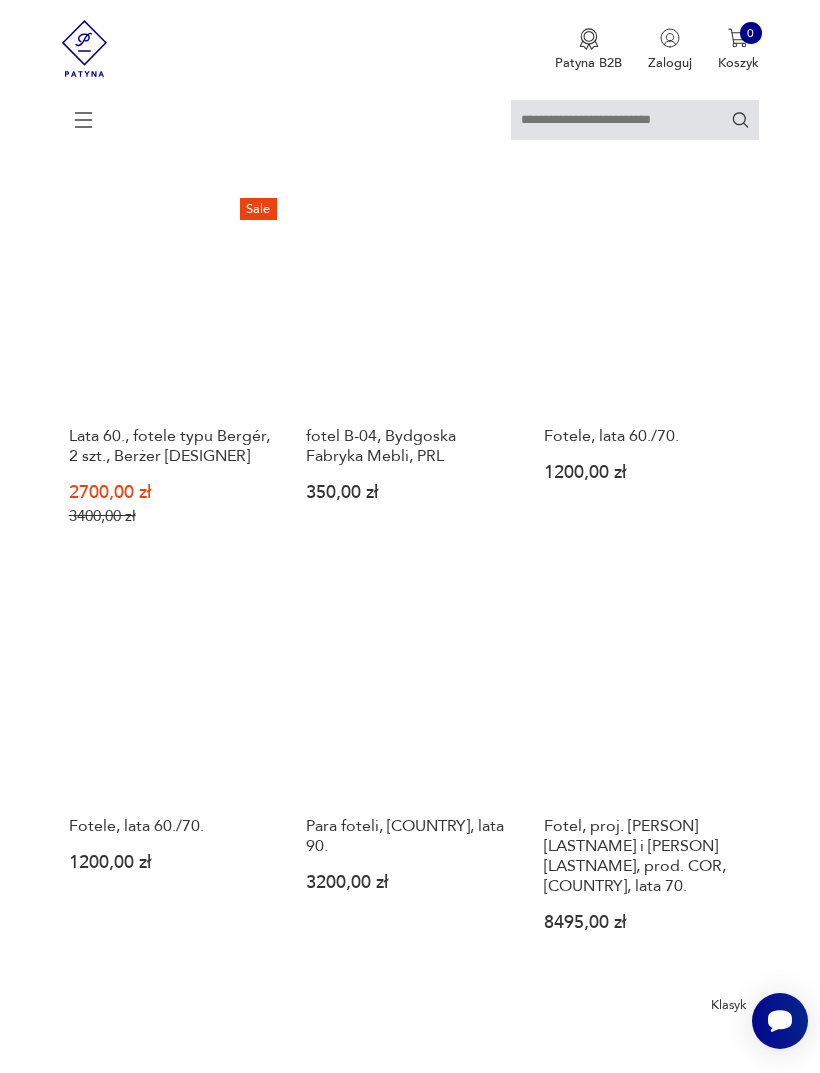 scroll, scrollTop: 365, scrollLeft: 0, axis: vertical 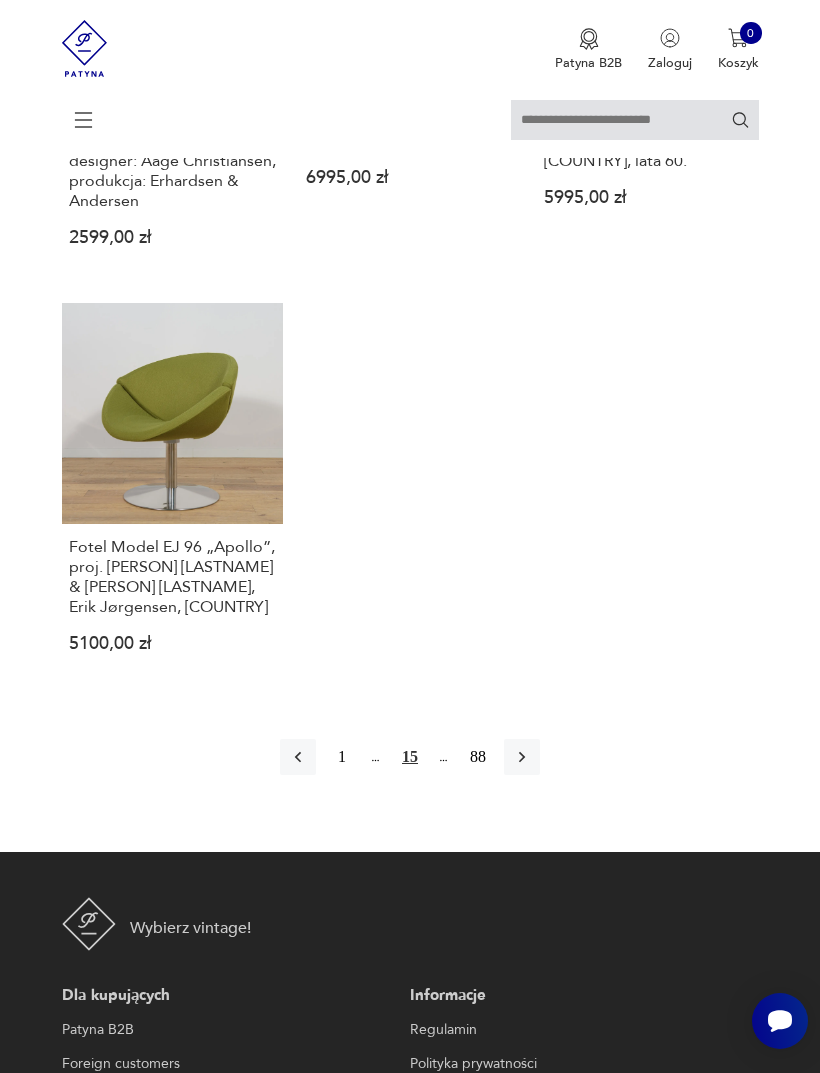 click at bounding box center (522, 757) 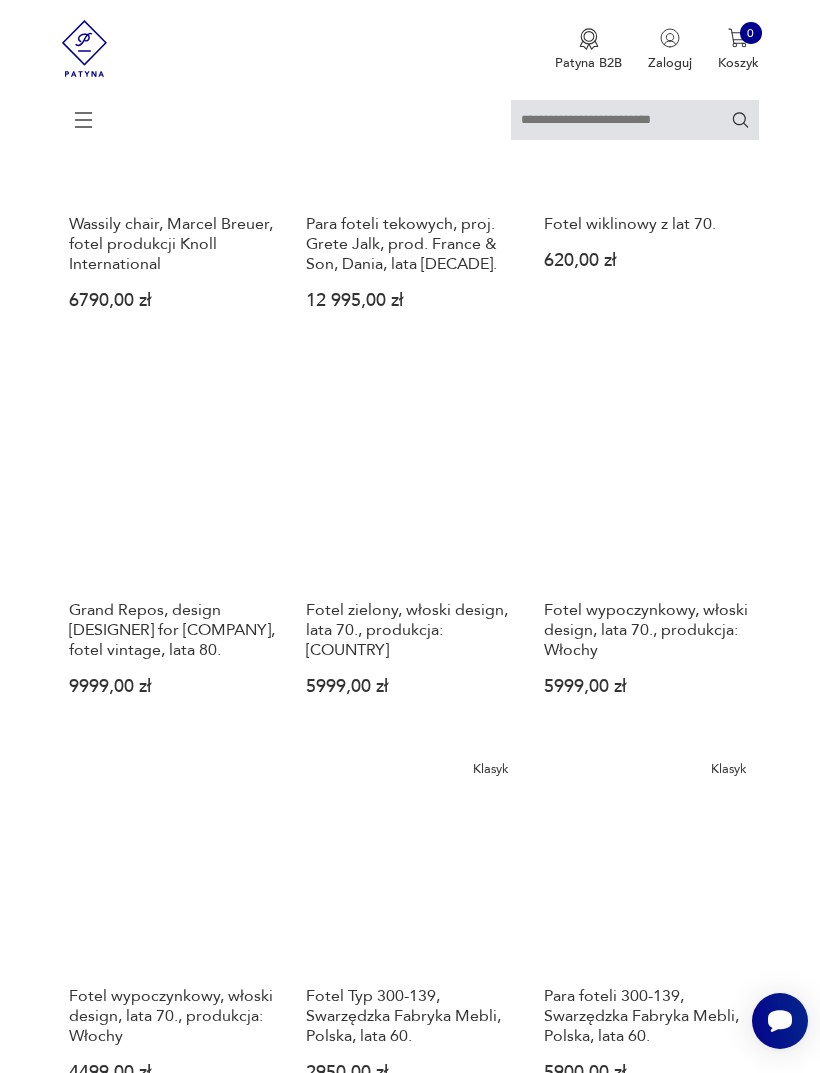 scroll, scrollTop: 365, scrollLeft: 0, axis: vertical 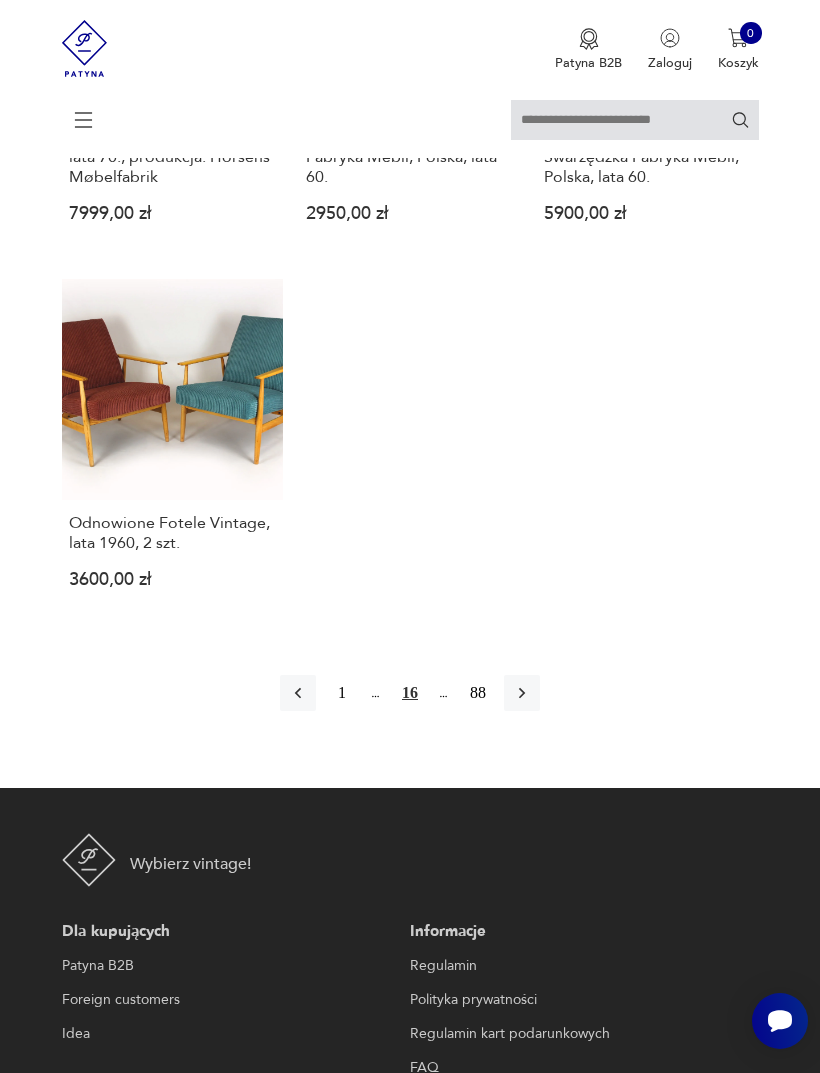 click 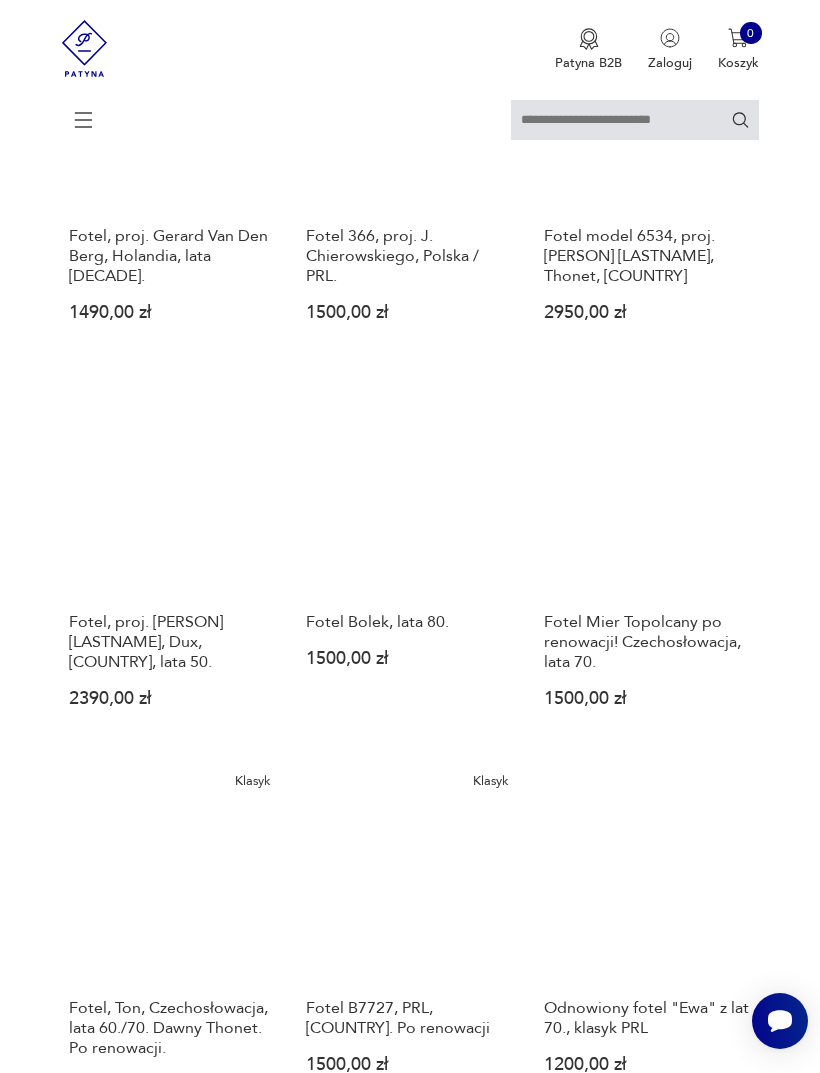 scroll, scrollTop: 1507, scrollLeft: 0, axis: vertical 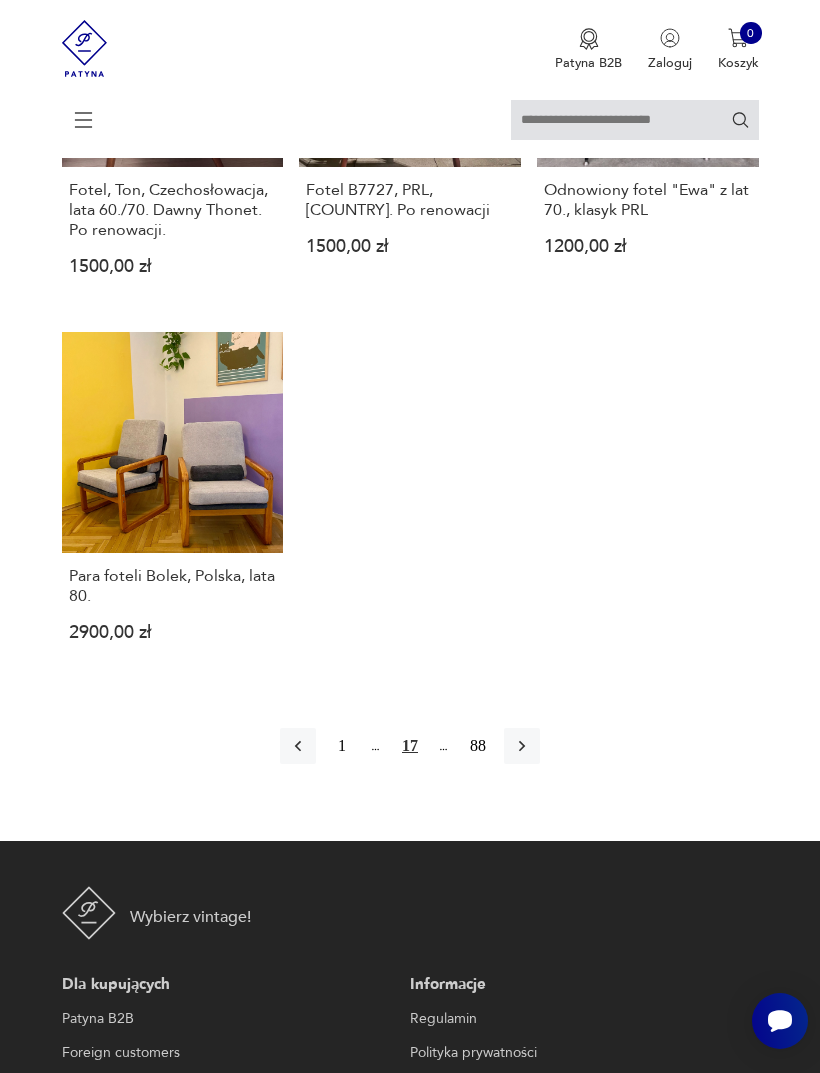 click 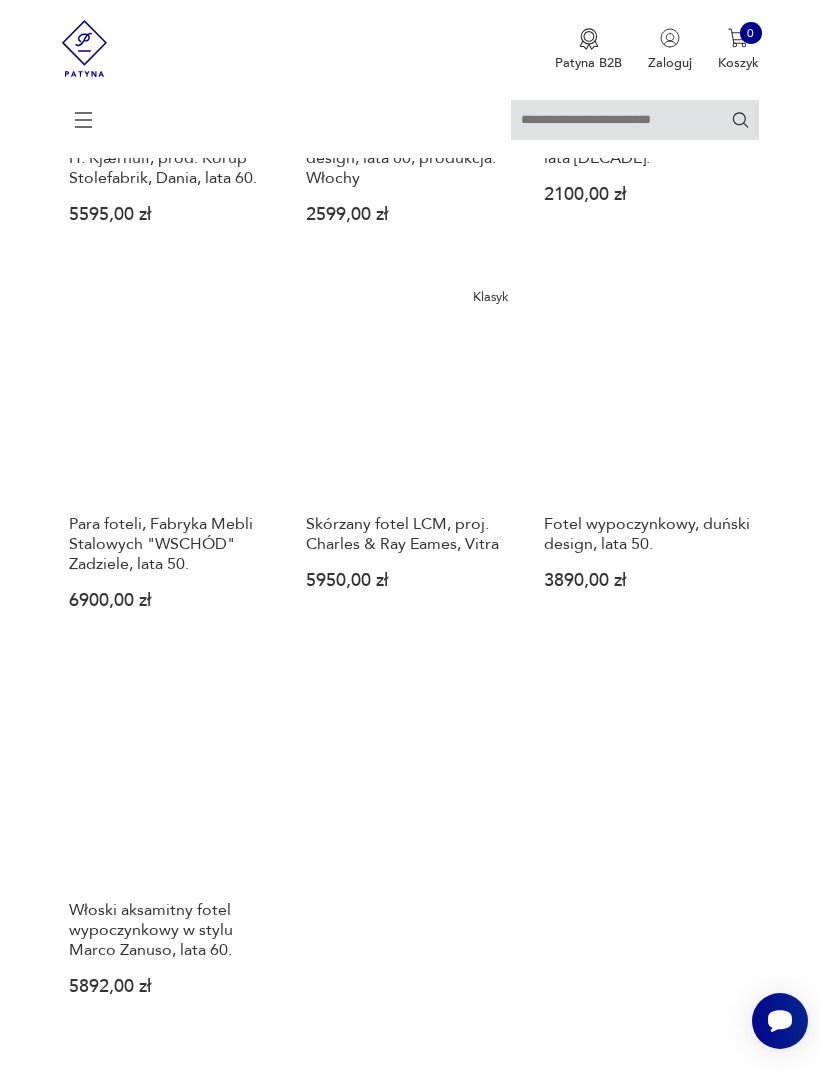 scroll, scrollTop: 1988, scrollLeft: 0, axis: vertical 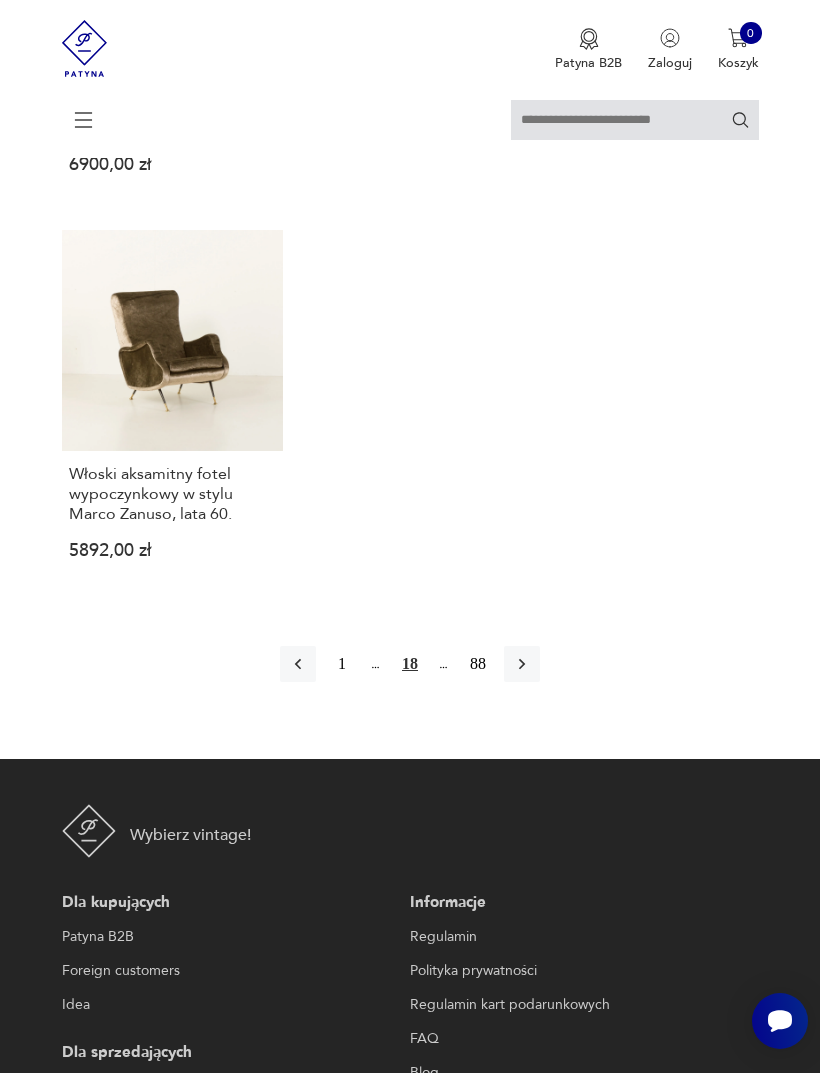click at bounding box center (522, 664) 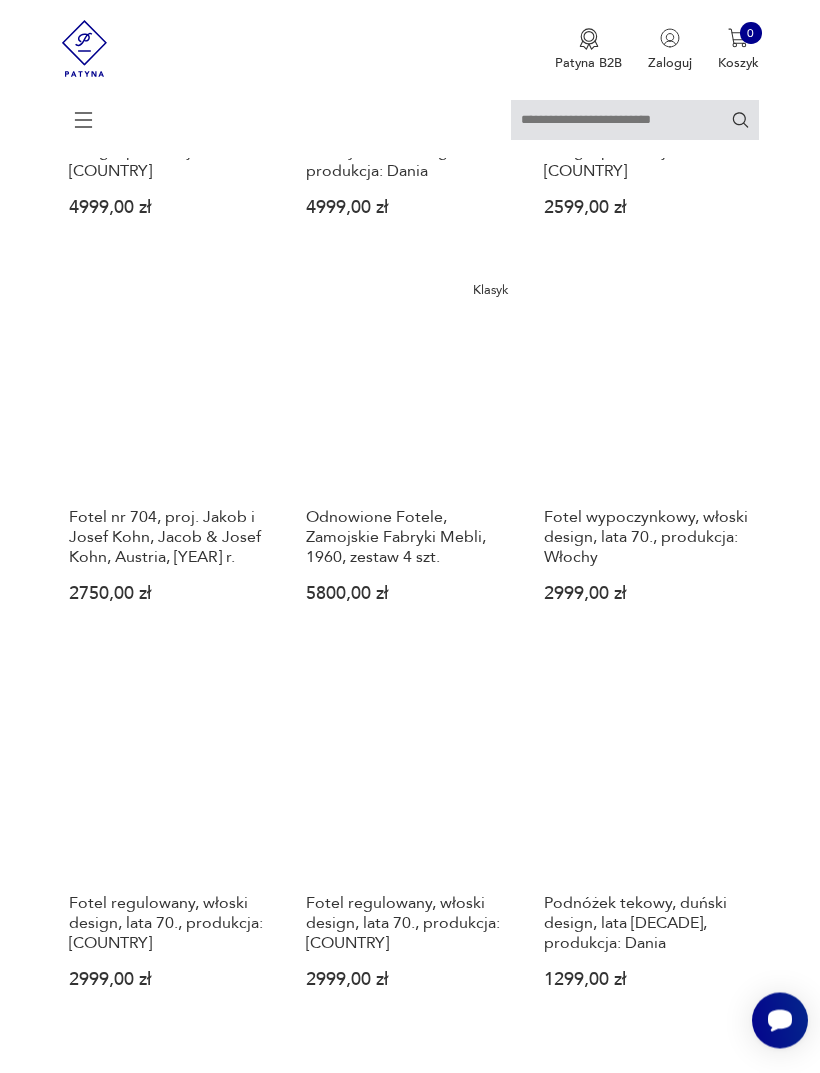 scroll, scrollTop: 1626, scrollLeft: 0, axis: vertical 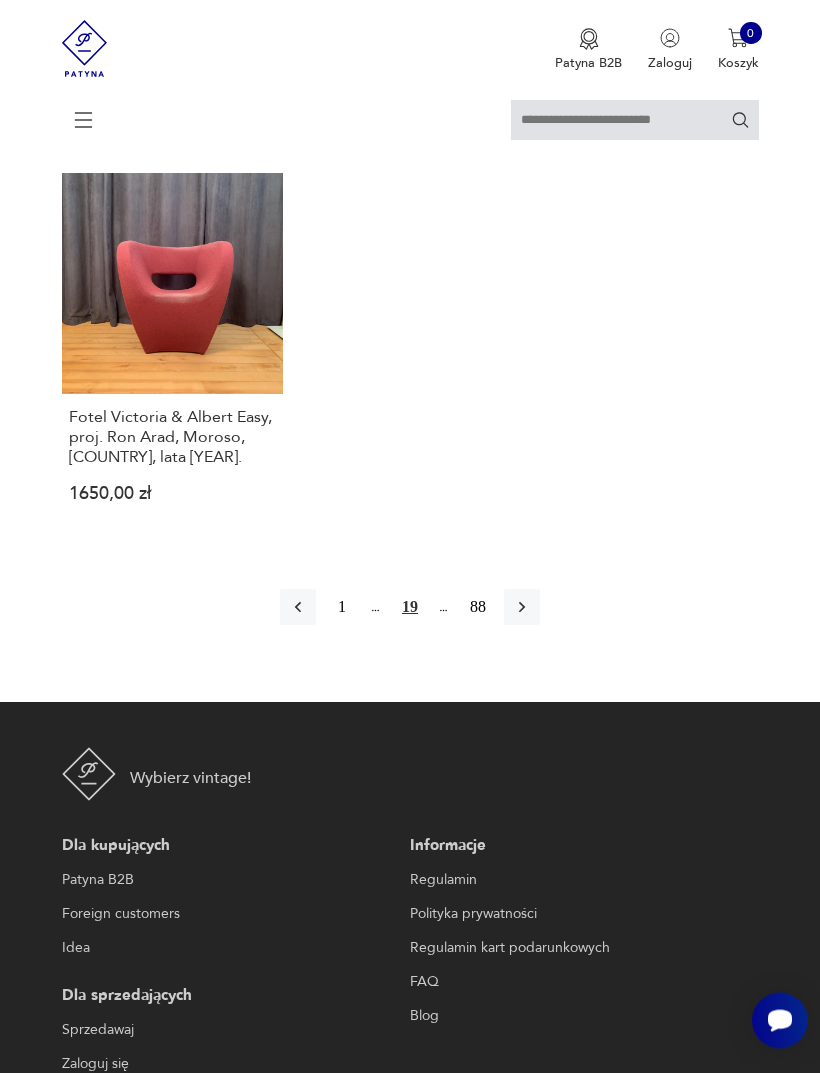 click at bounding box center [522, 608] 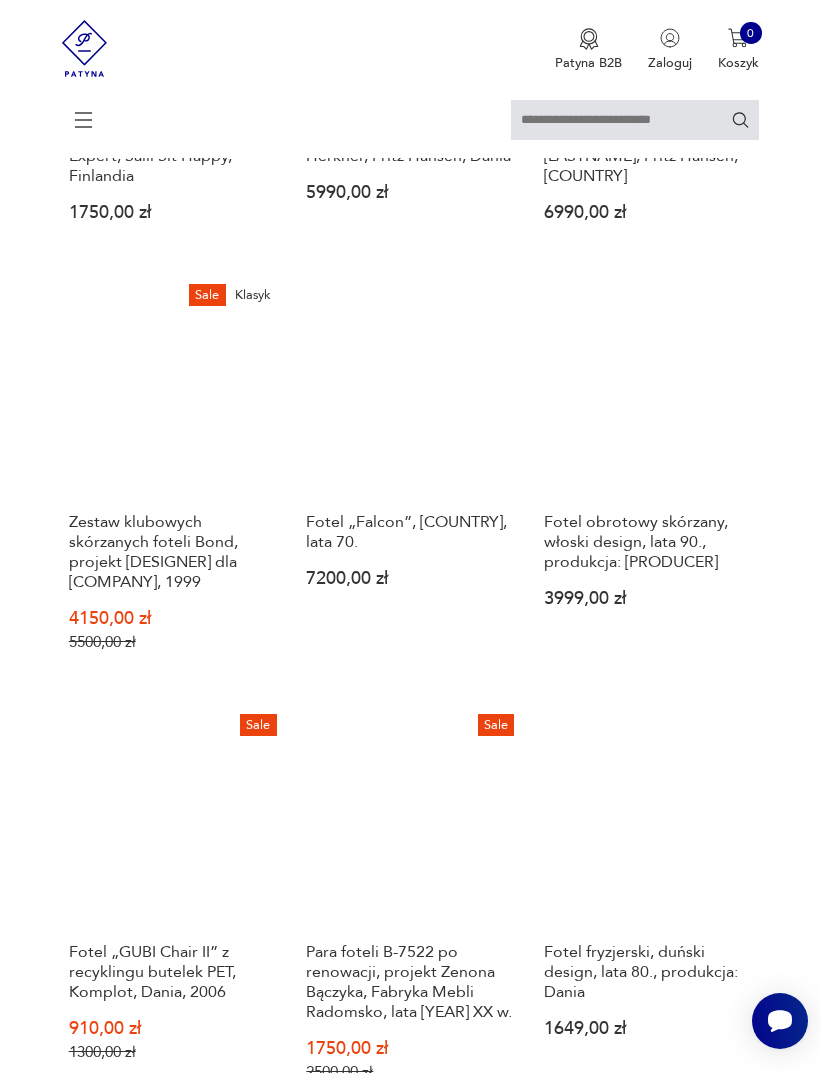 scroll, scrollTop: 836, scrollLeft: 0, axis: vertical 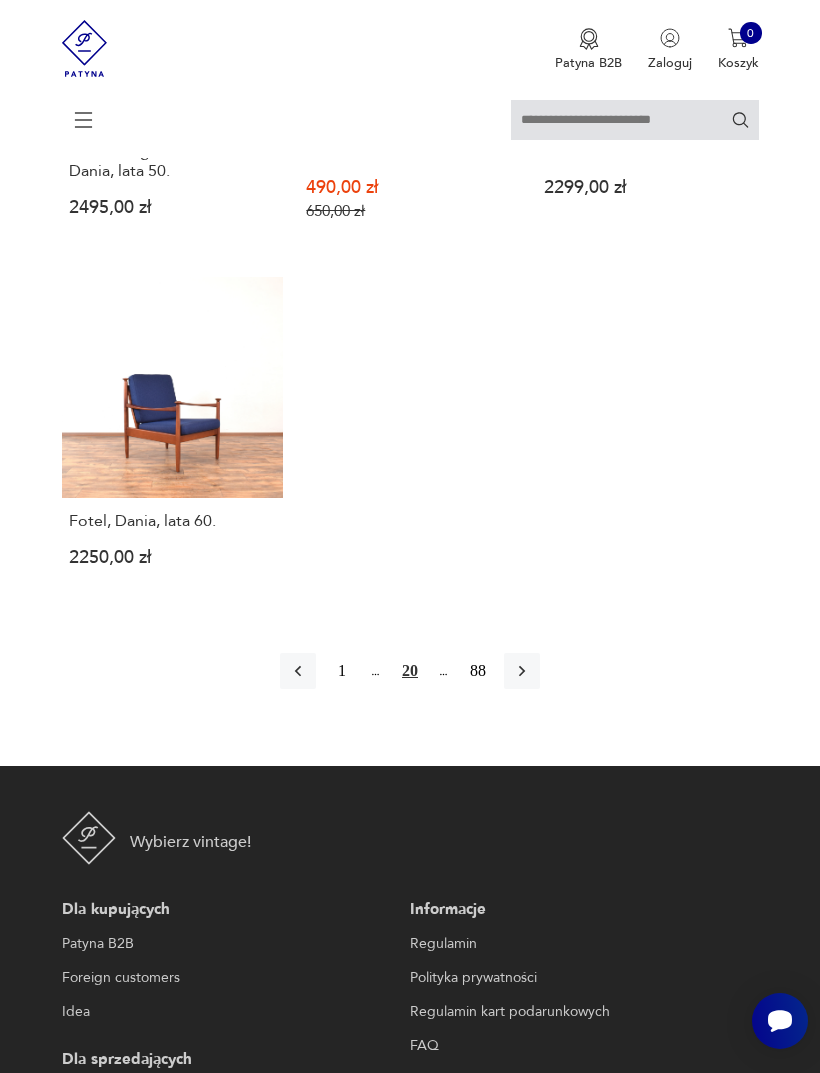 click at bounding box center (522, 671) 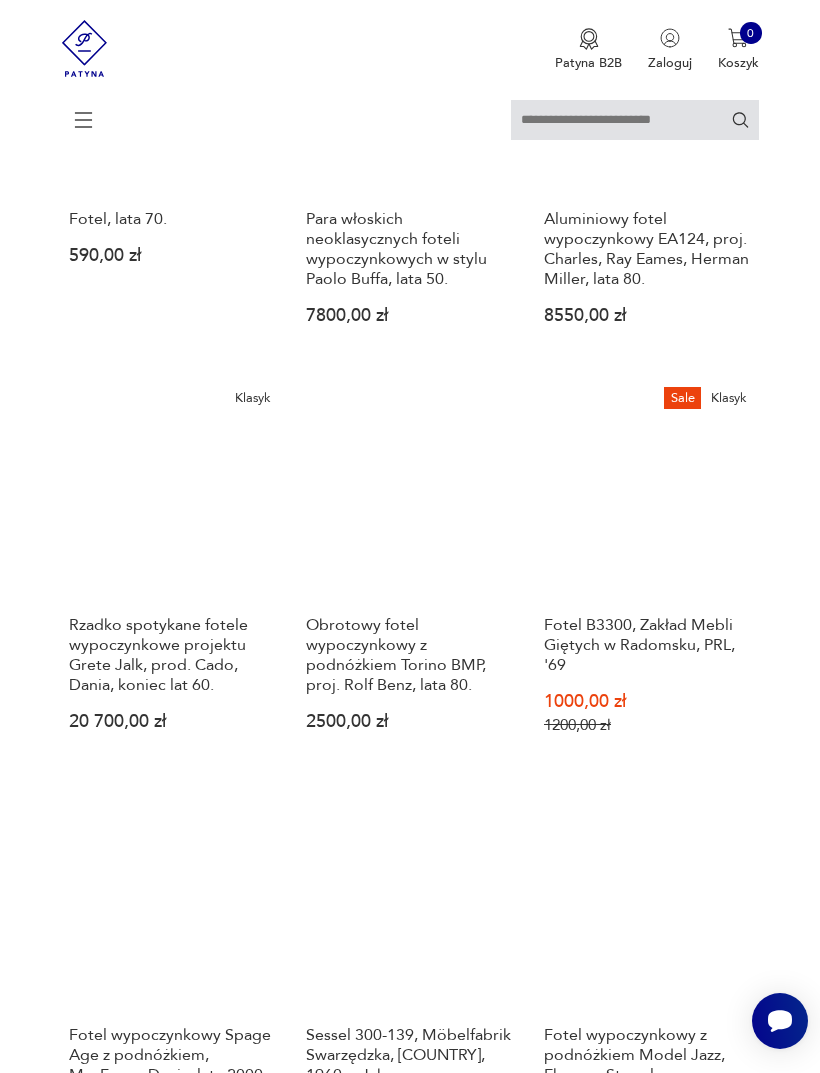scroll, scrollTop: 745, scrollLeft: 0, axis: vertical 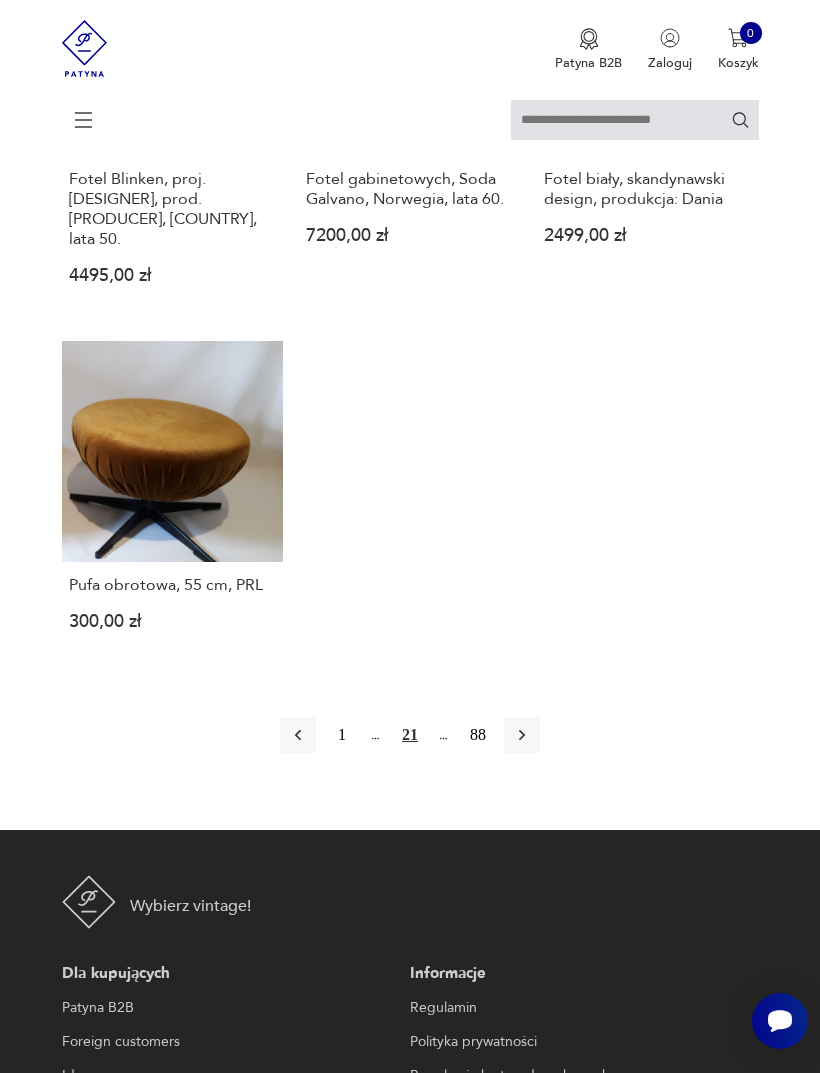 click 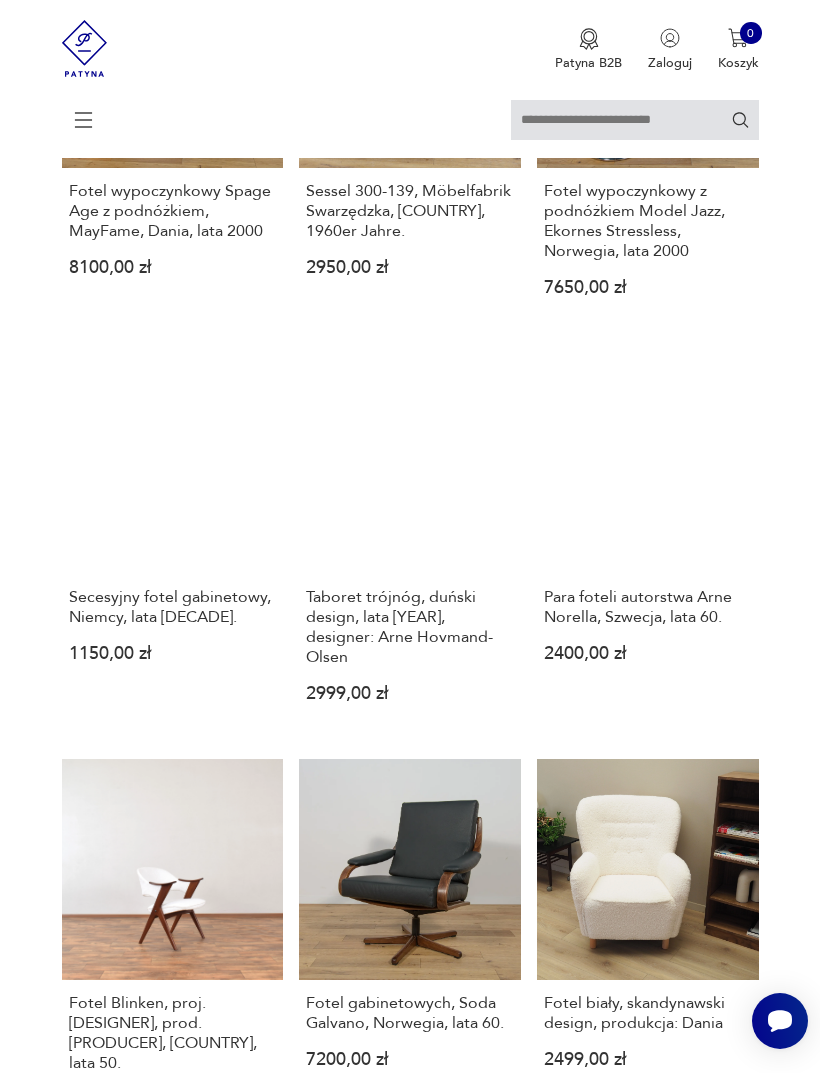 scroll, scrollTop: 365, scrollLeft: 0, axis: vertical 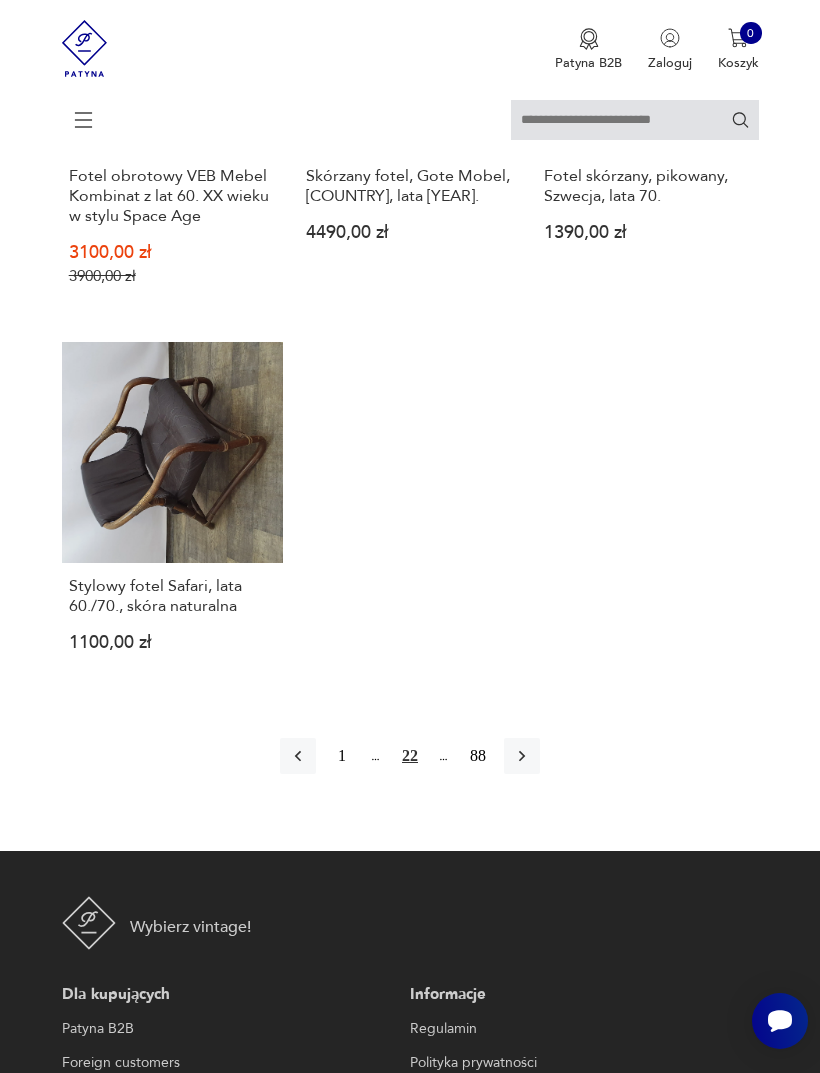 click at bounding box center [522, 756] 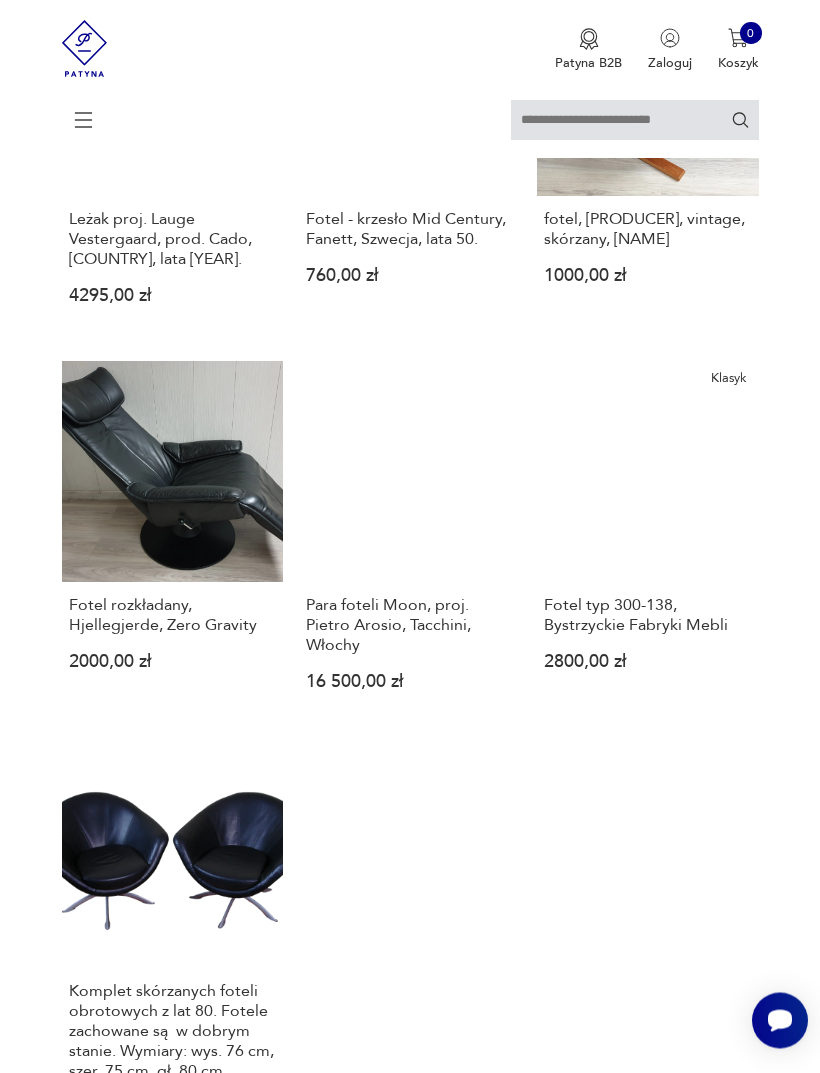scroll, scrollTop: 1903, scrollLeft: 0, axis: vertical 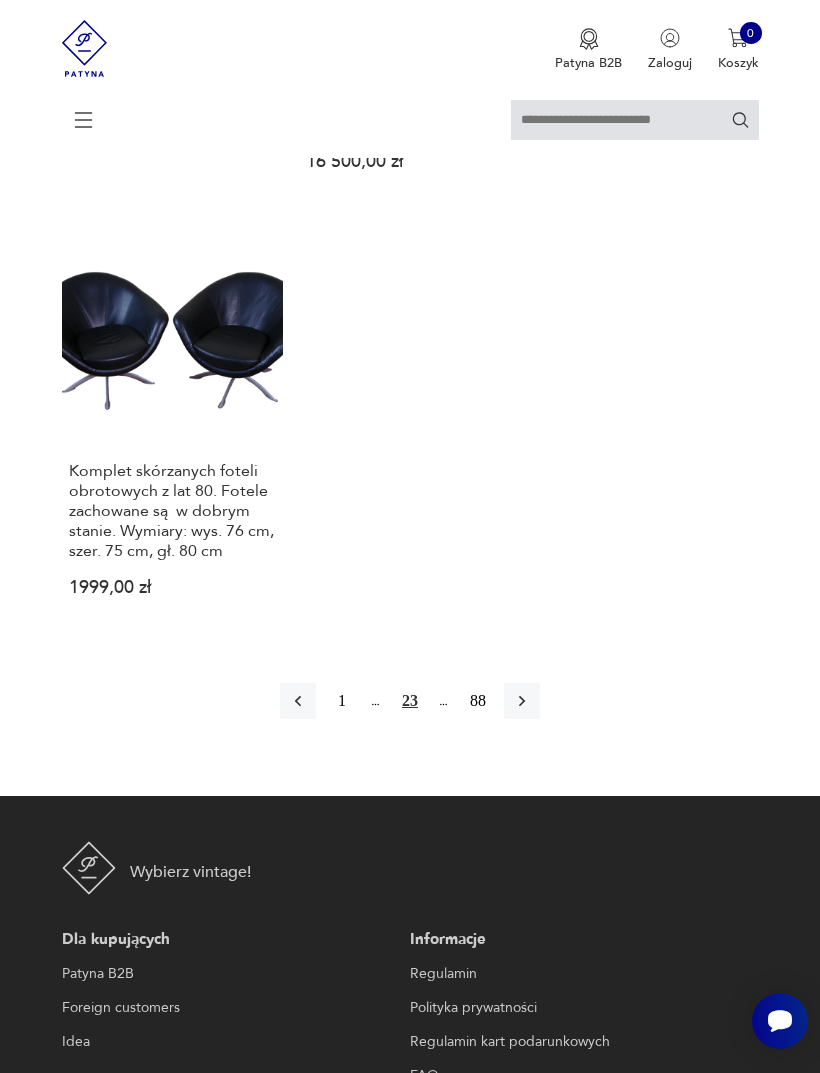 click 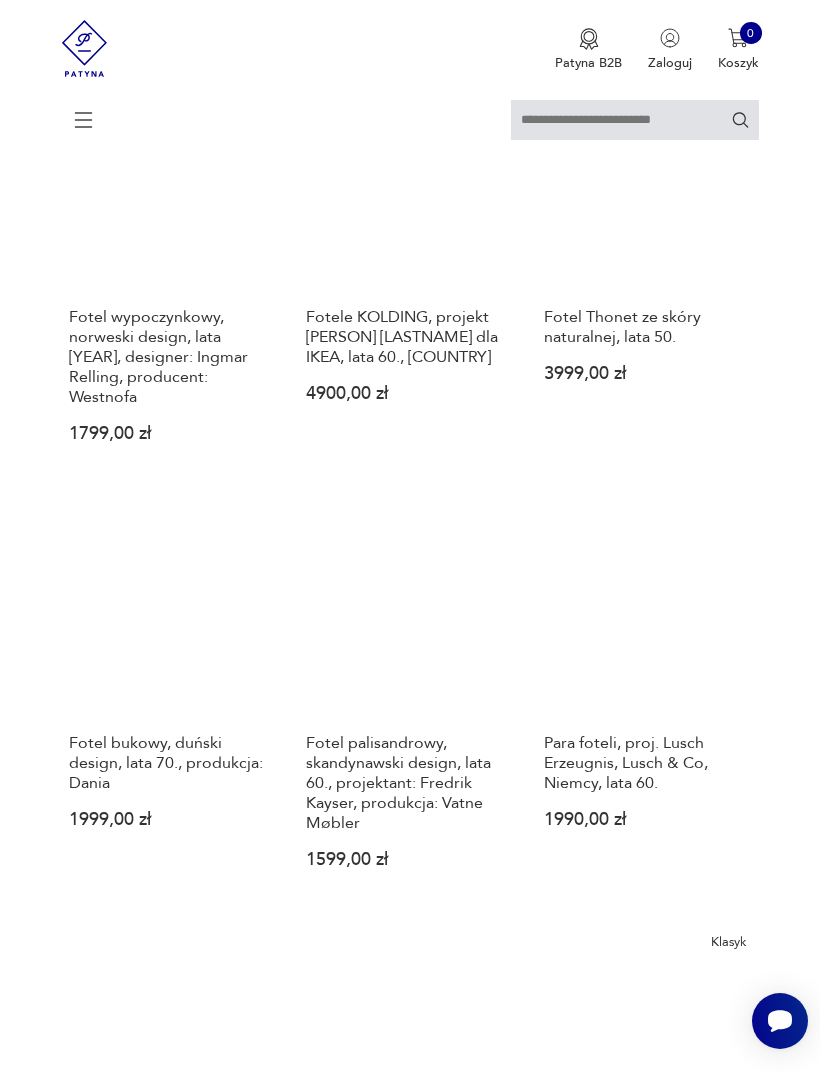 scroll, scrollTop: 1427, scrollLeft: 0, axis: vertical 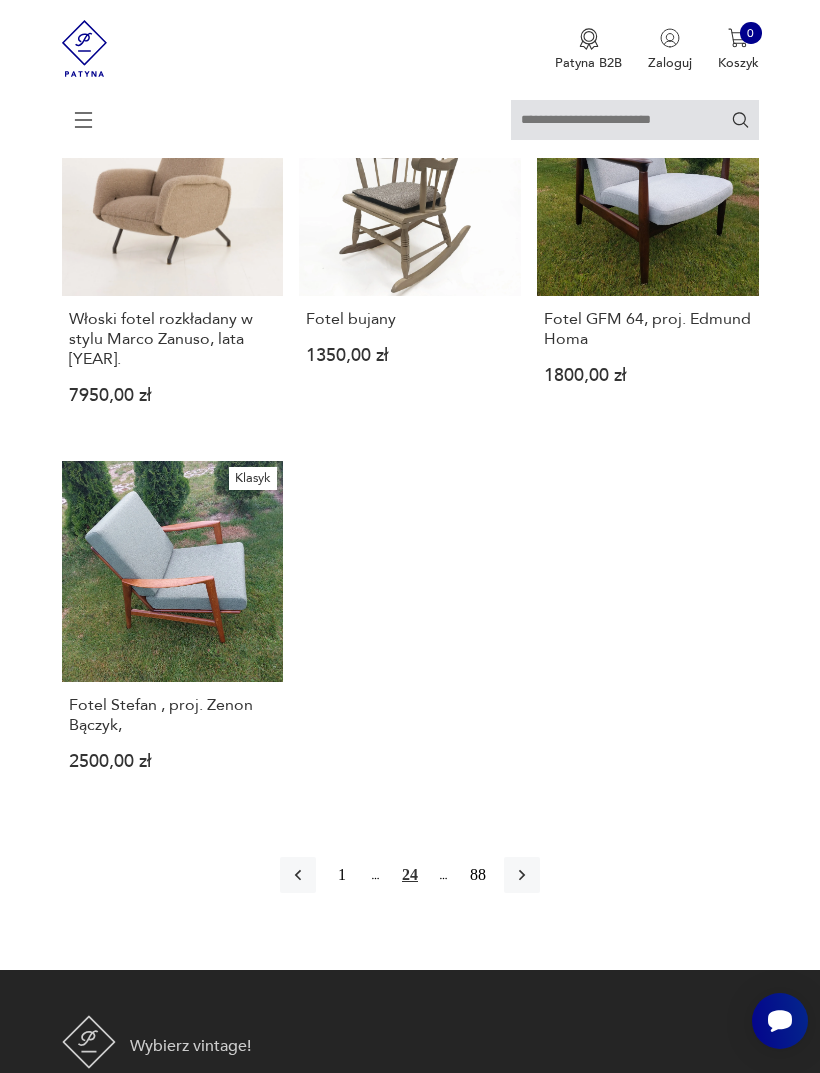 click 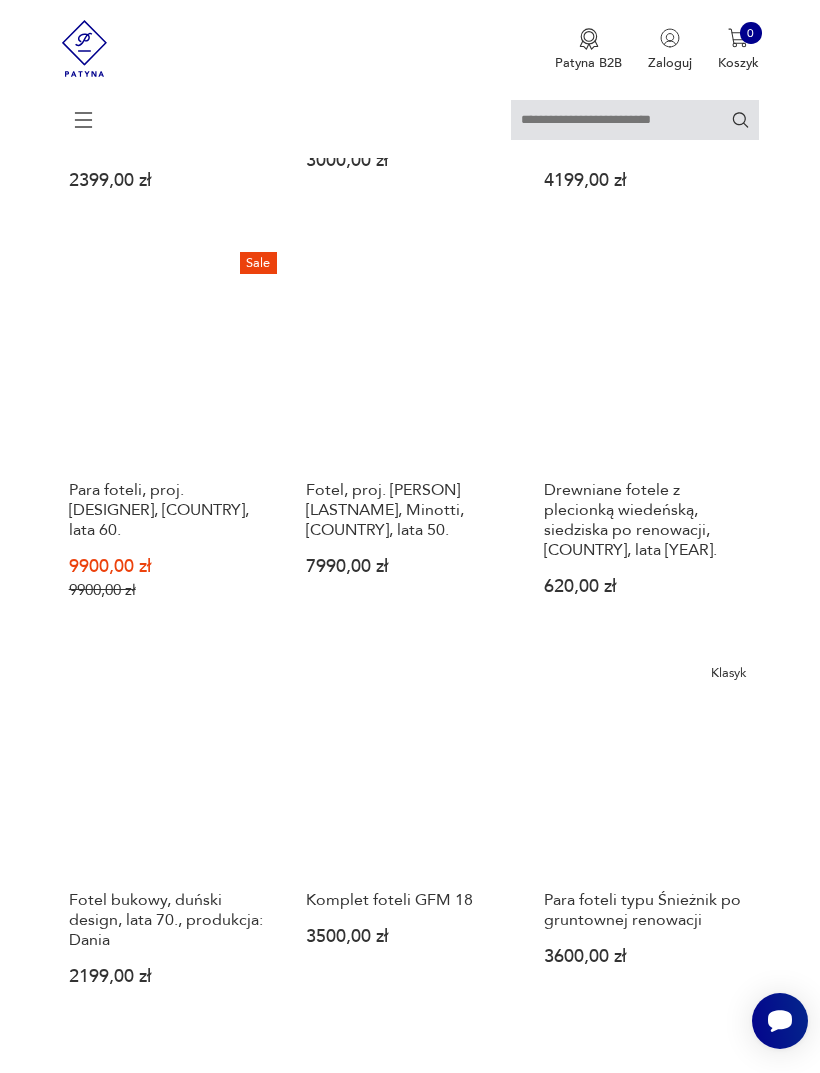 scroll, scrollTop: 865, scrollLeft: 0, axis: vertical 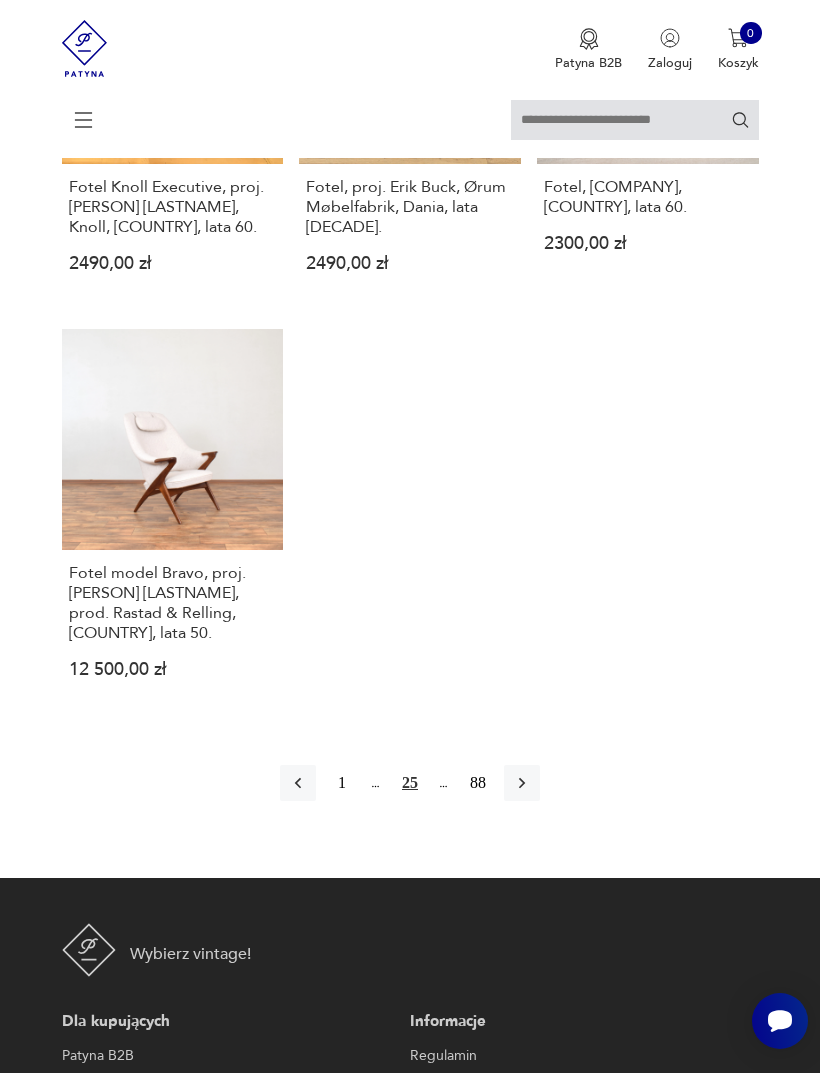 click 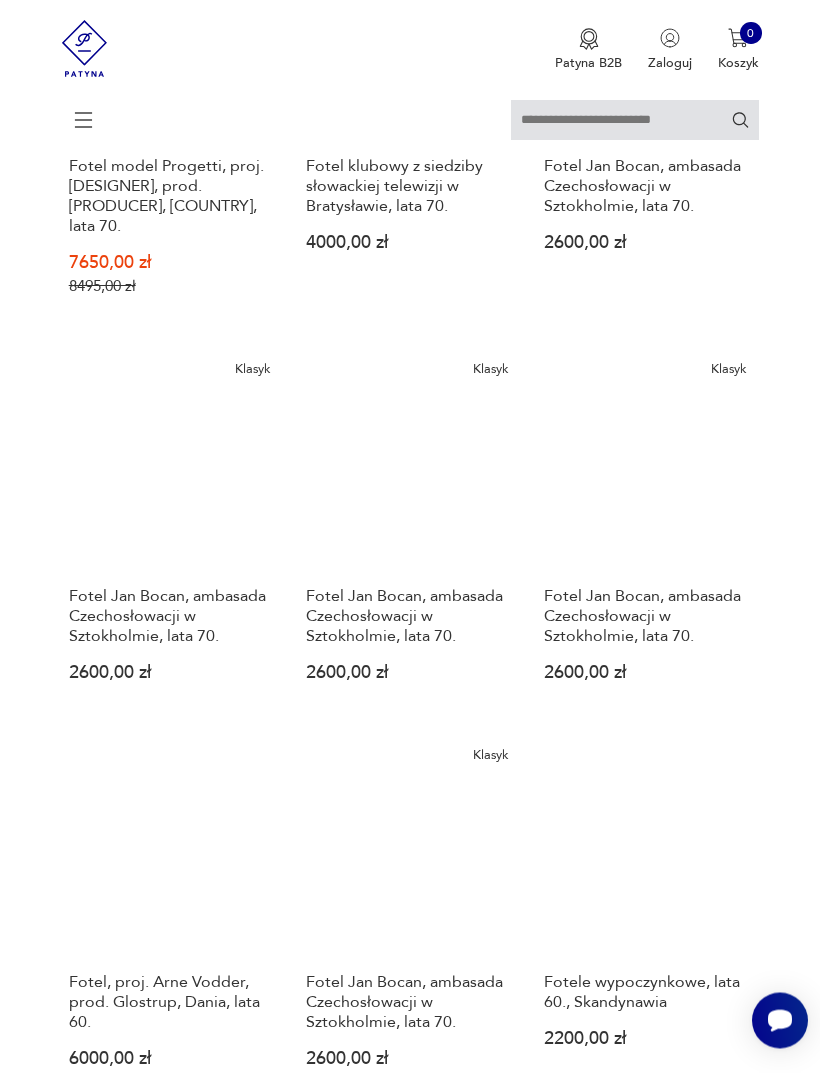 scroll, scrollTop: 1607, scrollLeft: 0, axis: vertical 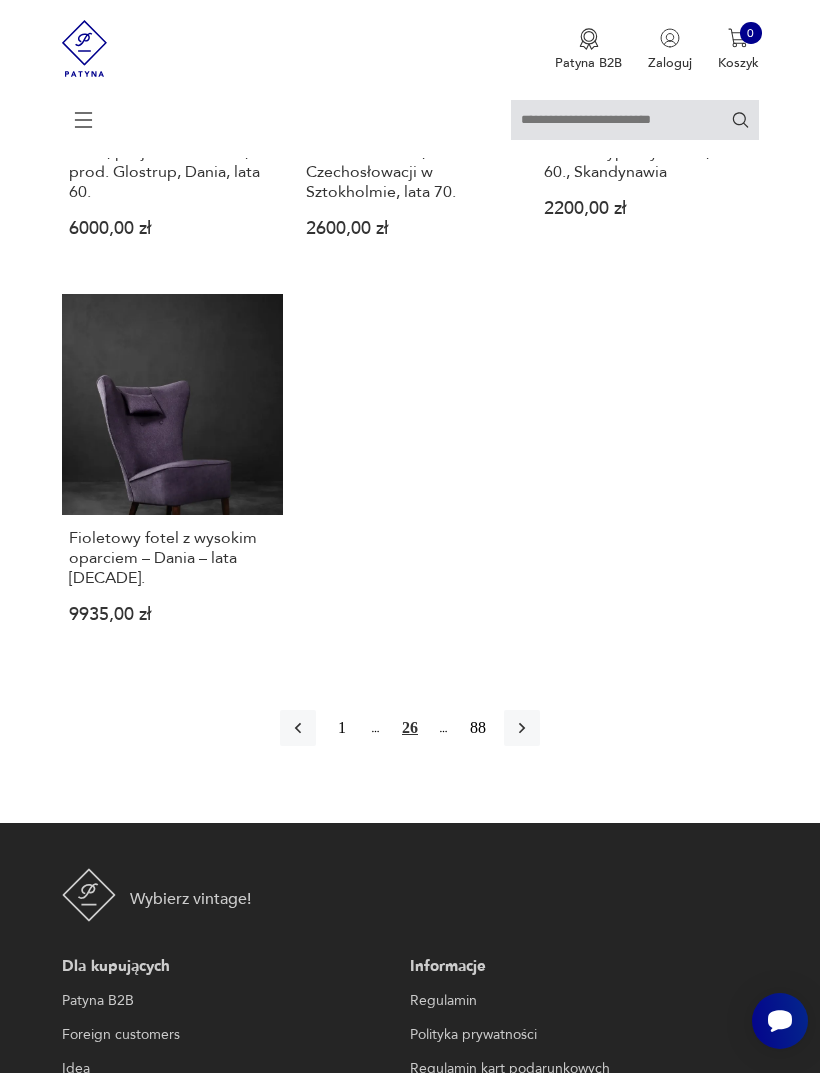 click 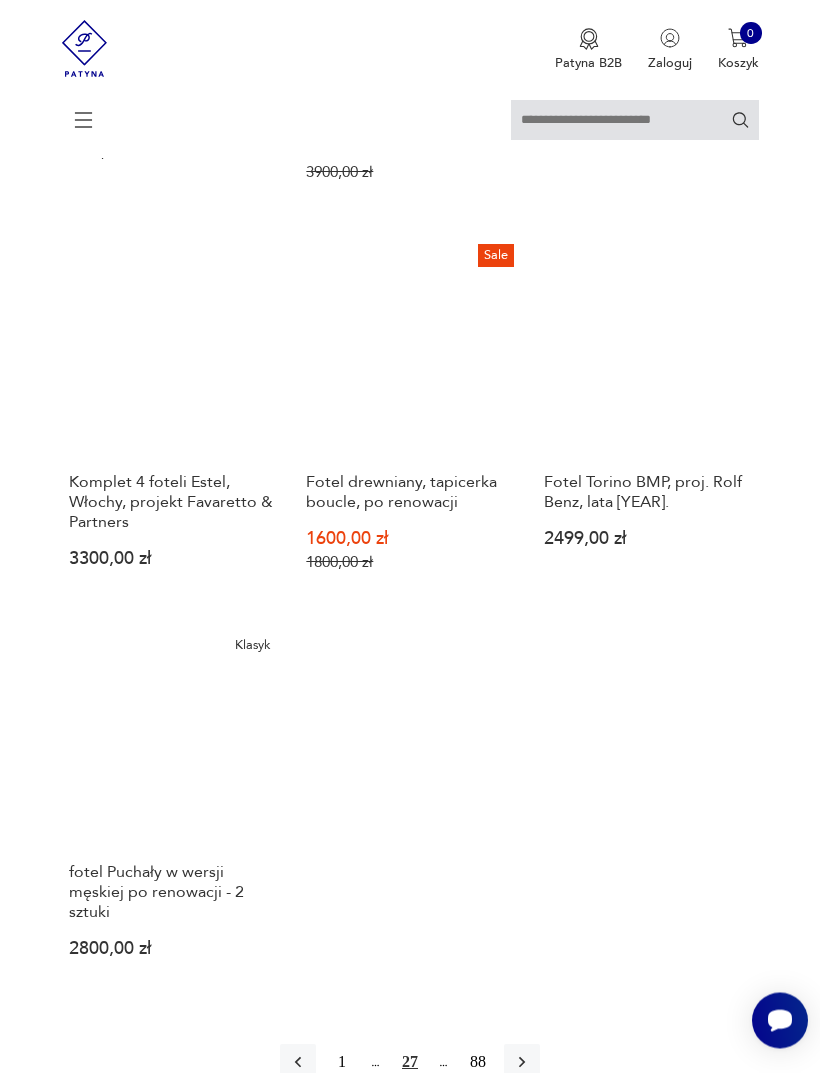 scroll, scrollTop: 2122, scrollLeft: 0, axis: vertical 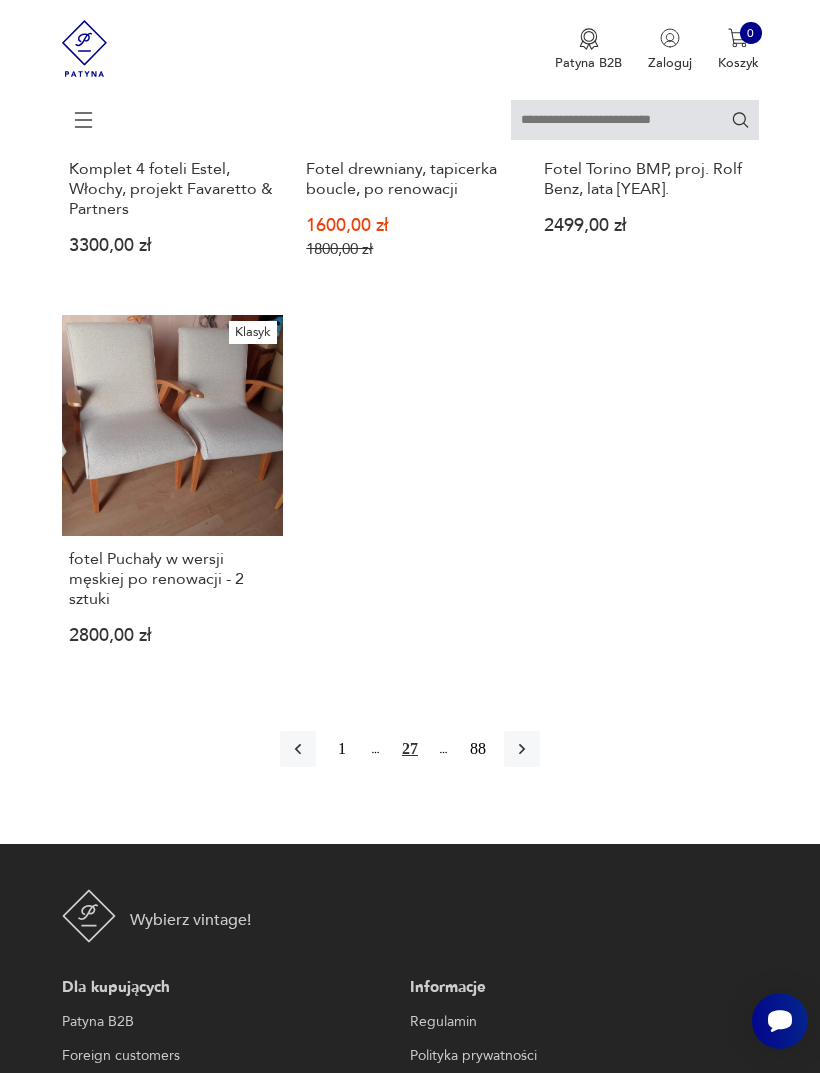 click at bounding box center [522, 749] 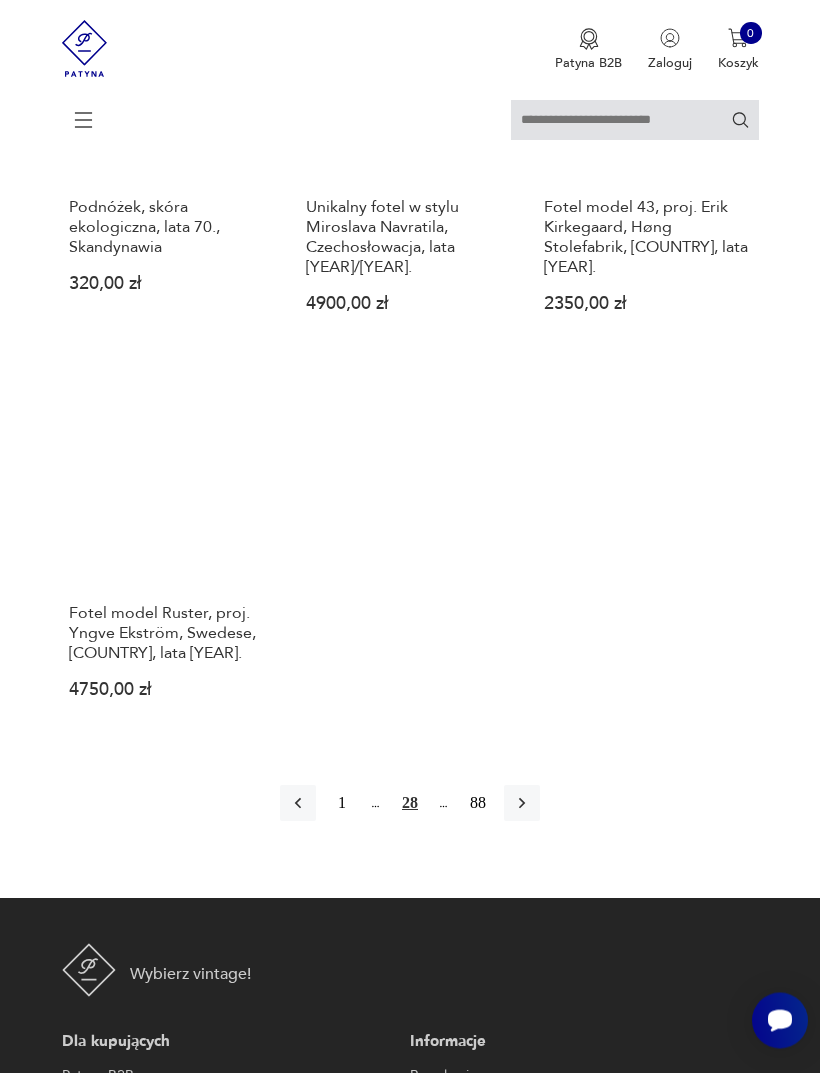 scroll, scrollTop: 2338, scrollLeft: 0, axis: vertical 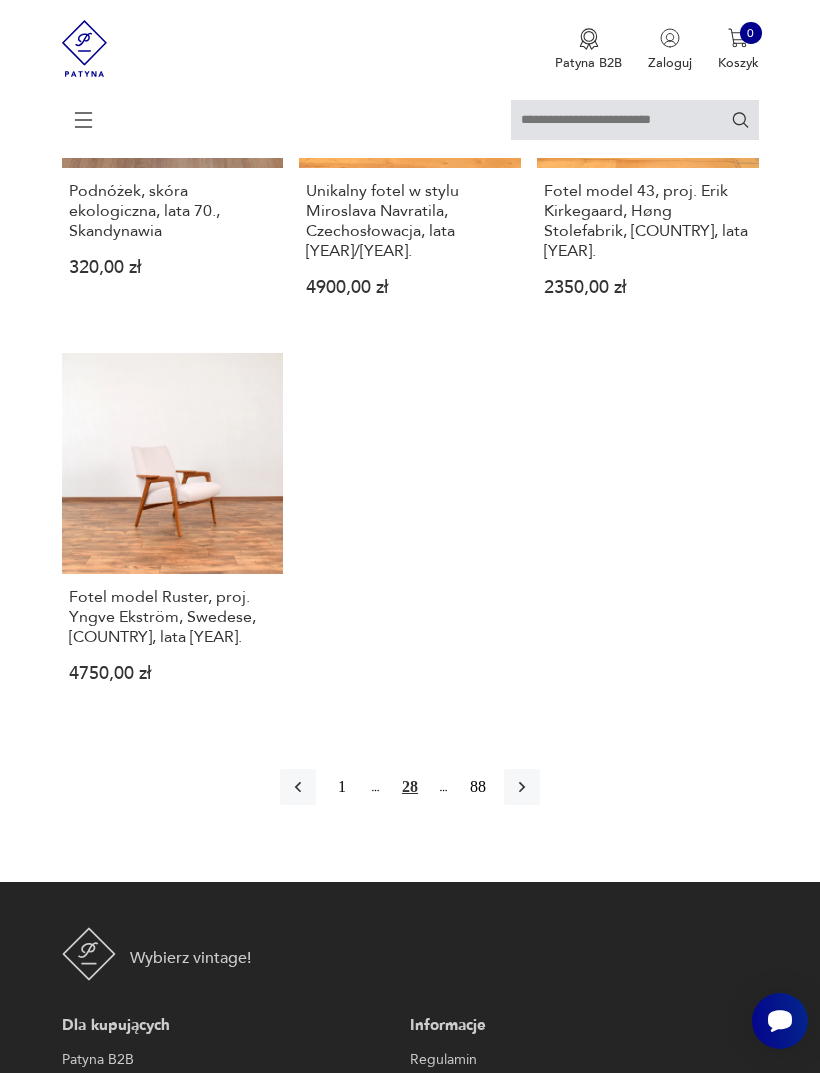 click at bounding box center (522, 787) 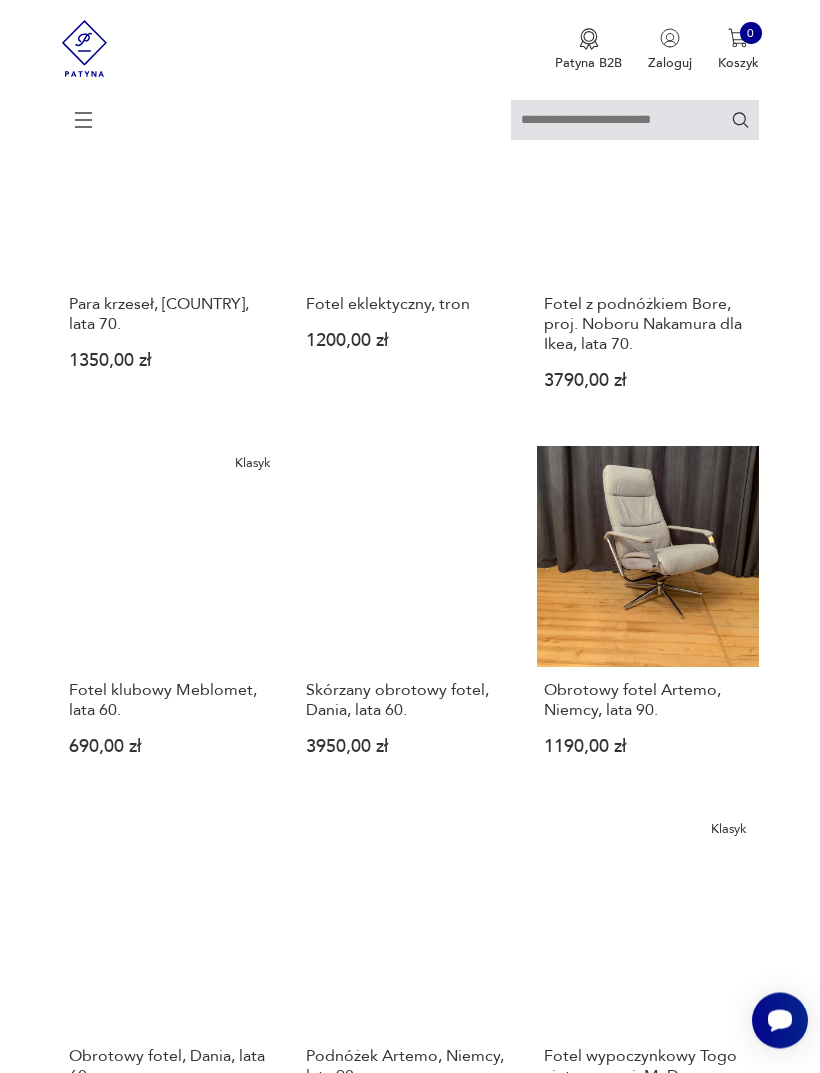 scroll, scrollTop: 1095, scrollLeft: 0, axis: vertical 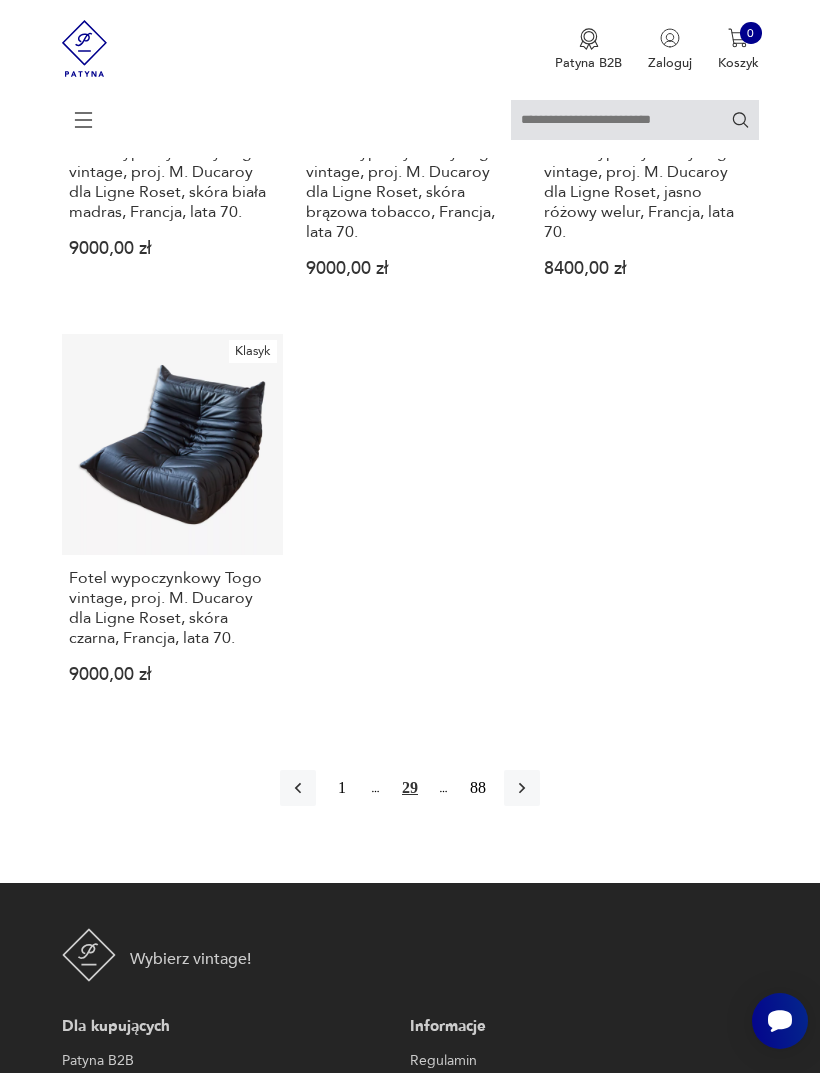 click 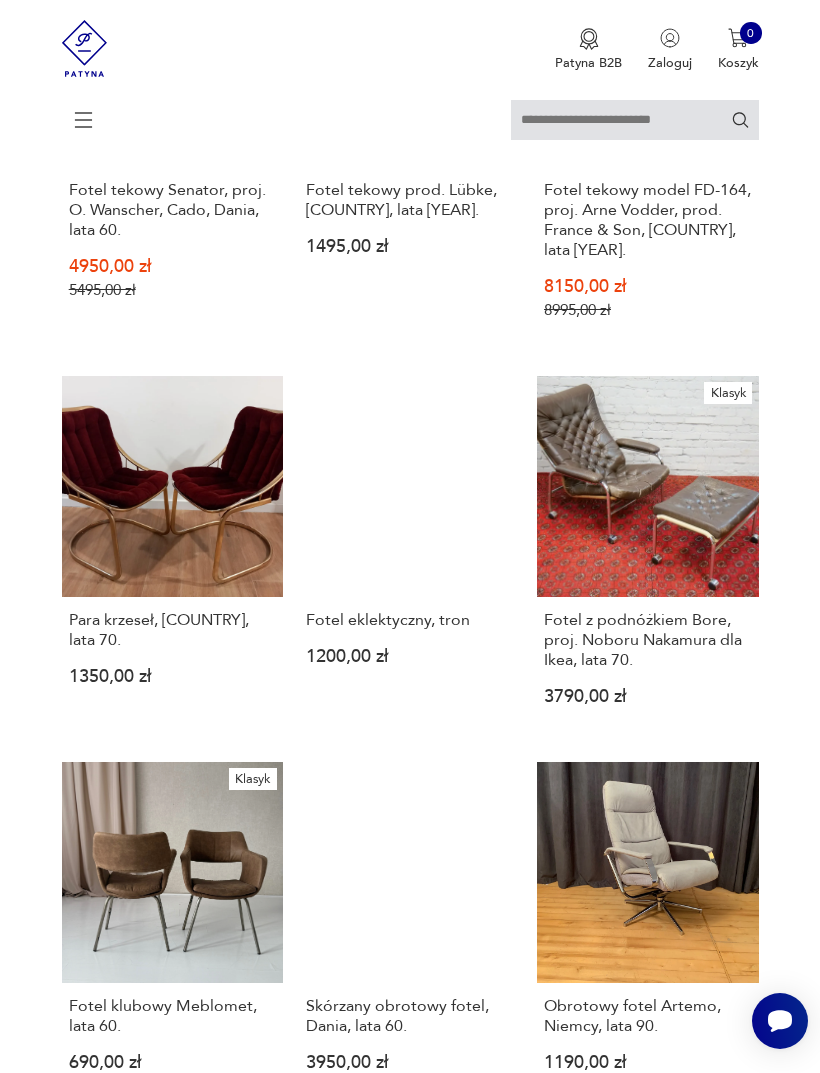 scroll, scrollTop: 365, scrollLeft: 0, axis: vertical 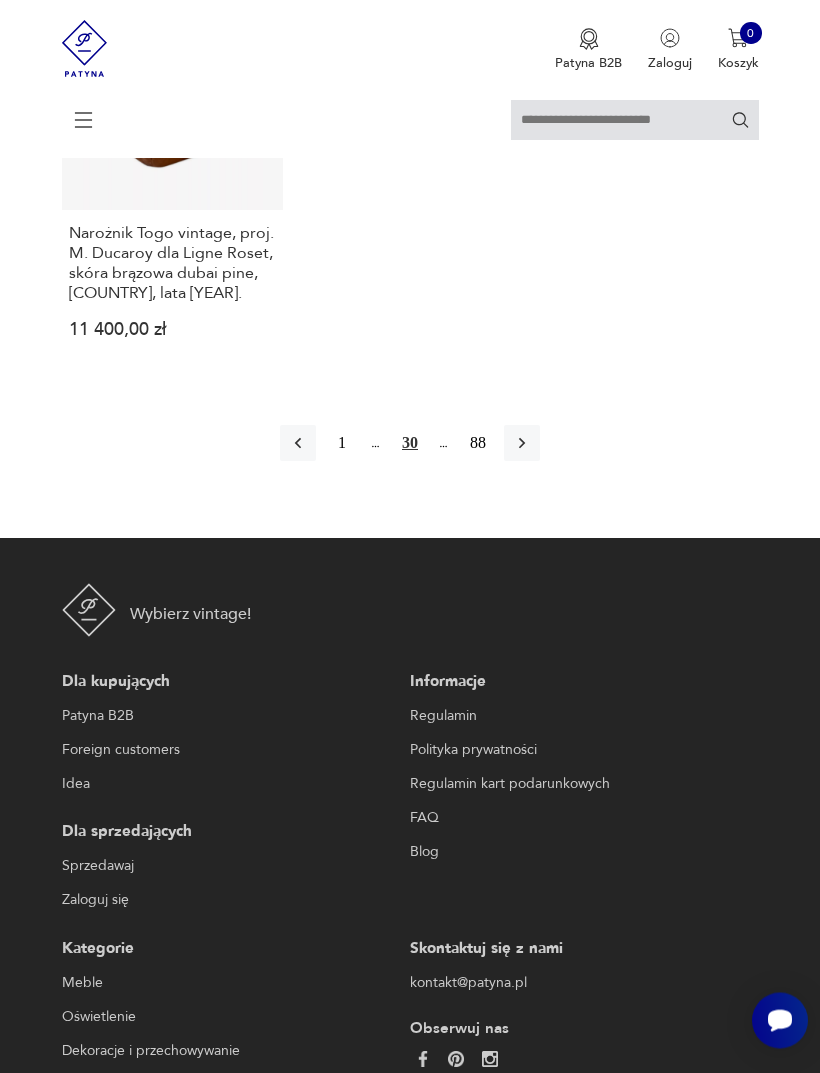 click at bounding box center [522, 444] 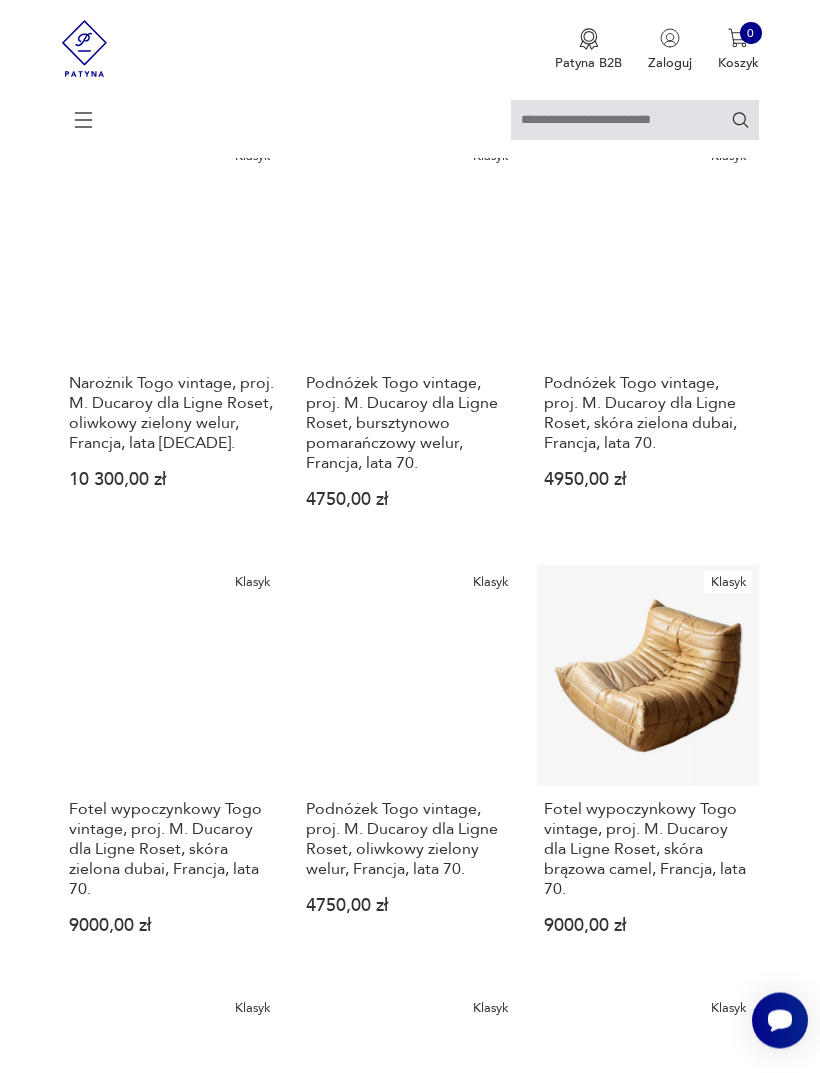 scroll, scrollTop: 365, scrollLeft: 0, axis: vertical 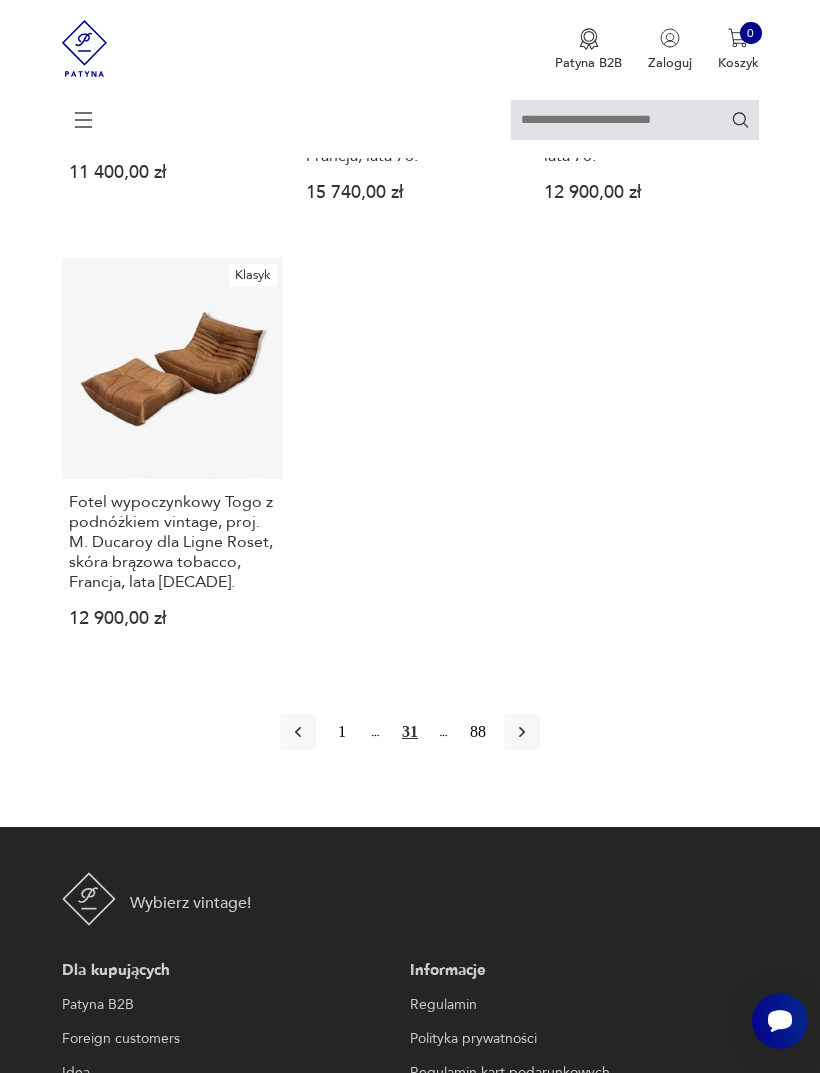 click 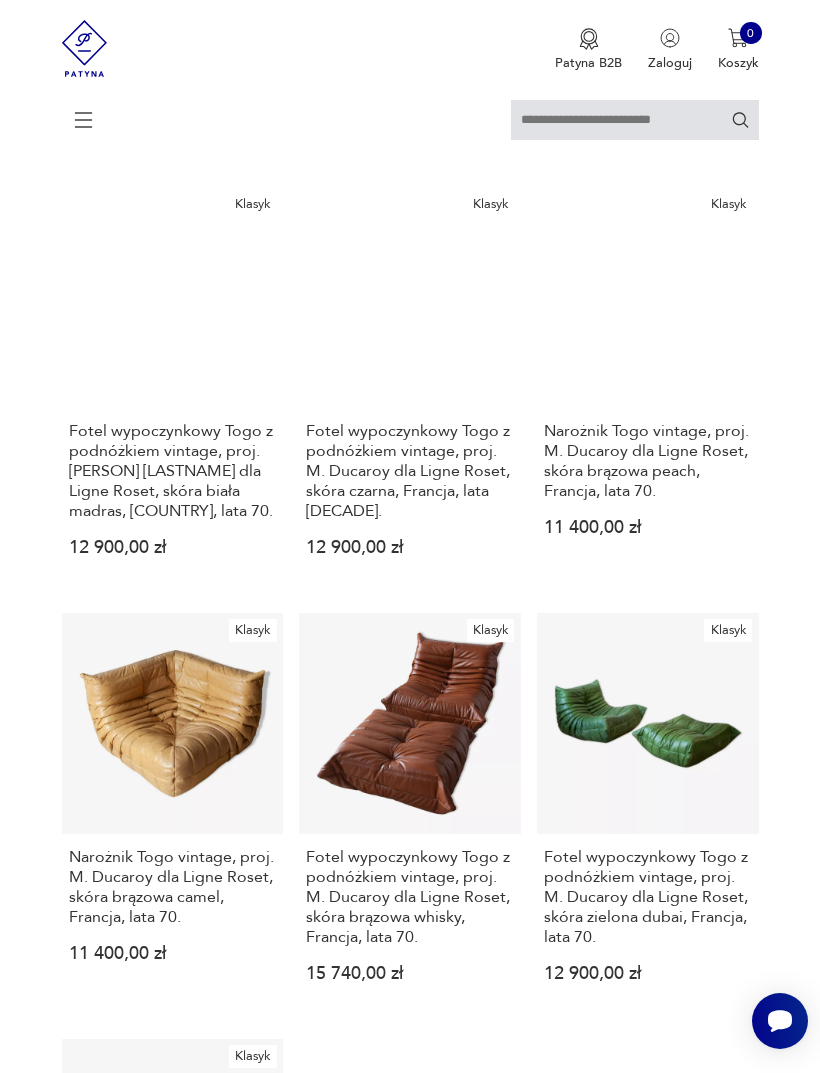 scroll, scrollTop: 365, scrollLeft: 0, axis: vertical 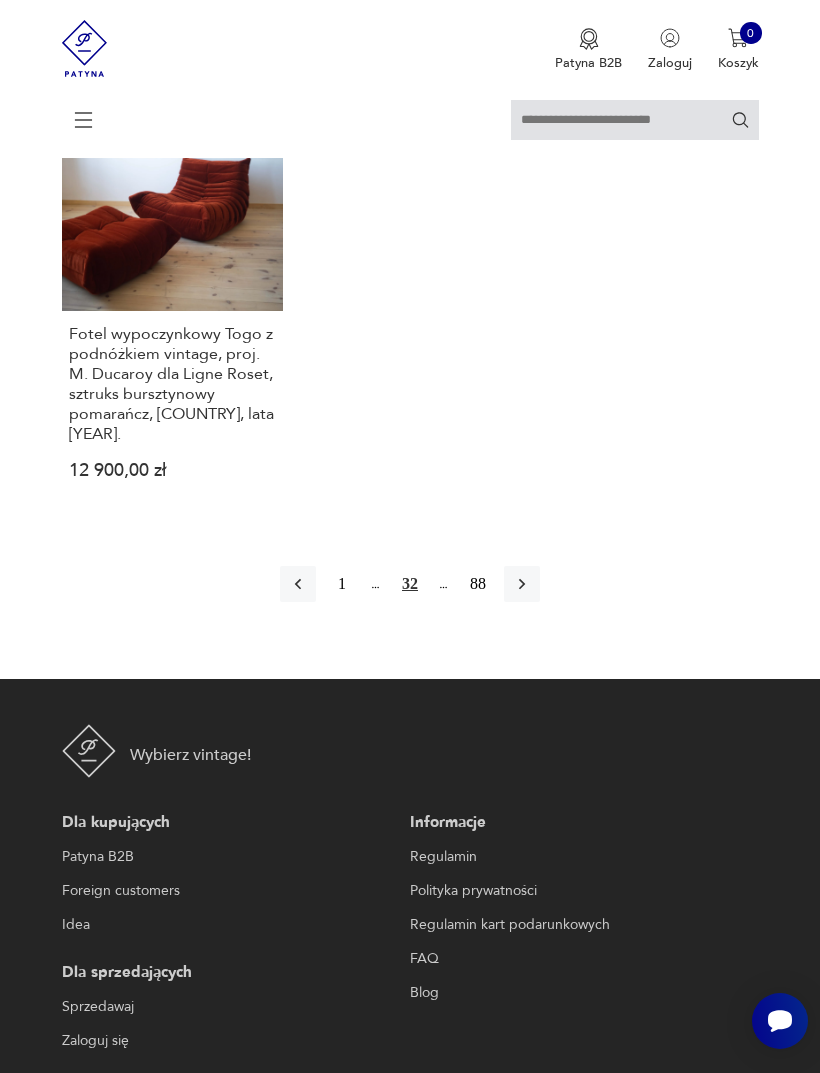 click at bounding box center [522, 584] 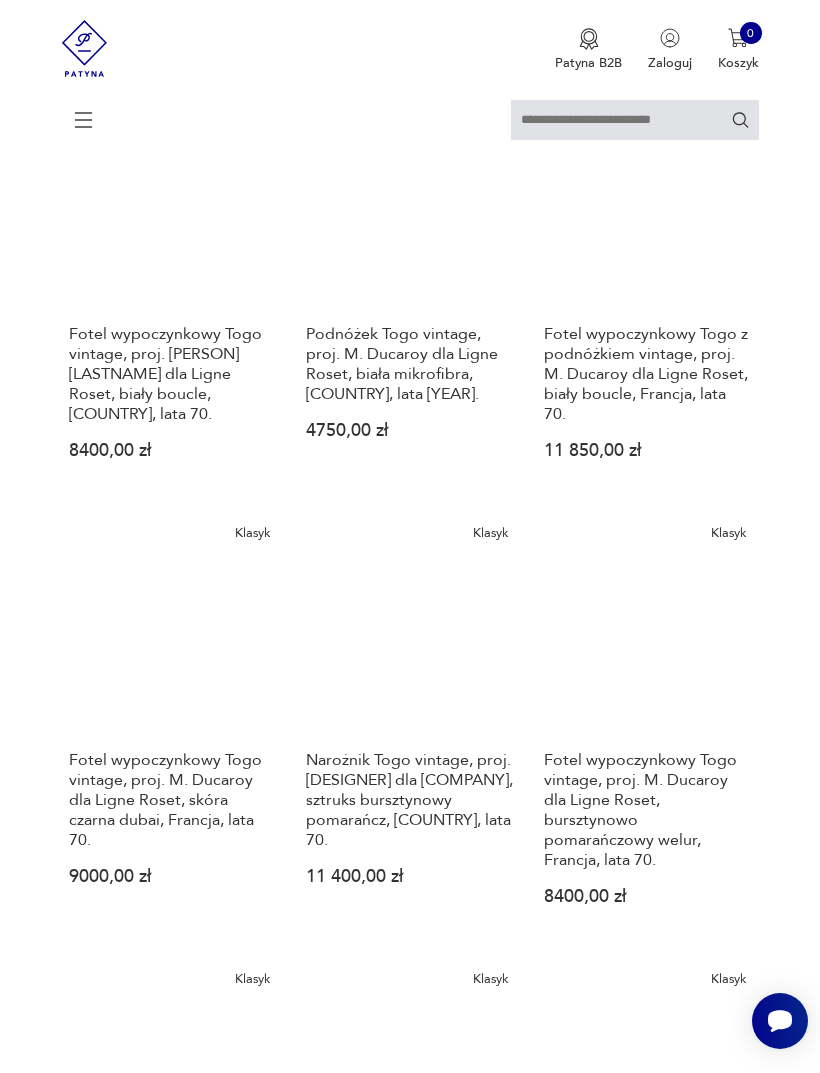 scroll, scrollTop: 365, scrollLeft: 0, axis: vertical 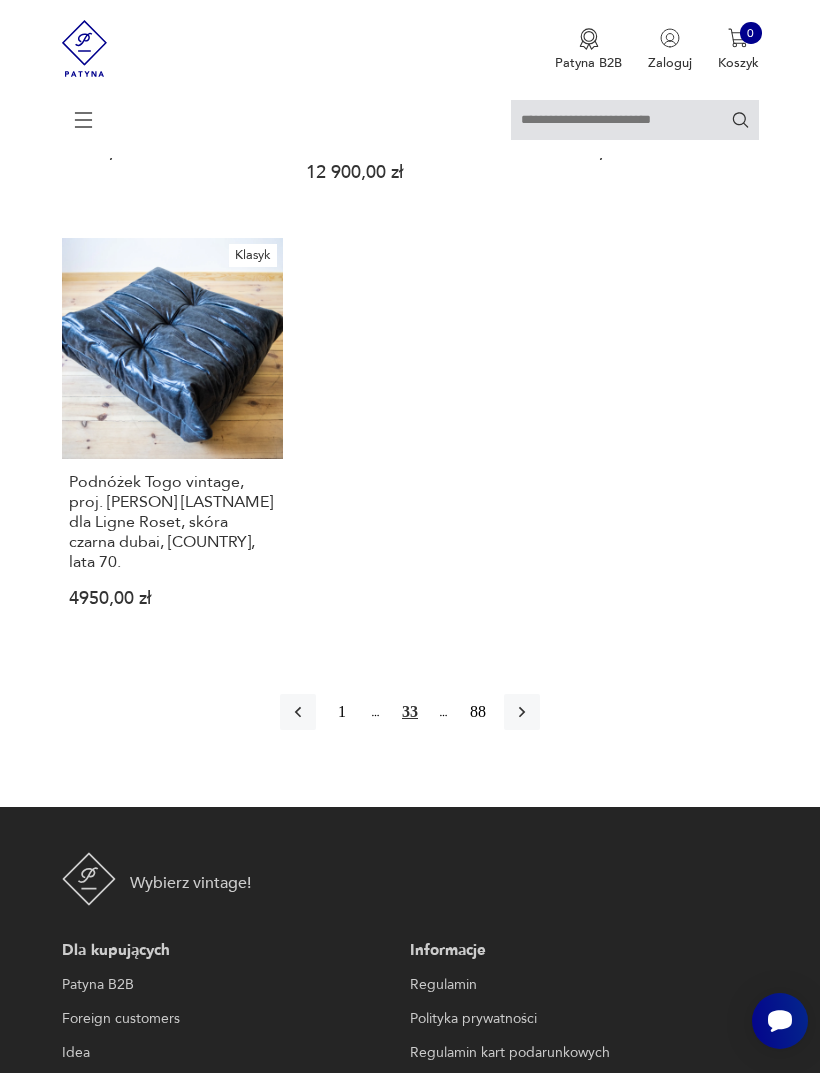 click 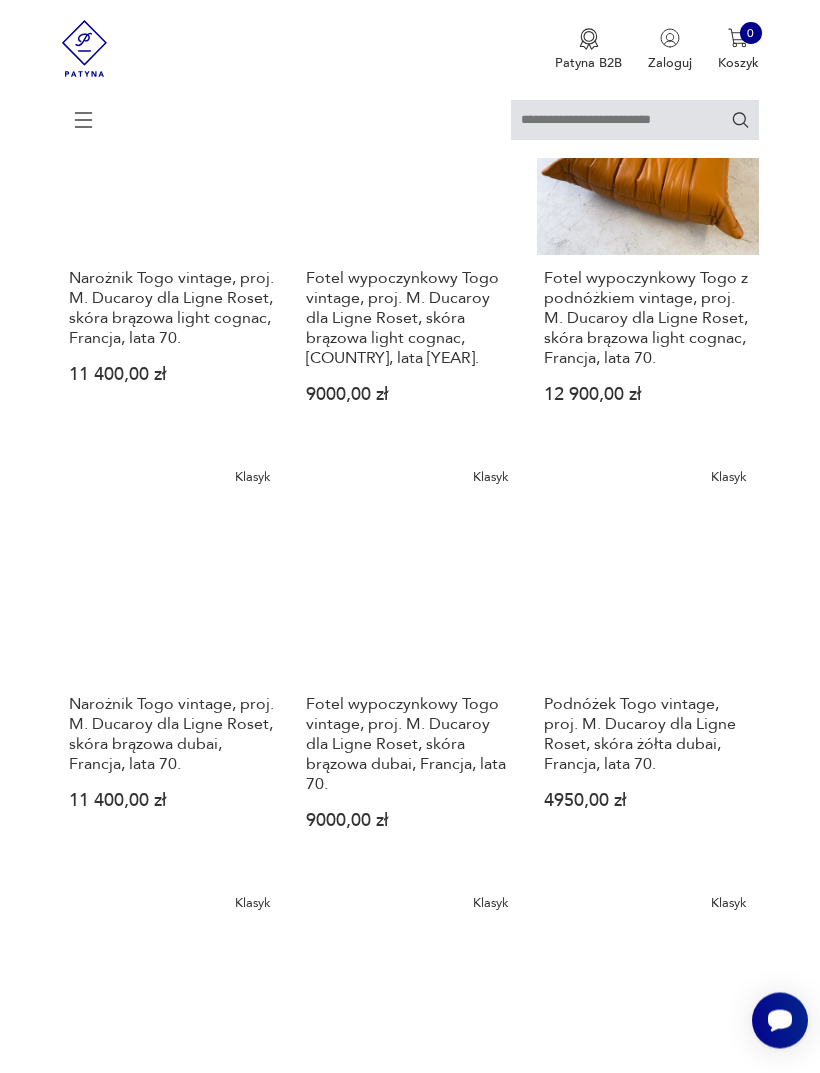scroll, scrollTop: 365, scrollLeft: 0, axis: vertical 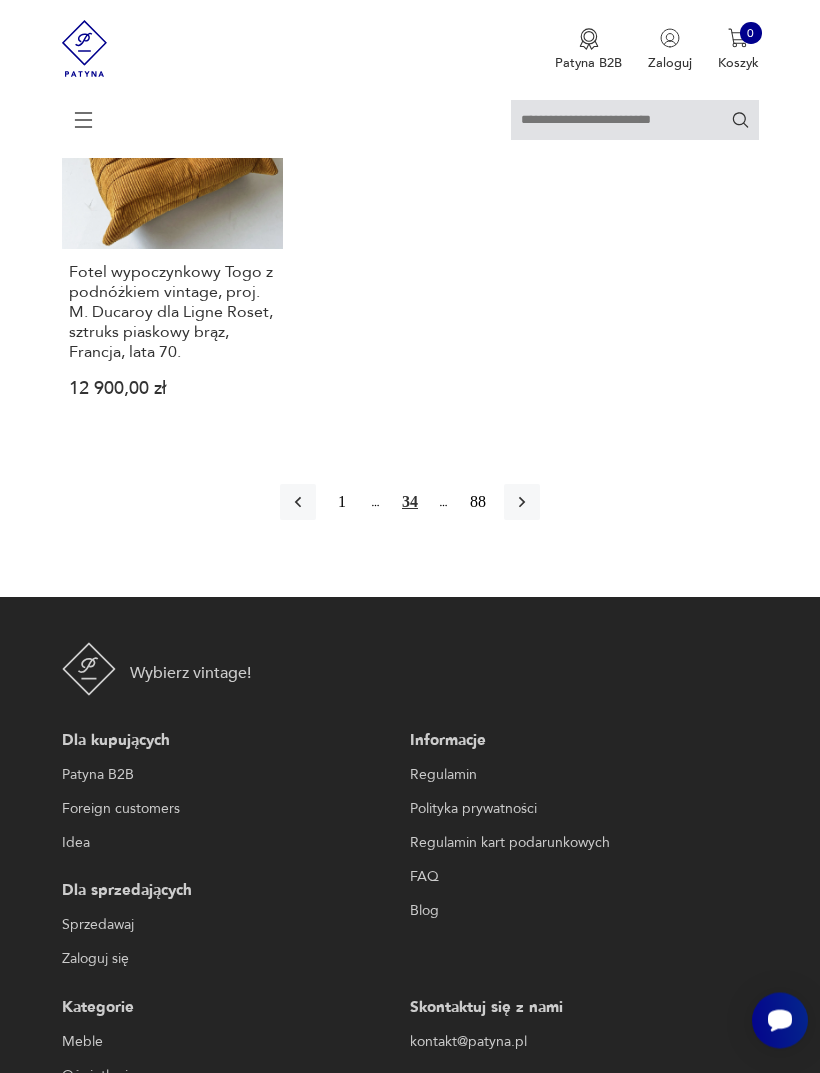 click at bounding box center [522, 503] 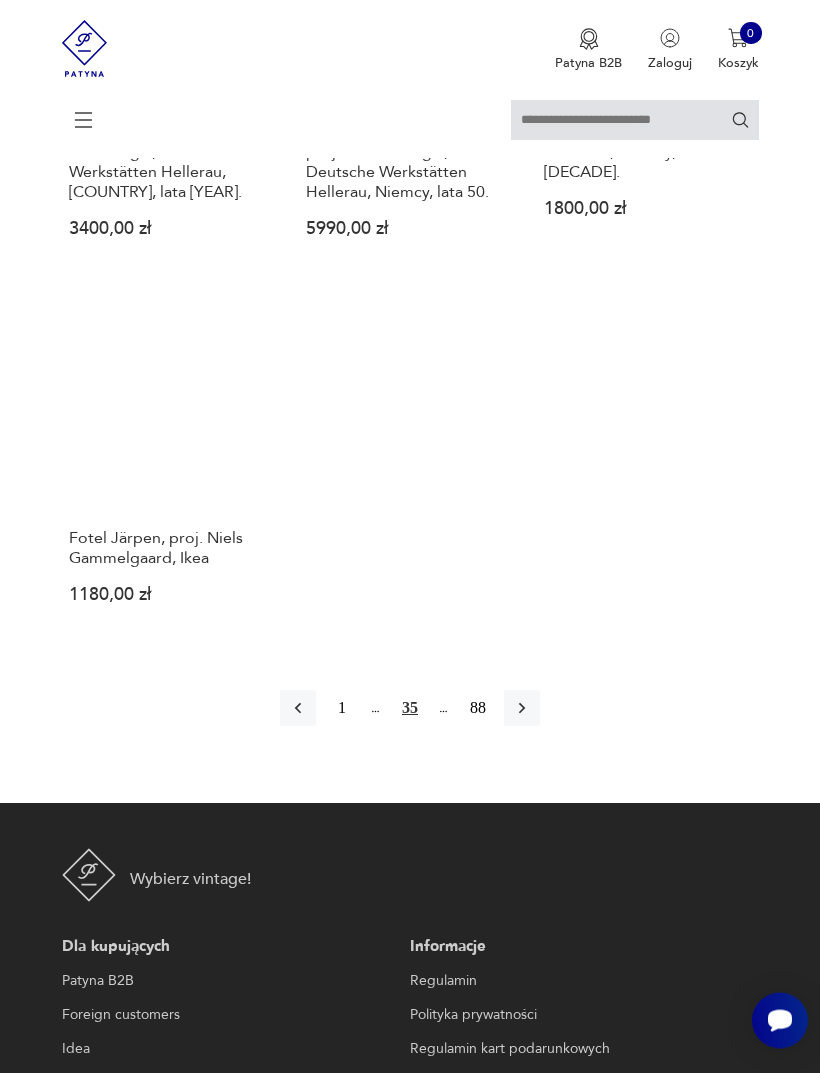 scroll, scrollTop: 2533, scrollLeft: 0, axis: vertical 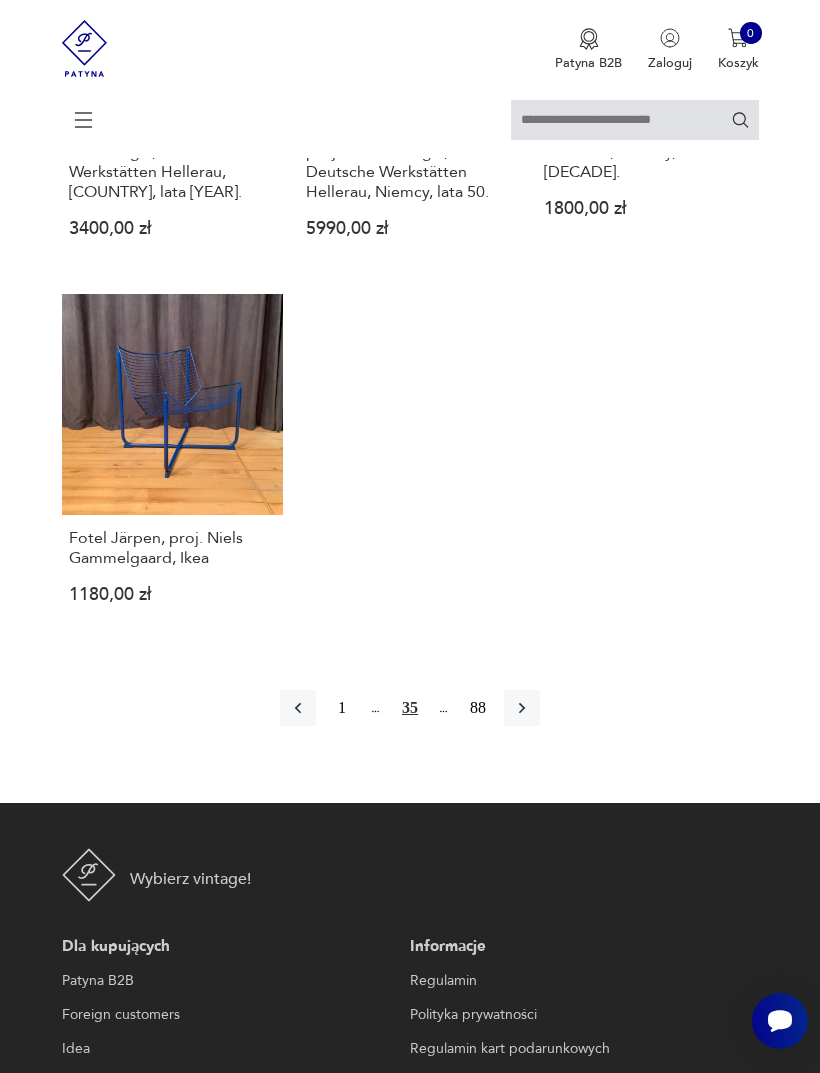 click at bounding box center [522, 708] 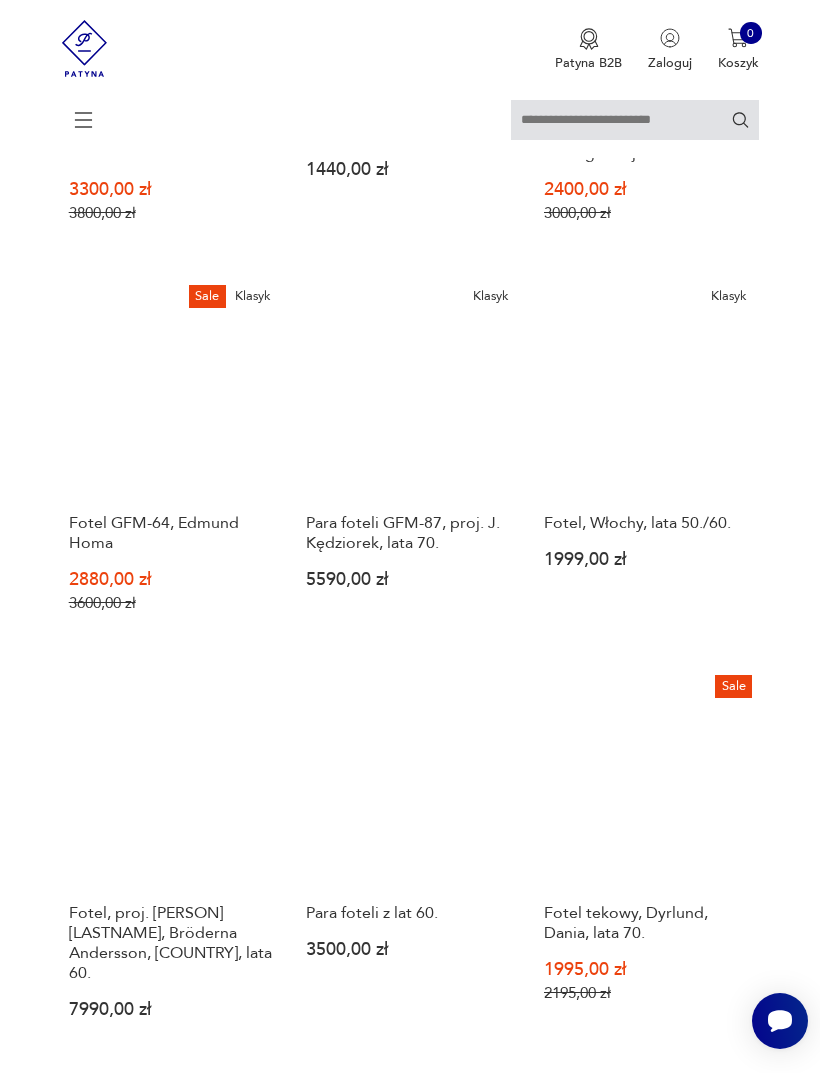 scroll, scrollTop: 1682, scrollLeft: 0, axis: vertical 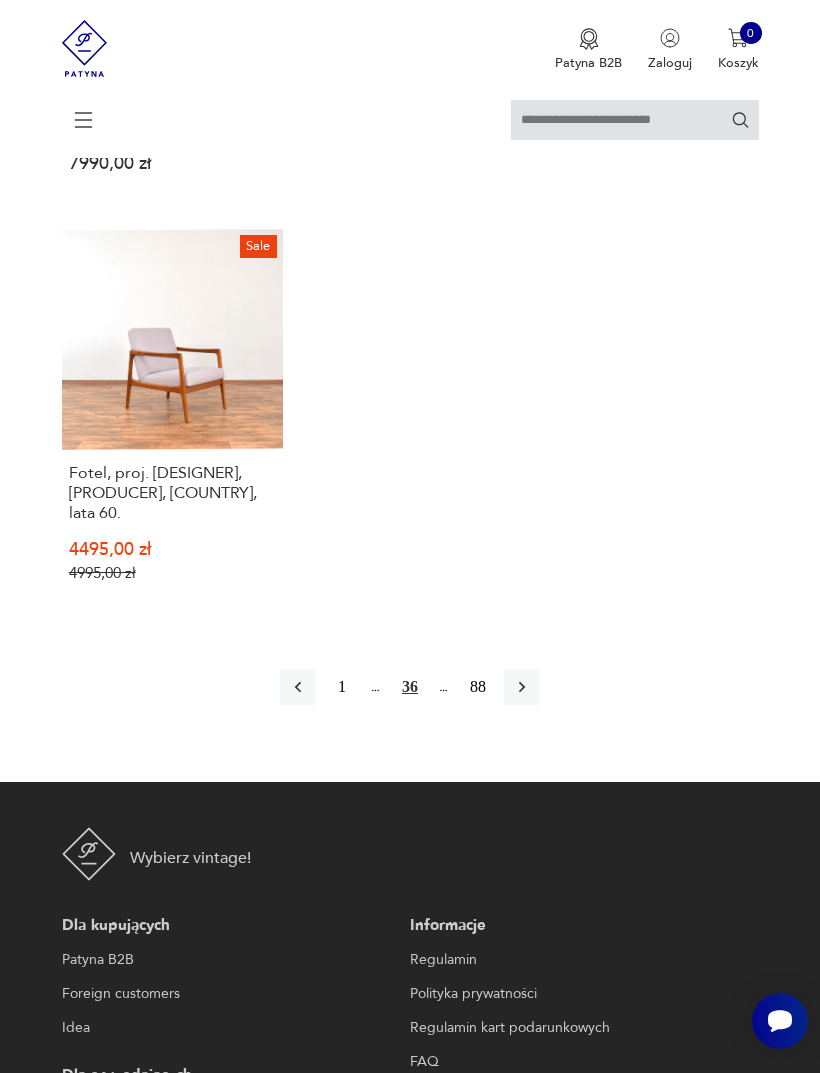 click at bounding box center [522, 687] 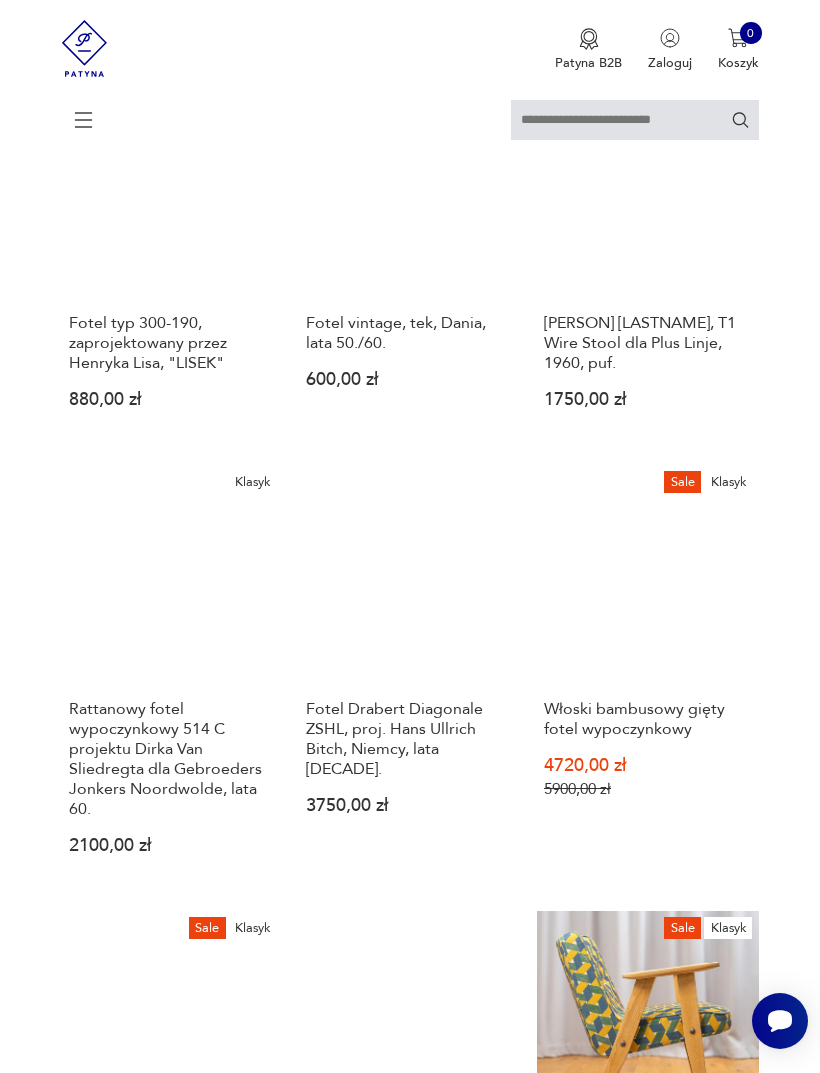 scroll, scrollTop: 365, scrollLeft: 0, axis: vertical 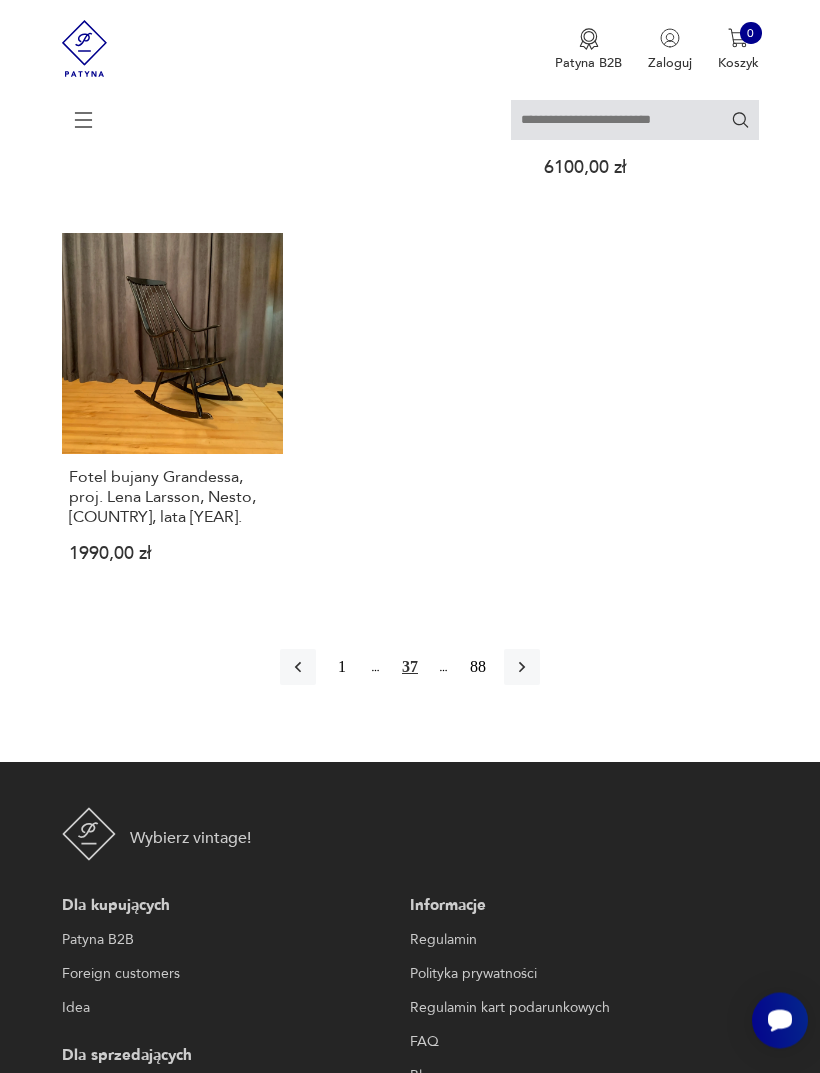 click at bounding box center (522, 668) 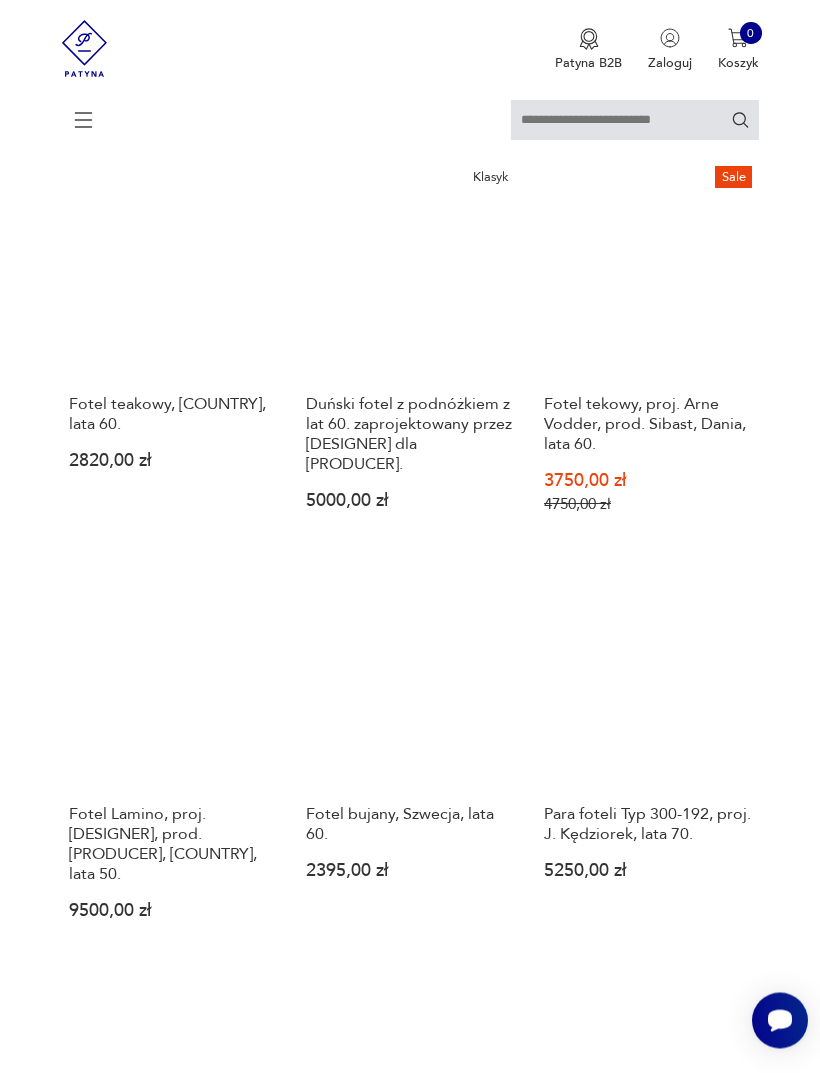 scroll, scrollTop: 365, scrollLeft: 0, axis: vertical 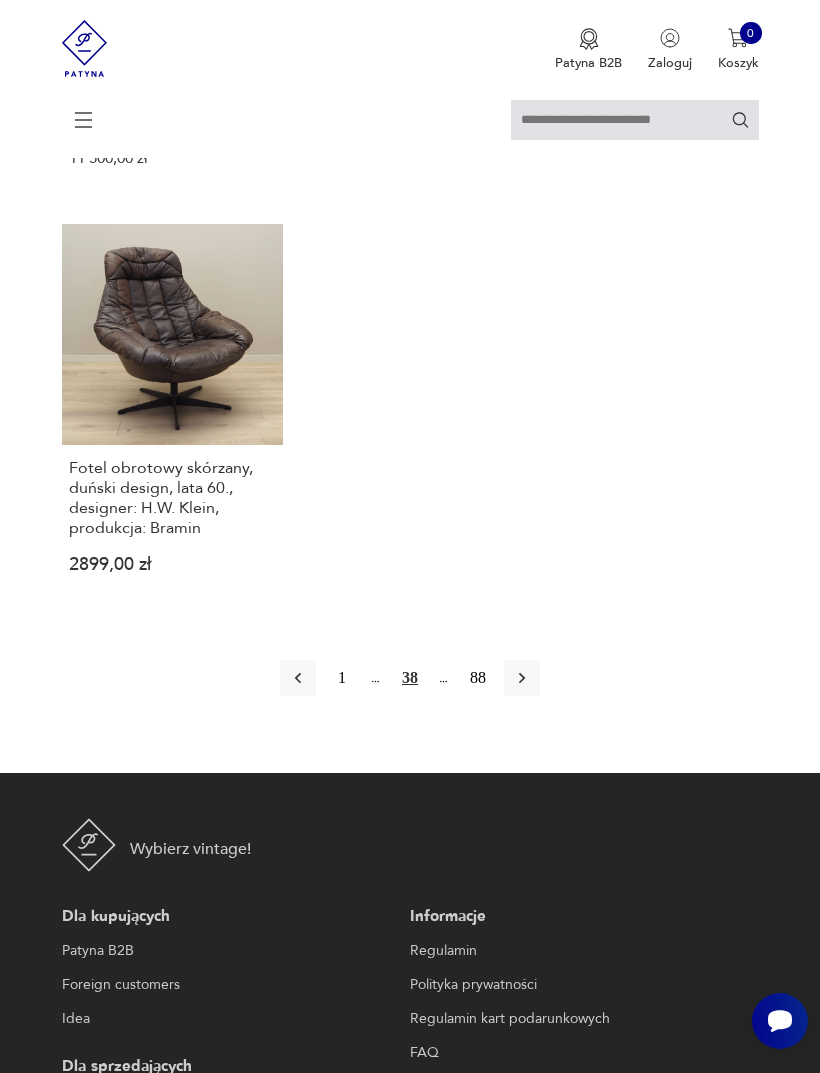 click at bounding box center [522, 678] 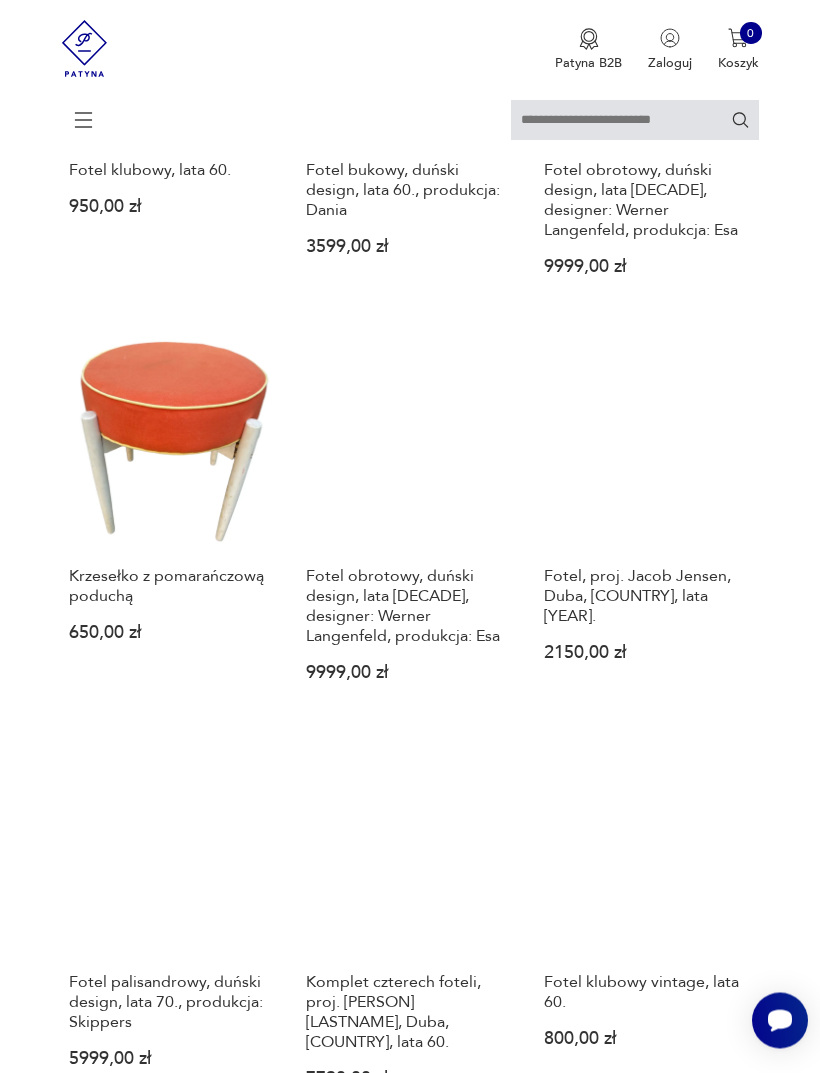 scroll, scrollTop: 1627, scrollLeft: 0, axis: vertical 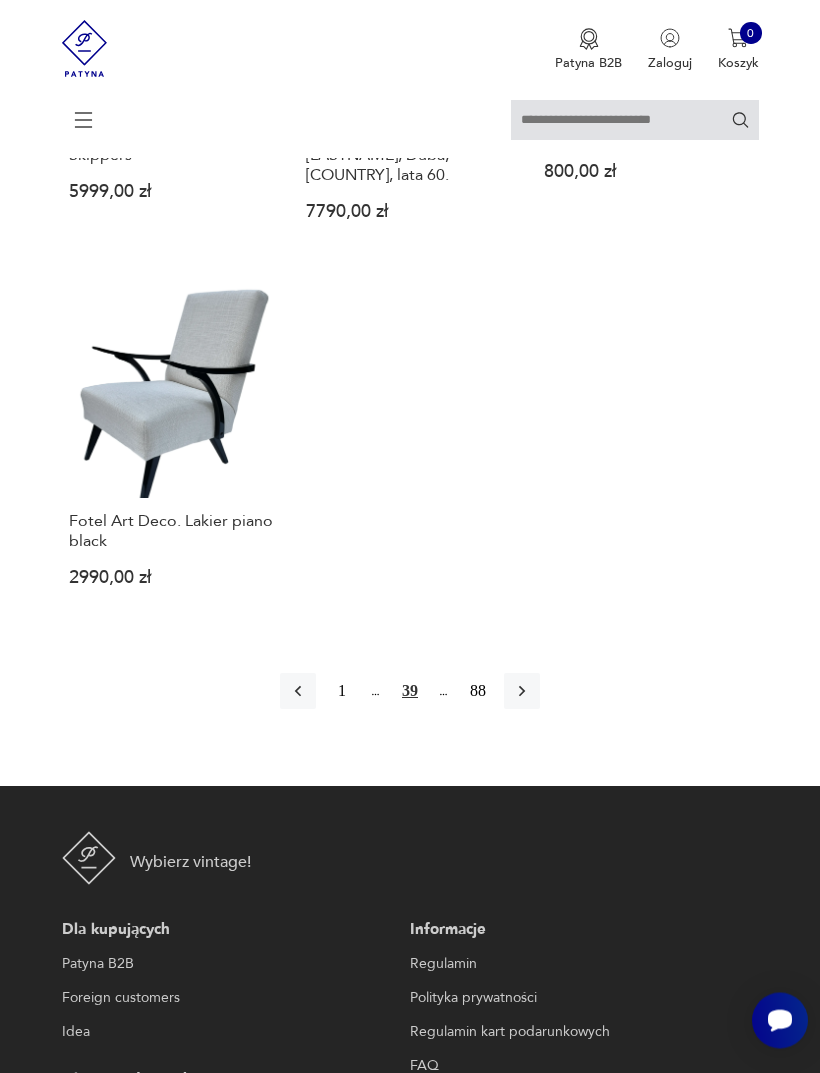 click at bounding box center [522, 692] 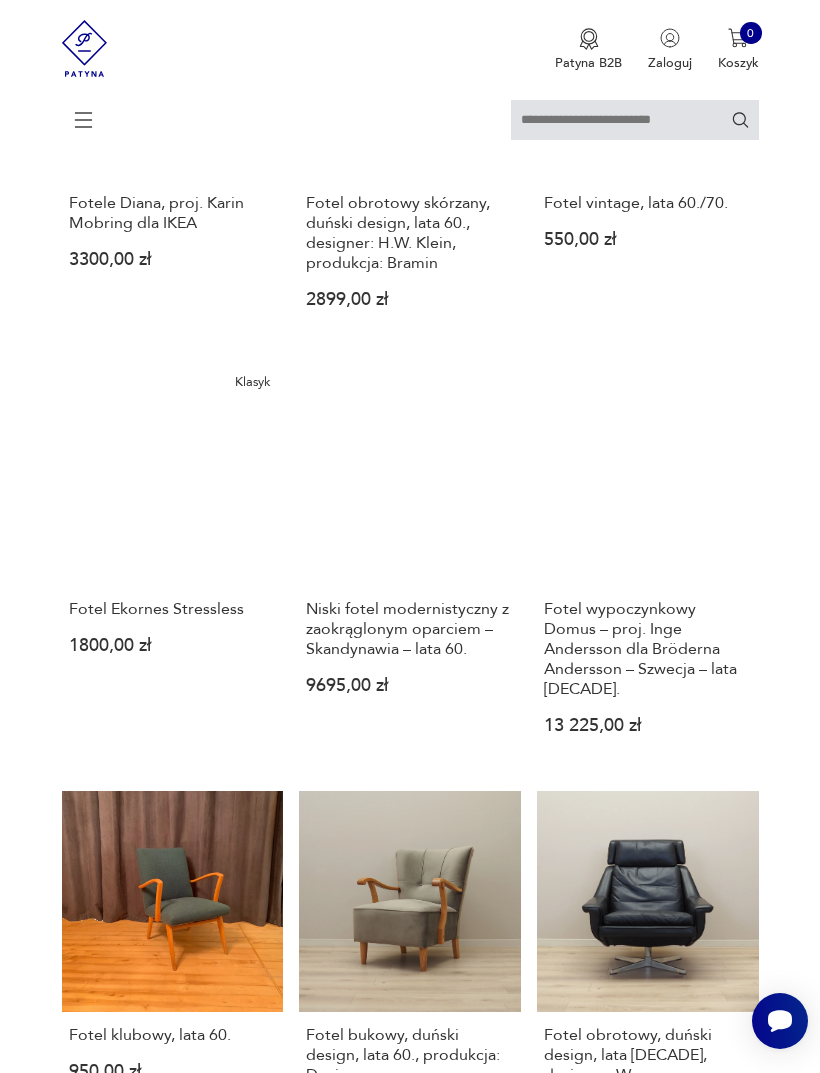 scroll, scrollTop: 365, scrollLeft: 0, axis: vertical 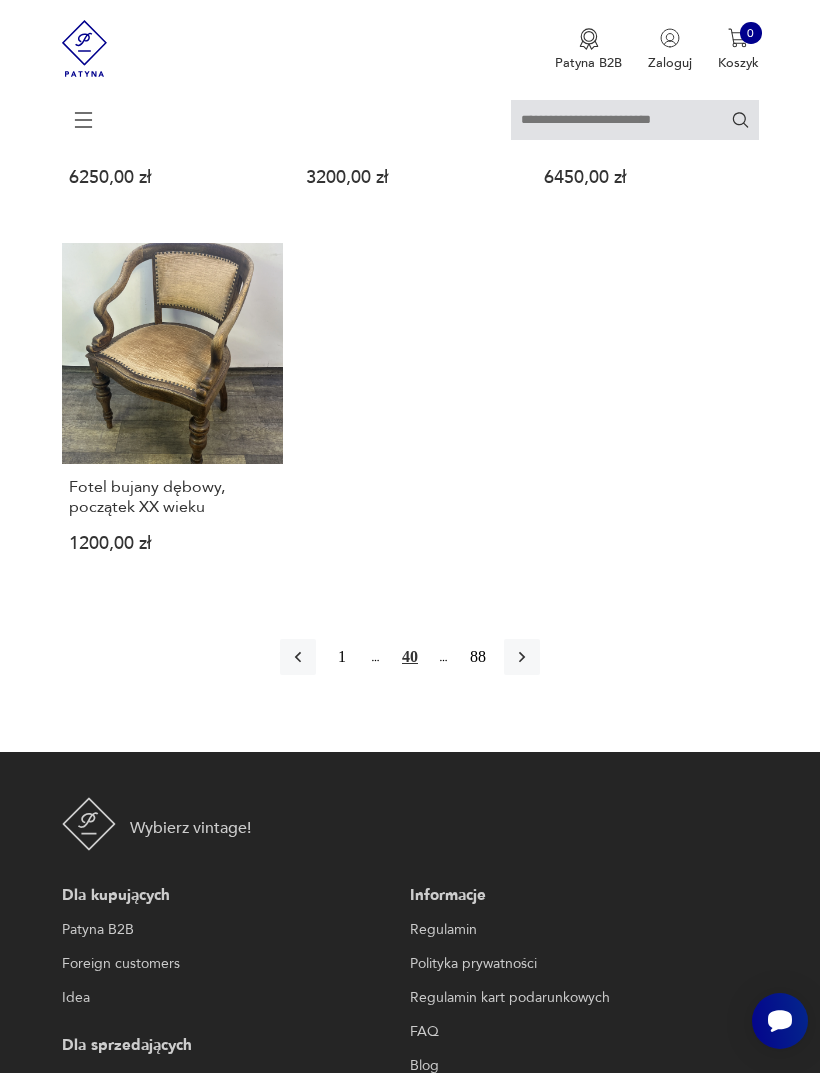 click at bounding box center [522, 657] 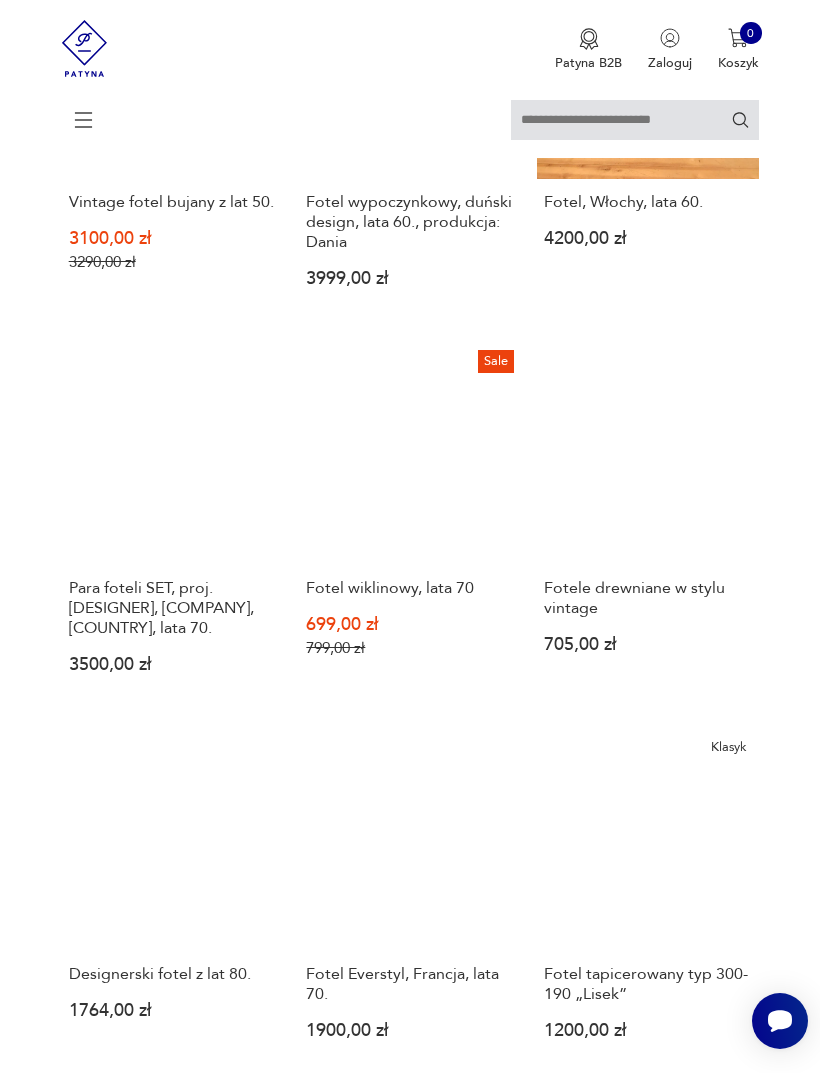 scroll, scrollTop: 1546, scrollLeft: 0, axis: vertical 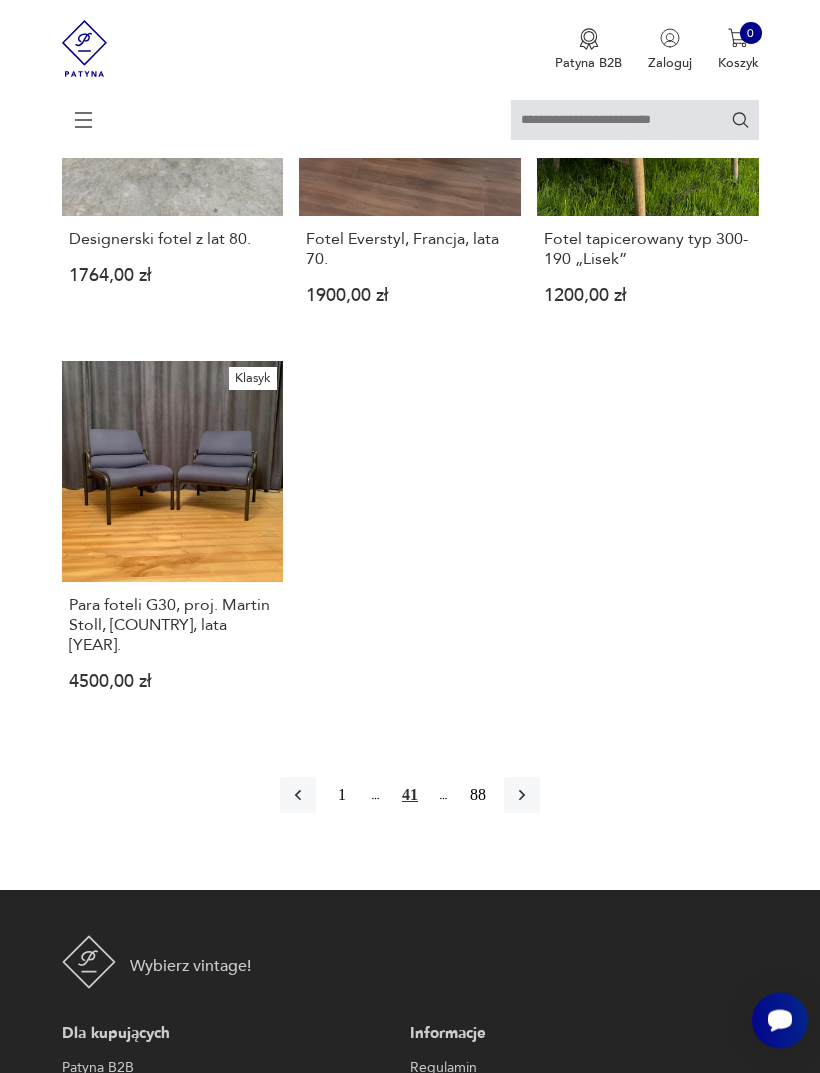 click at bounding box center [522, 796] 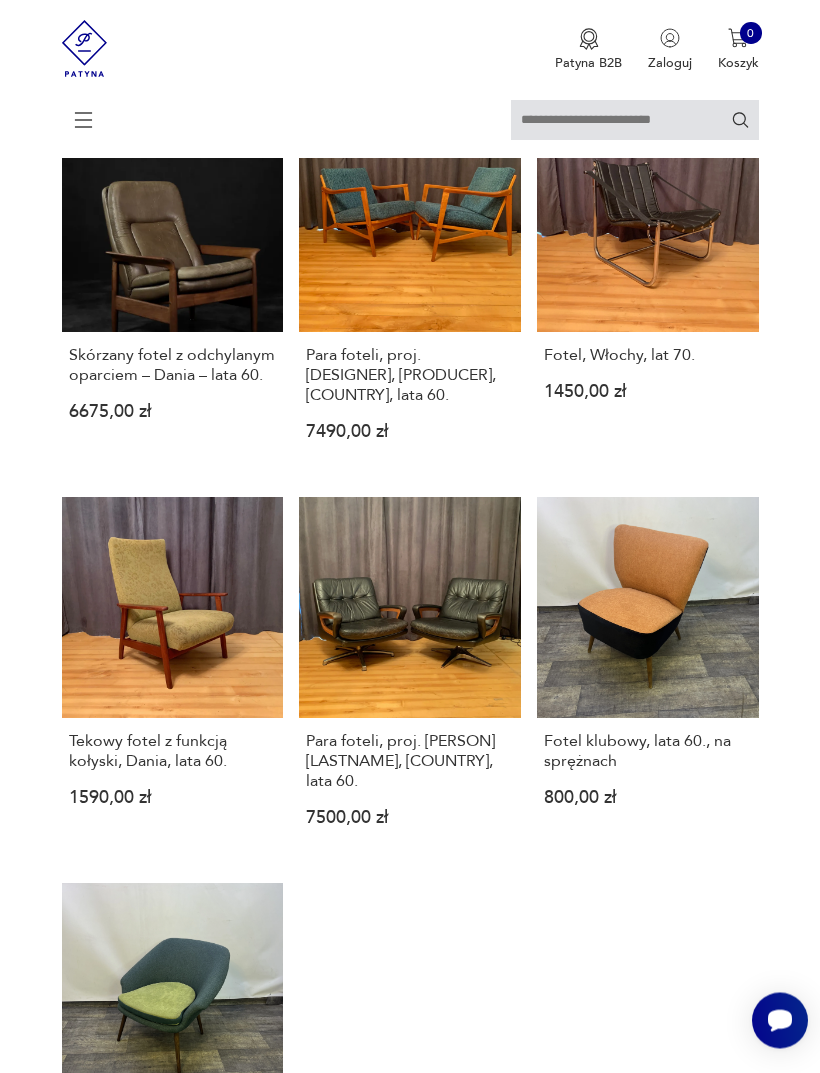 scroll, scrollTop: 1844, scrollLeft: 0, axis: vertical 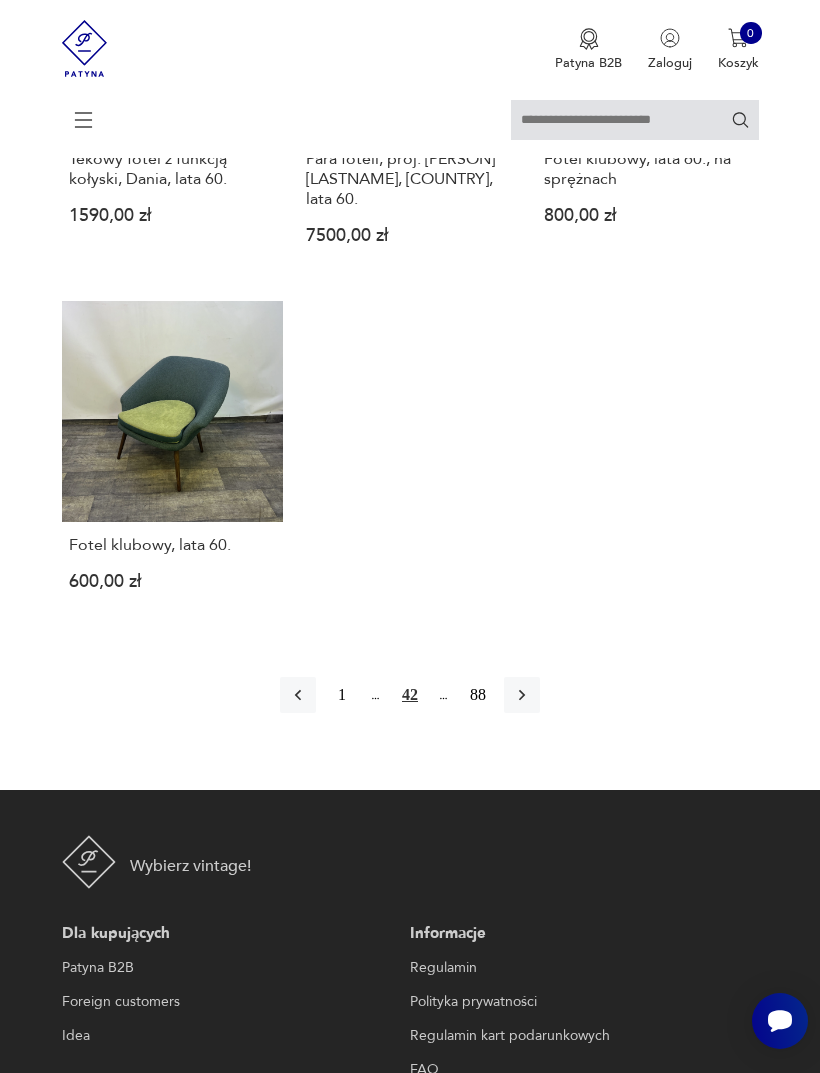 click 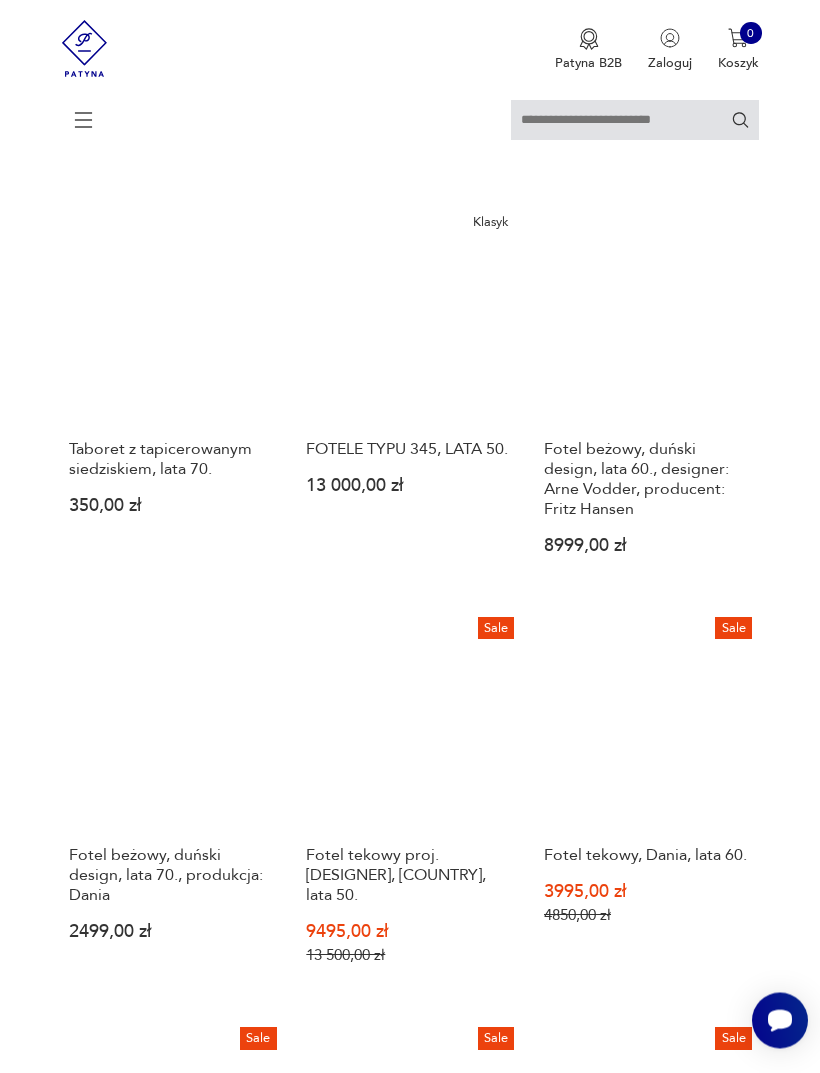scroll, scrollTop: 933, scrollLeft: 0, axis: vertical 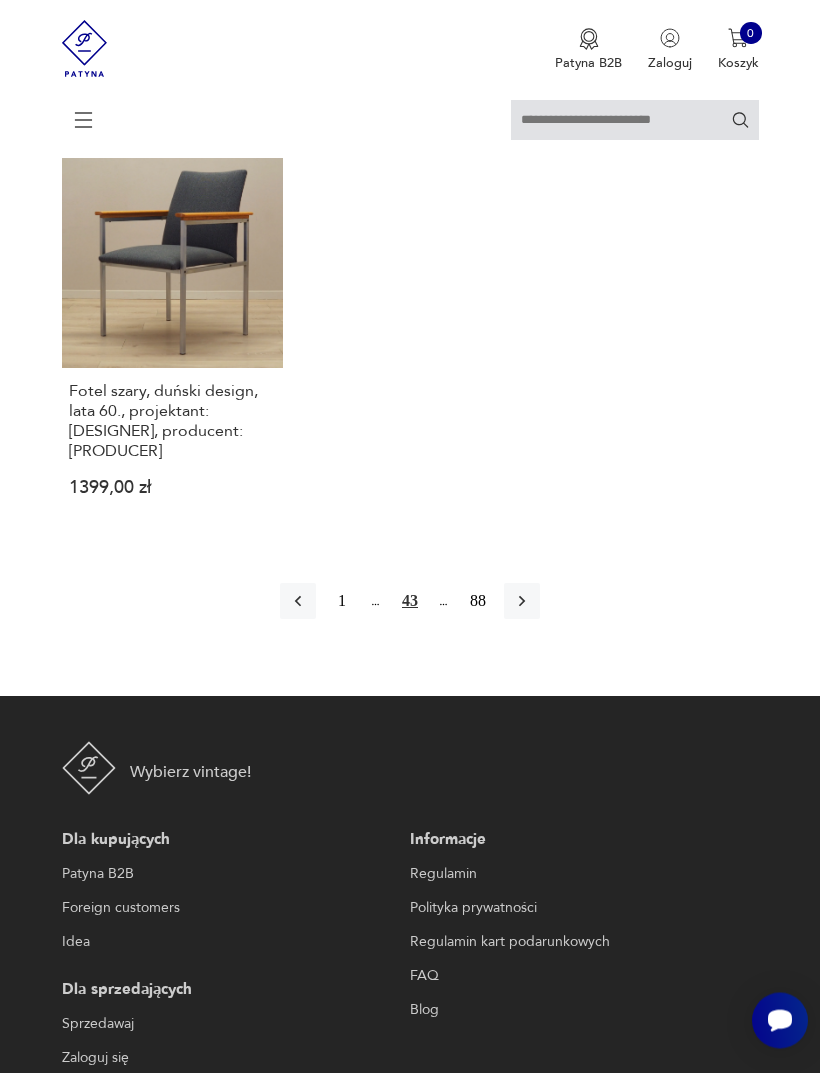 click 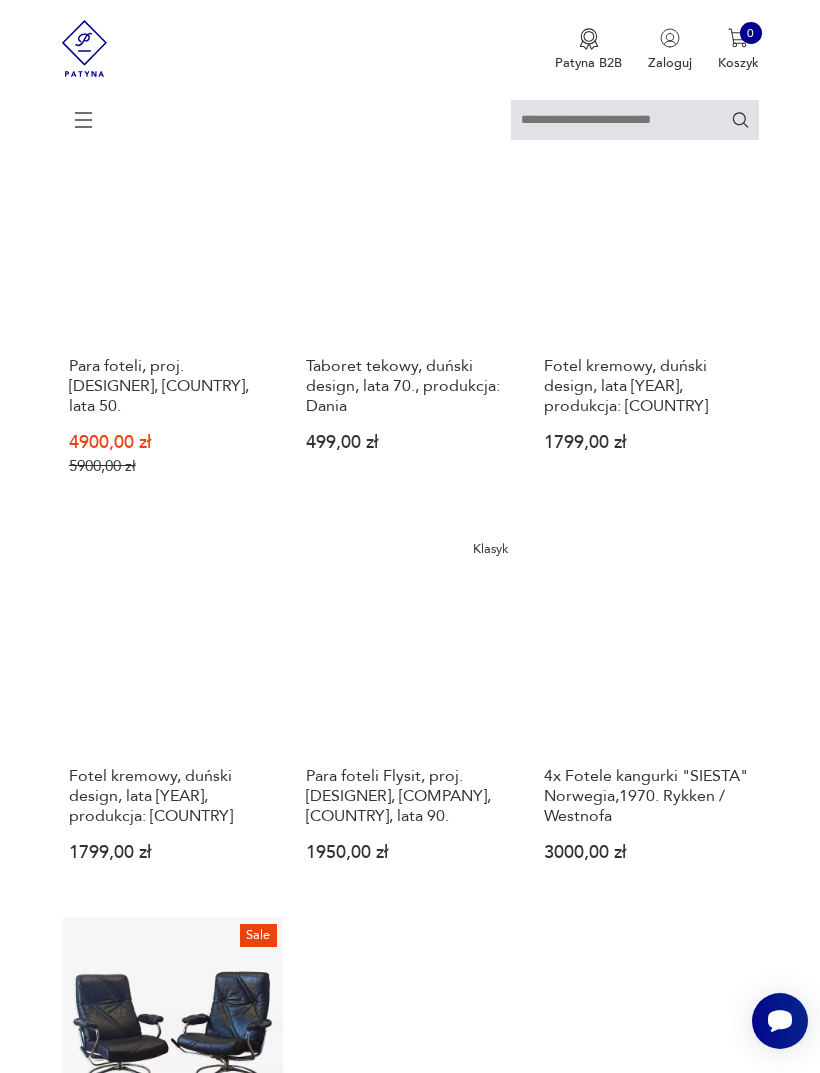 scroll, scrollTop: 1015, scrollLeft: 0, axis: vertical 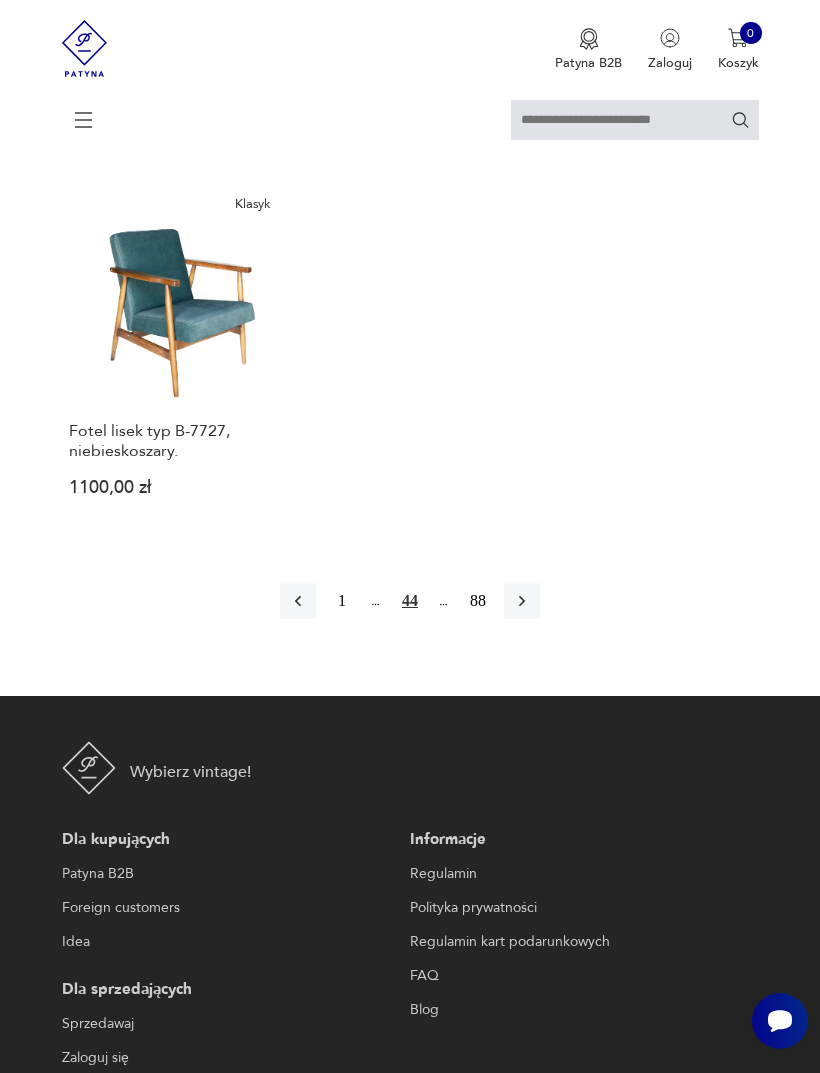 click 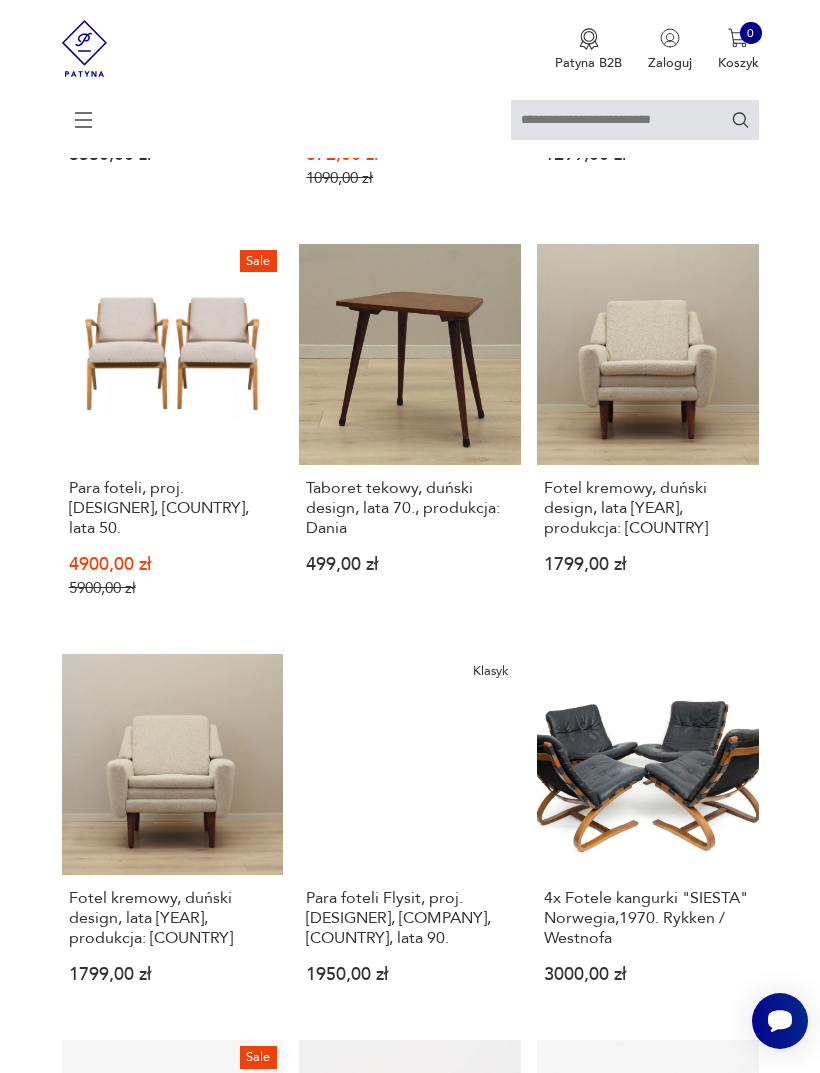 scroll, scrollTop: 365, scrollLeft: 0, axis: vertical 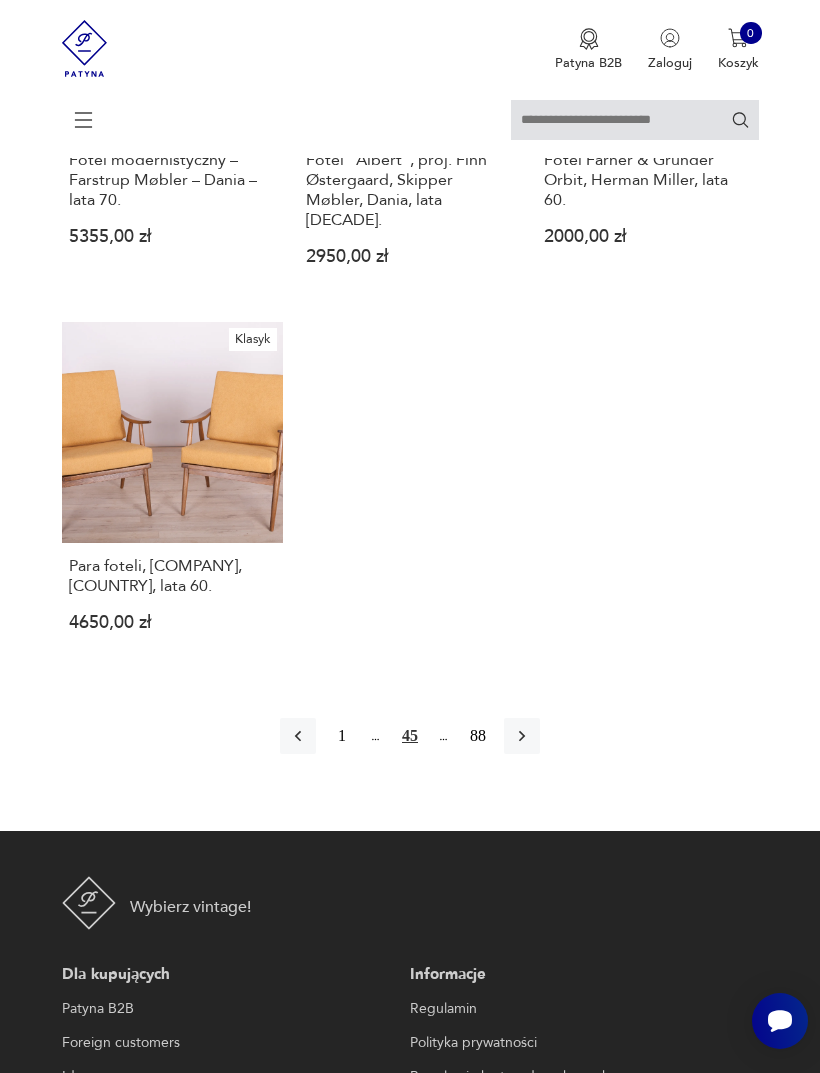 click 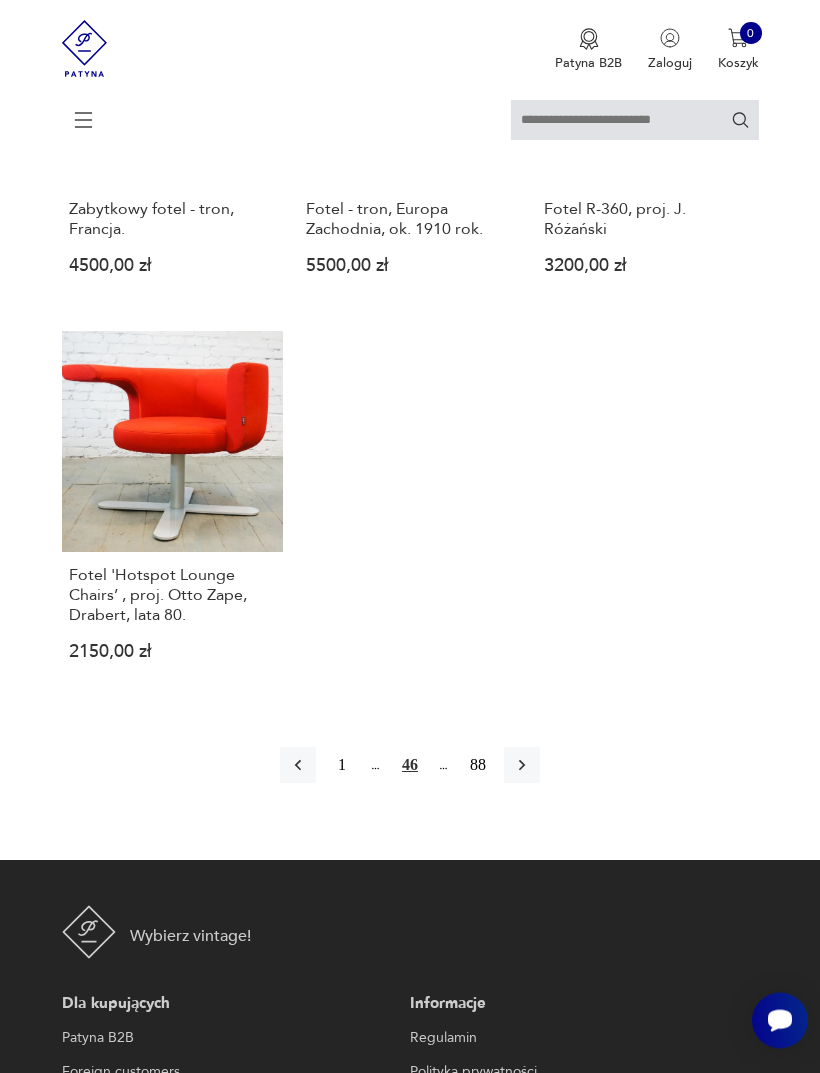 scroll, scrollTop: 2336, scrollLeft: 0, axis: vertical 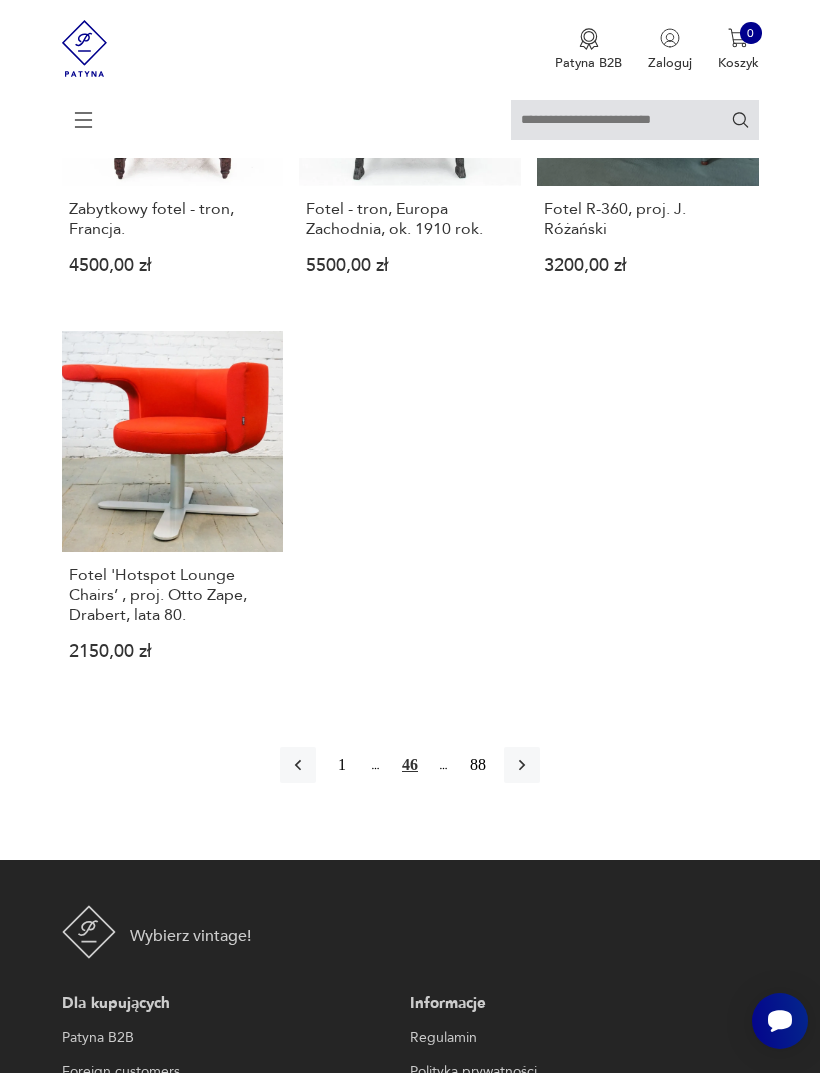 click 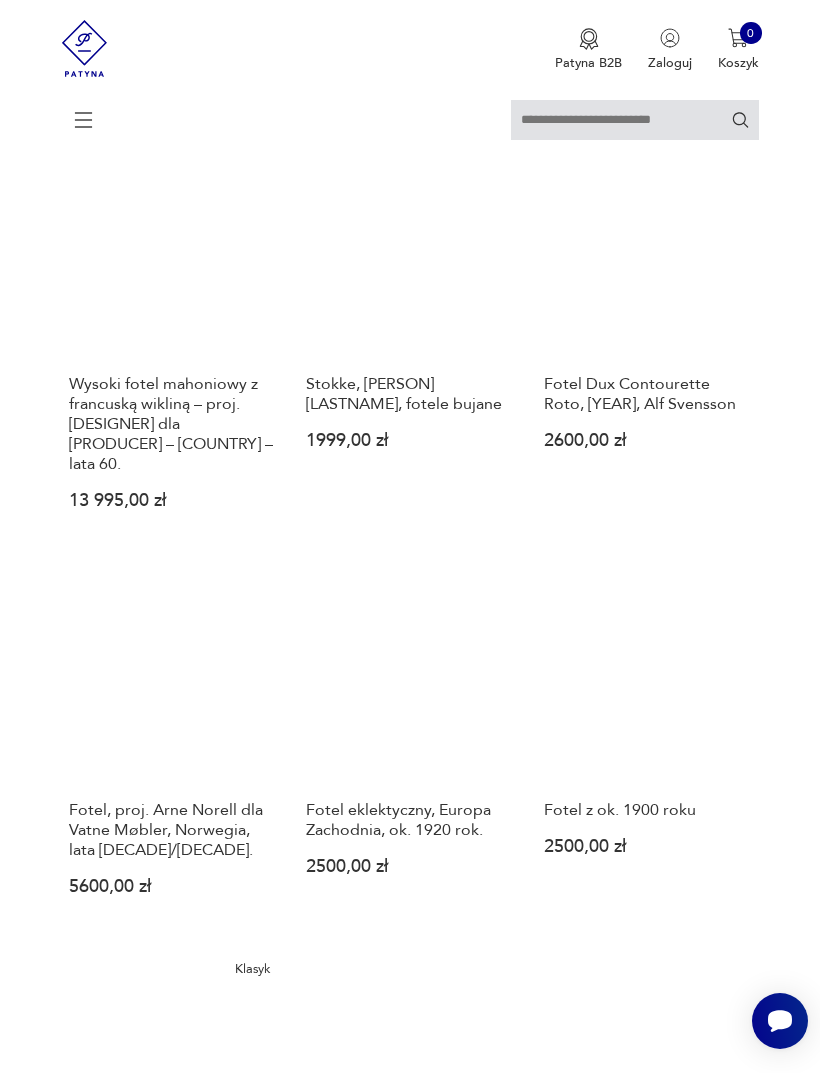 scroll, scrollTop: 365, scrollLeft: 0, axis: vertical 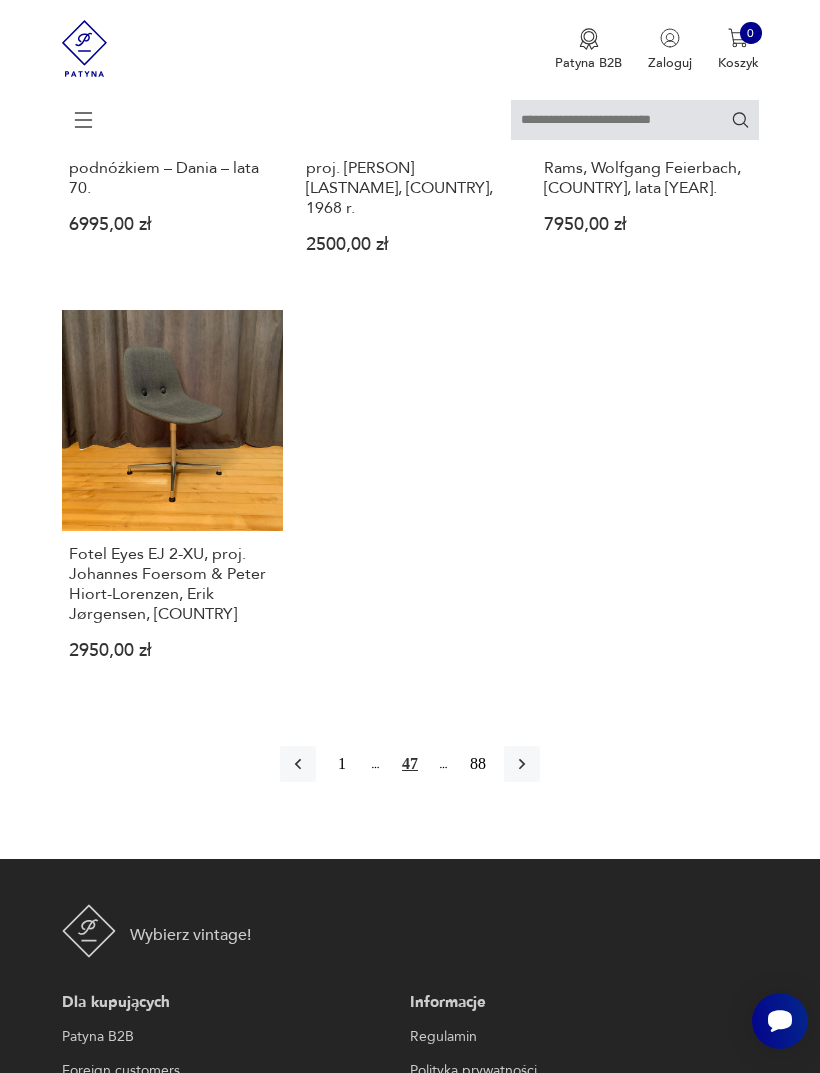 click 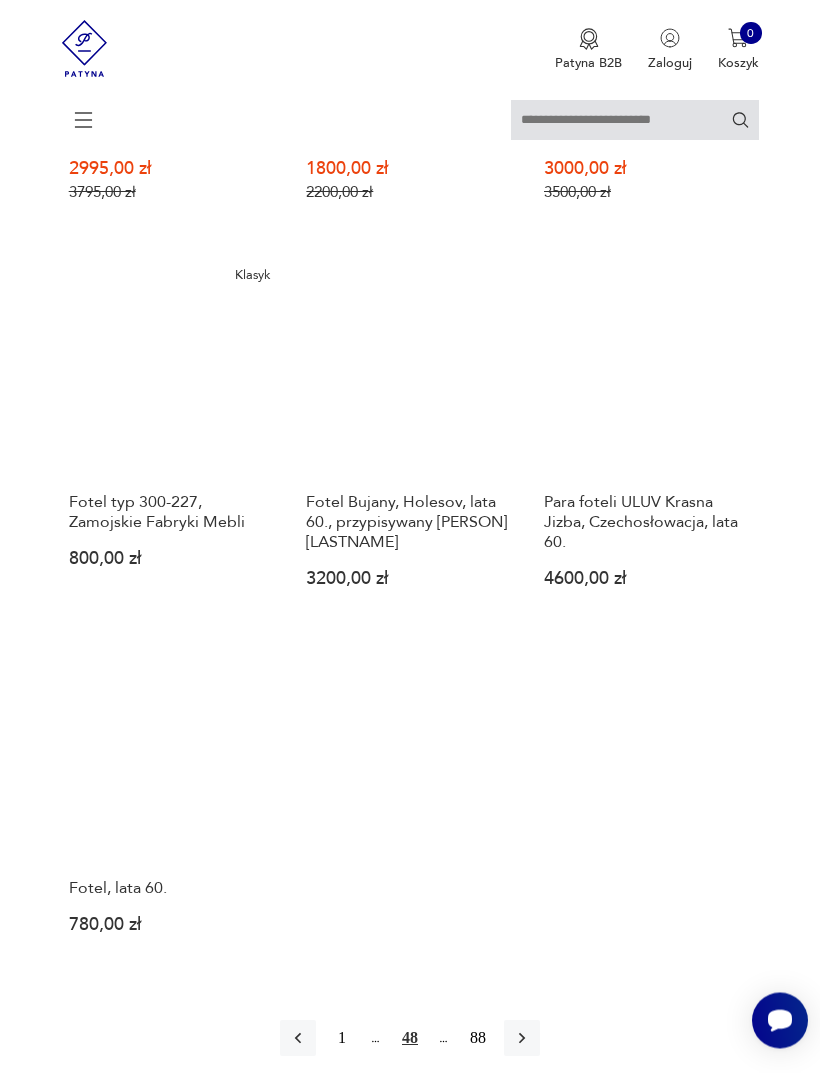 scroll, scrollTop: 2025, scrollLeft: 0, axis: vertical 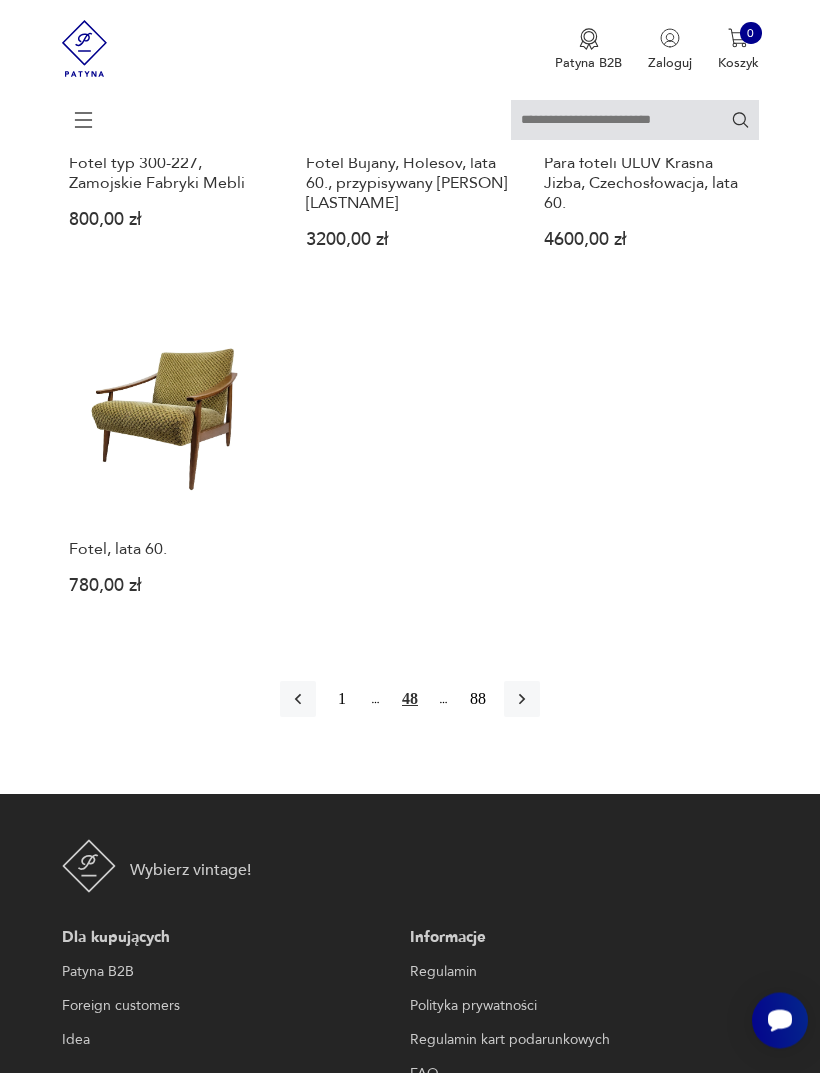 click 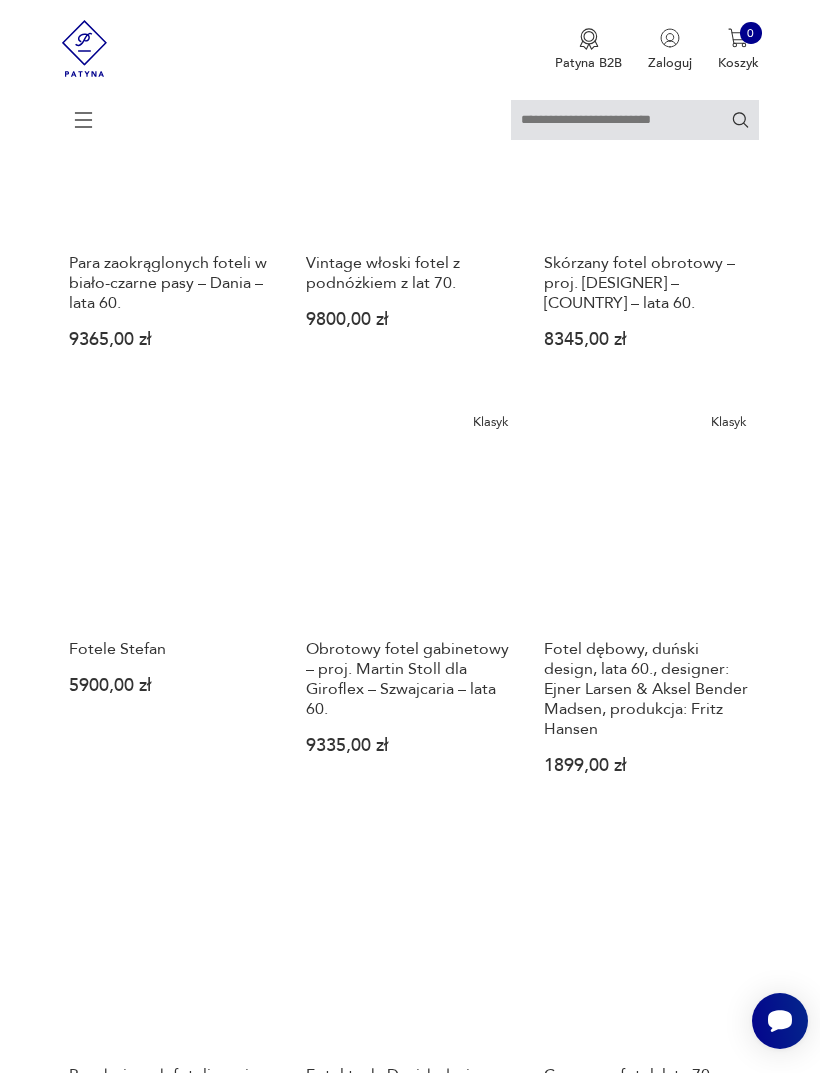 scroll, scrollTop: 708, scrollLeft: 0, axis: vertical 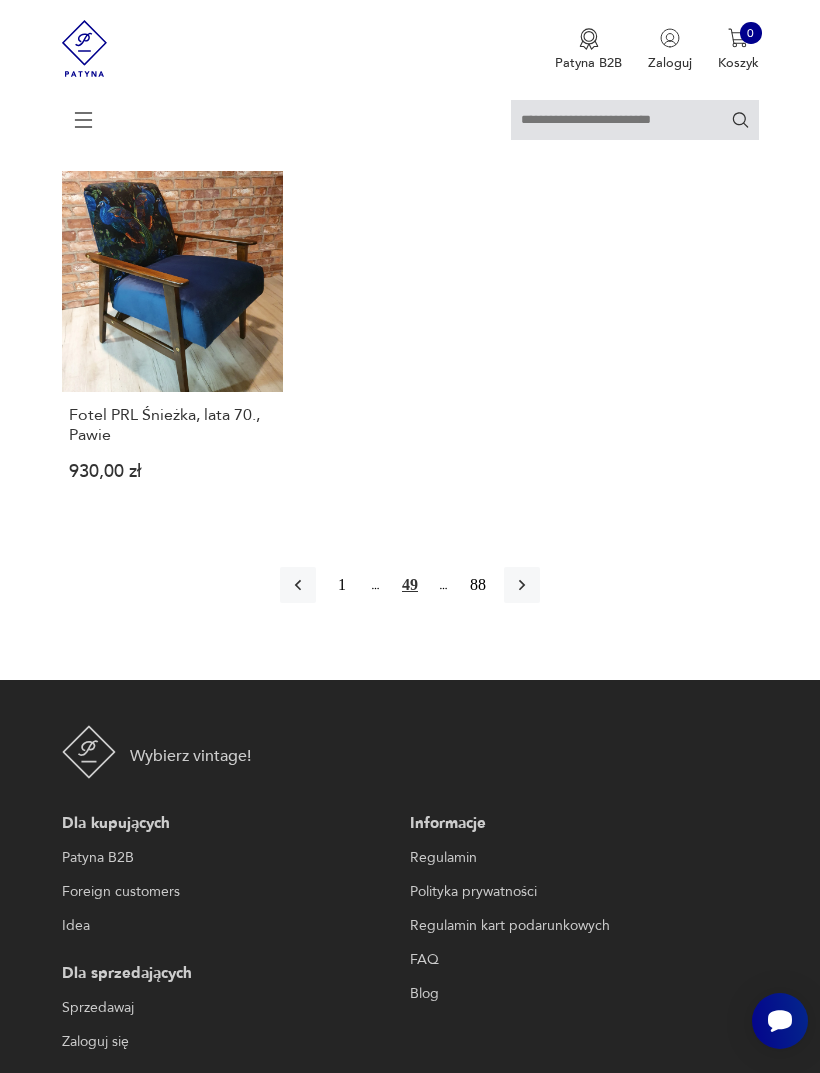 click at bounding box center (522, 585) 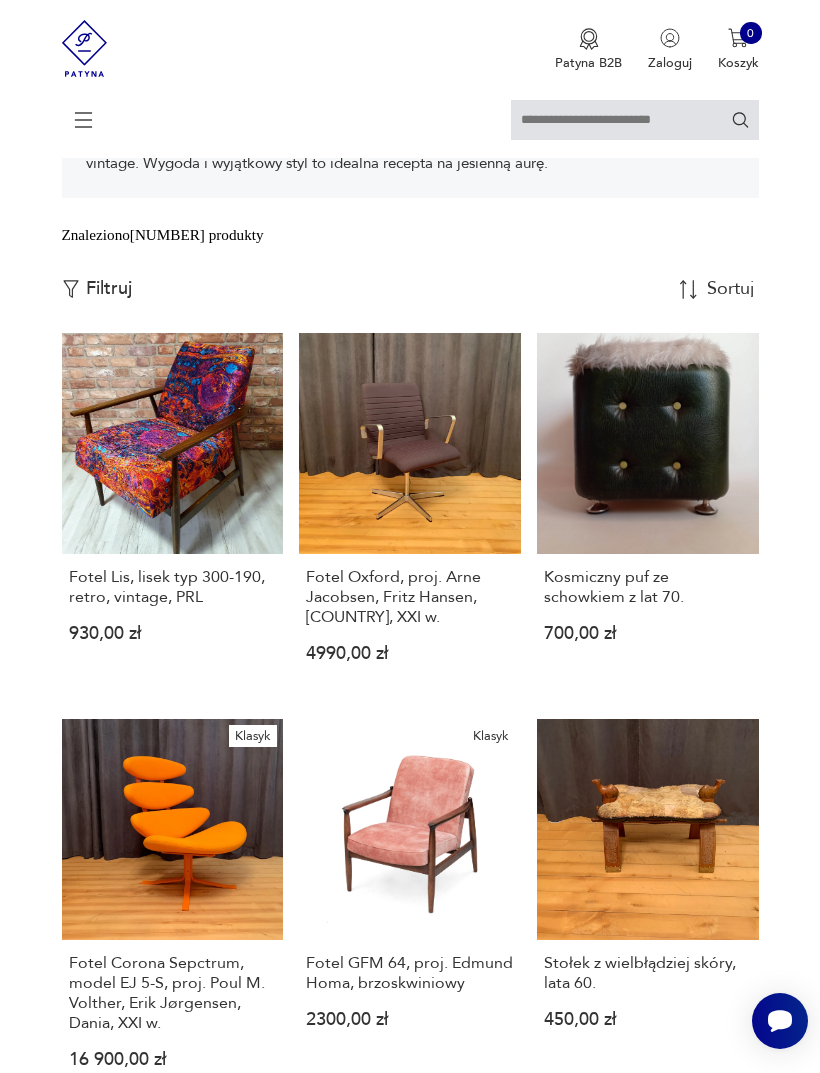 scroll, scrollTop: 389, scrollLeft: 0, axis: vertical 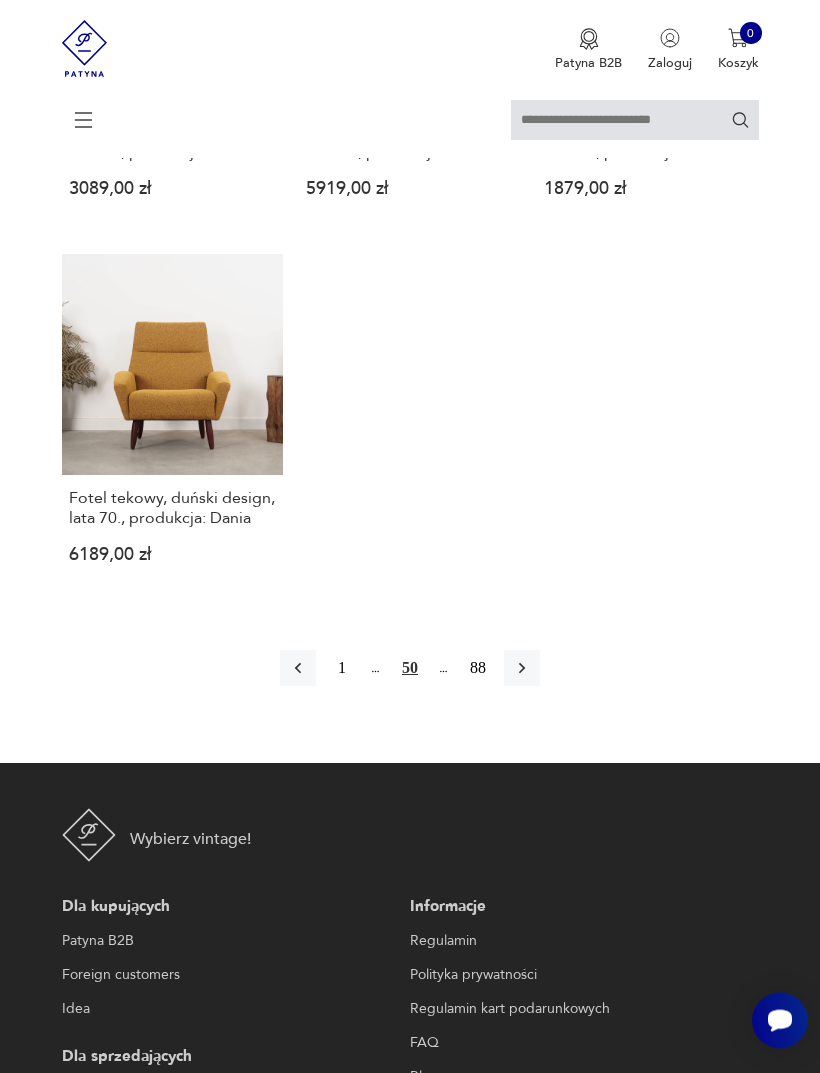 click 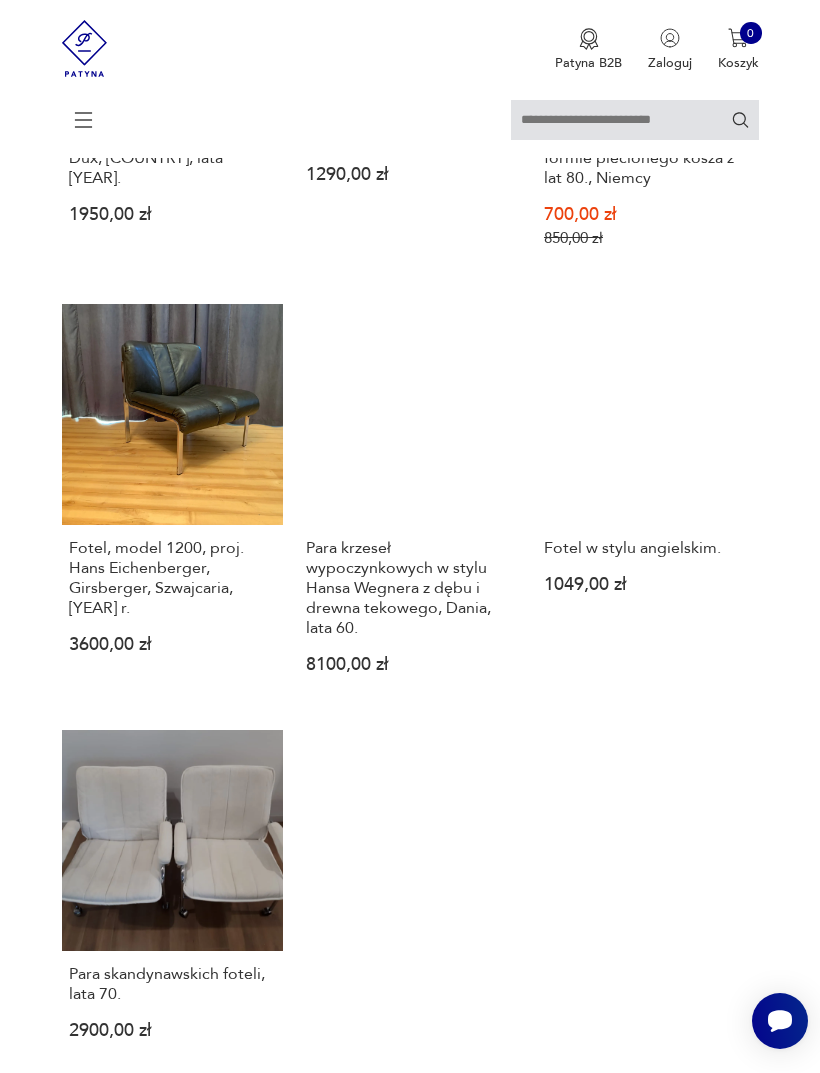 scroll, scrollTop: 1992, scrollLeft: 0, axis: vertical 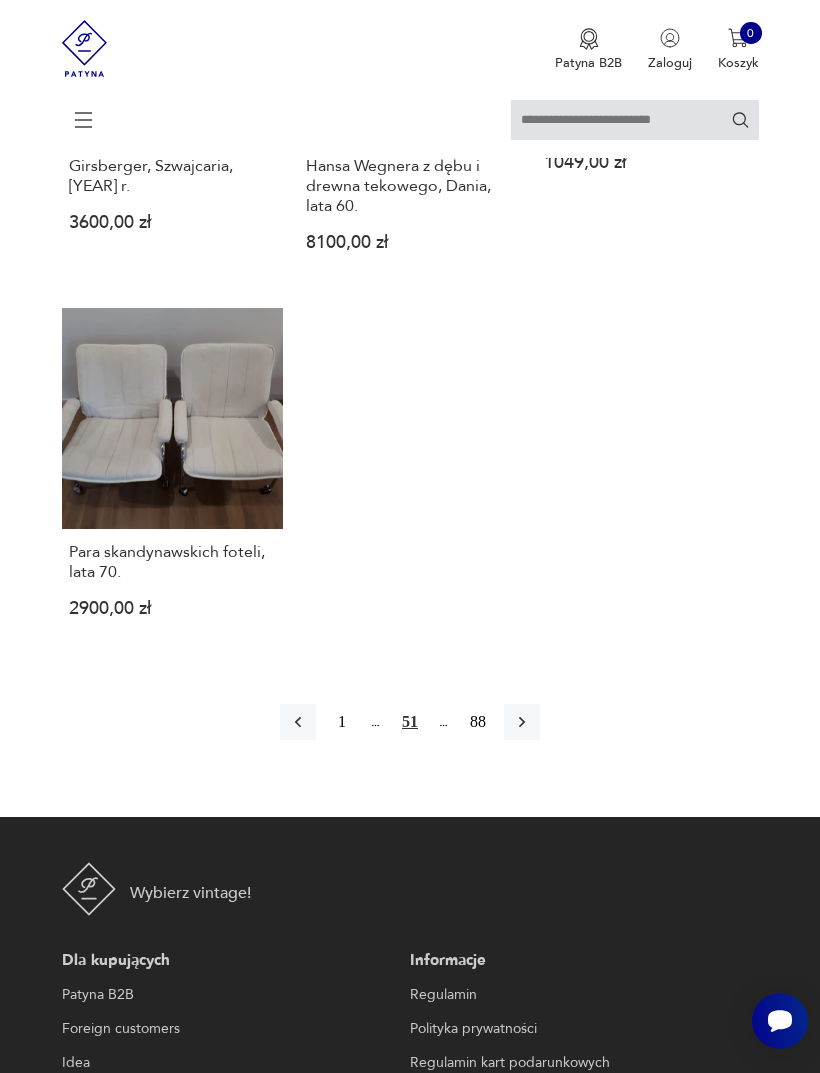 click at bounding box center [522, 722] 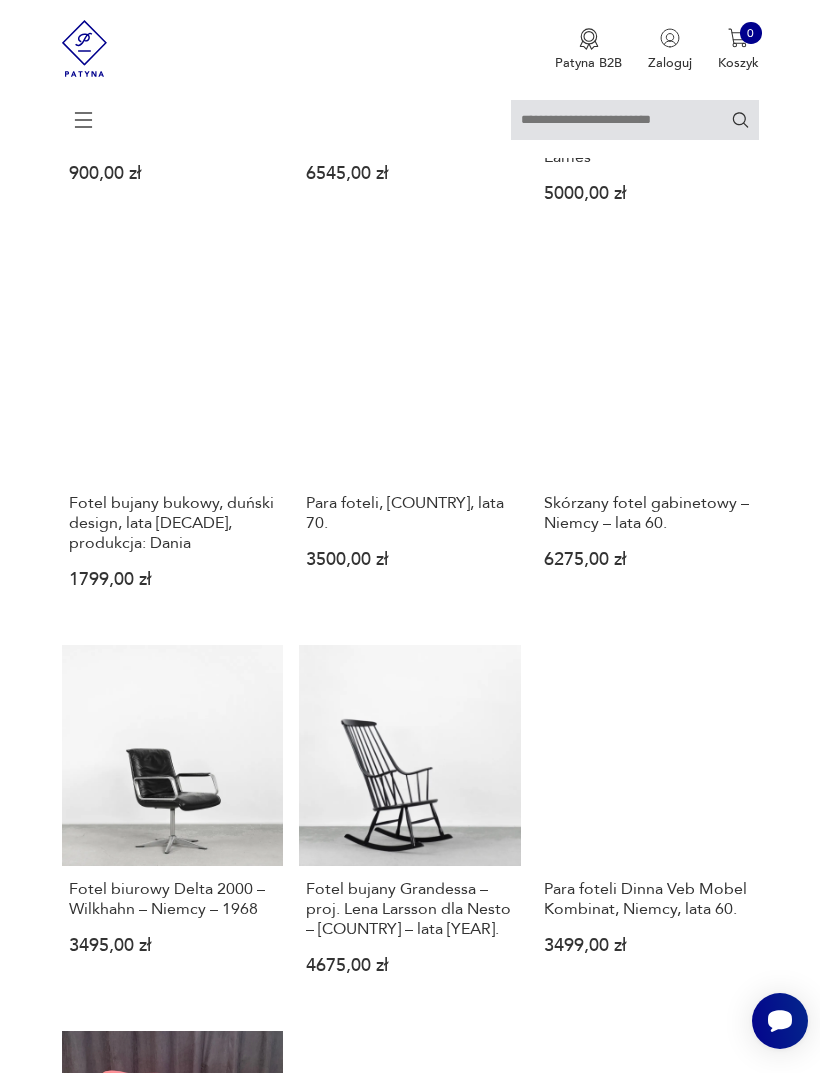 scroll, scrollTop: 1646, scrollLeft: 0, axis: vertical 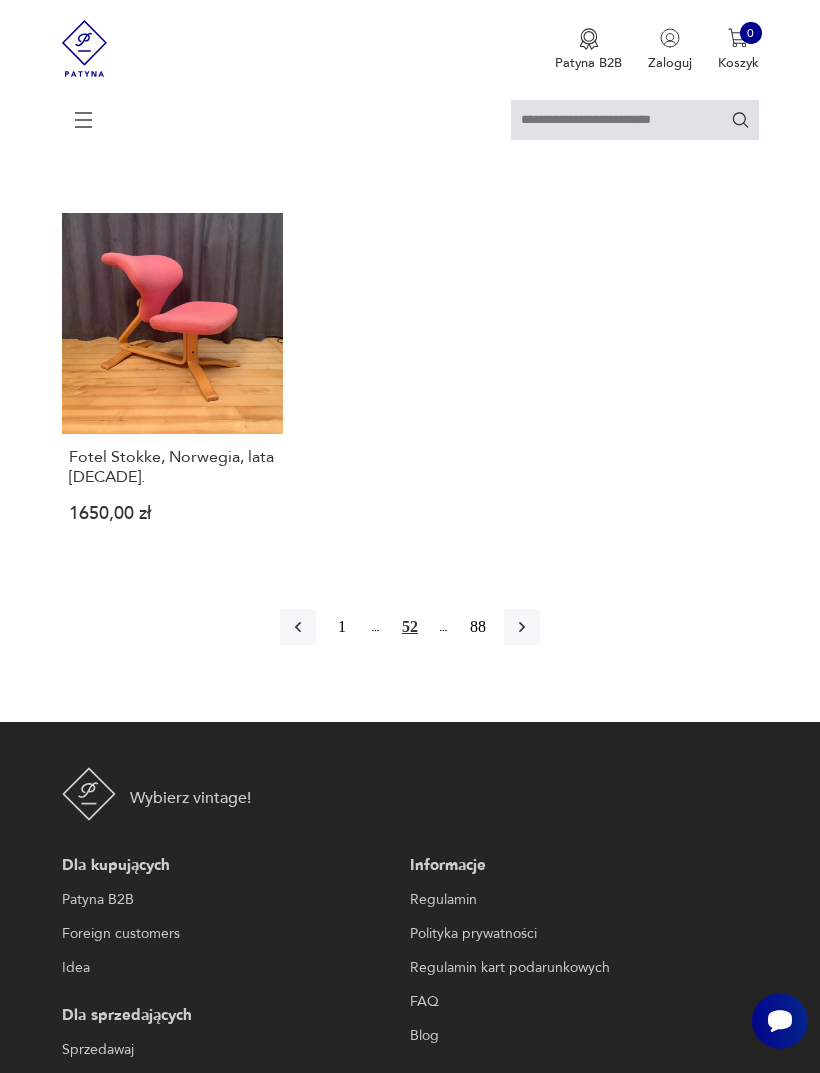 click at bounding box center (522, 627) 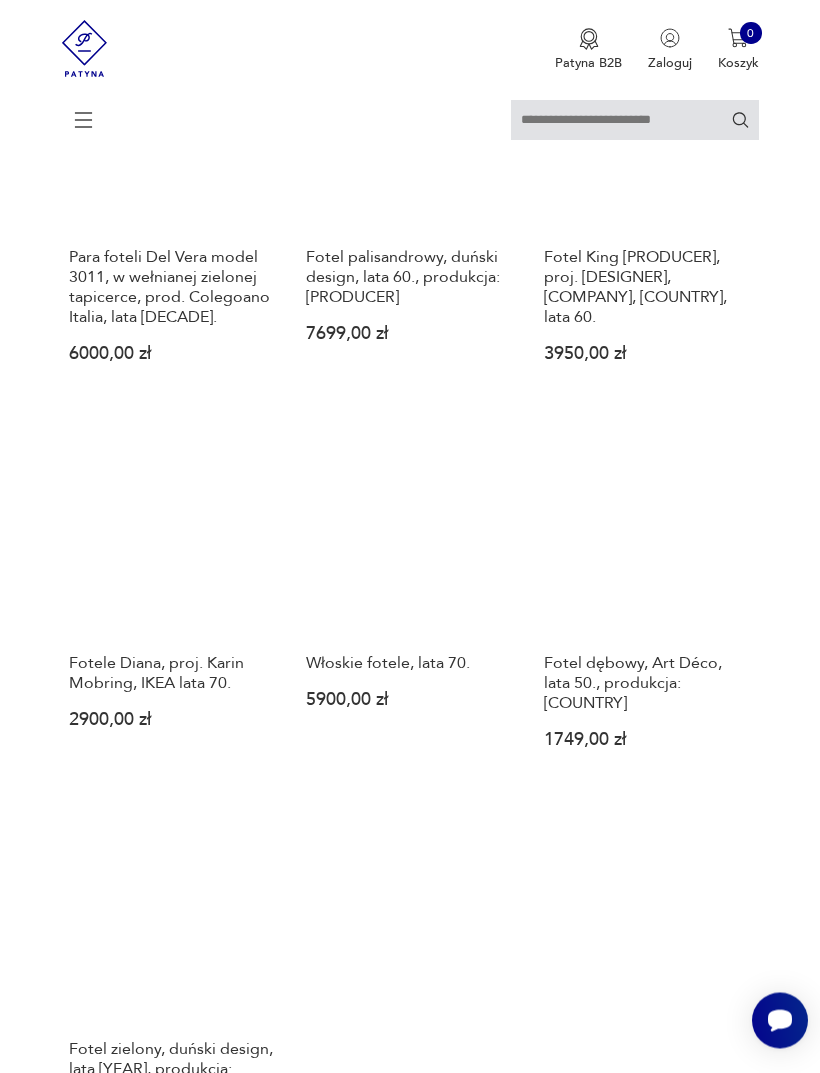 scroll, scrollTop: 1887, scrollLeft: 0, axis: vertical 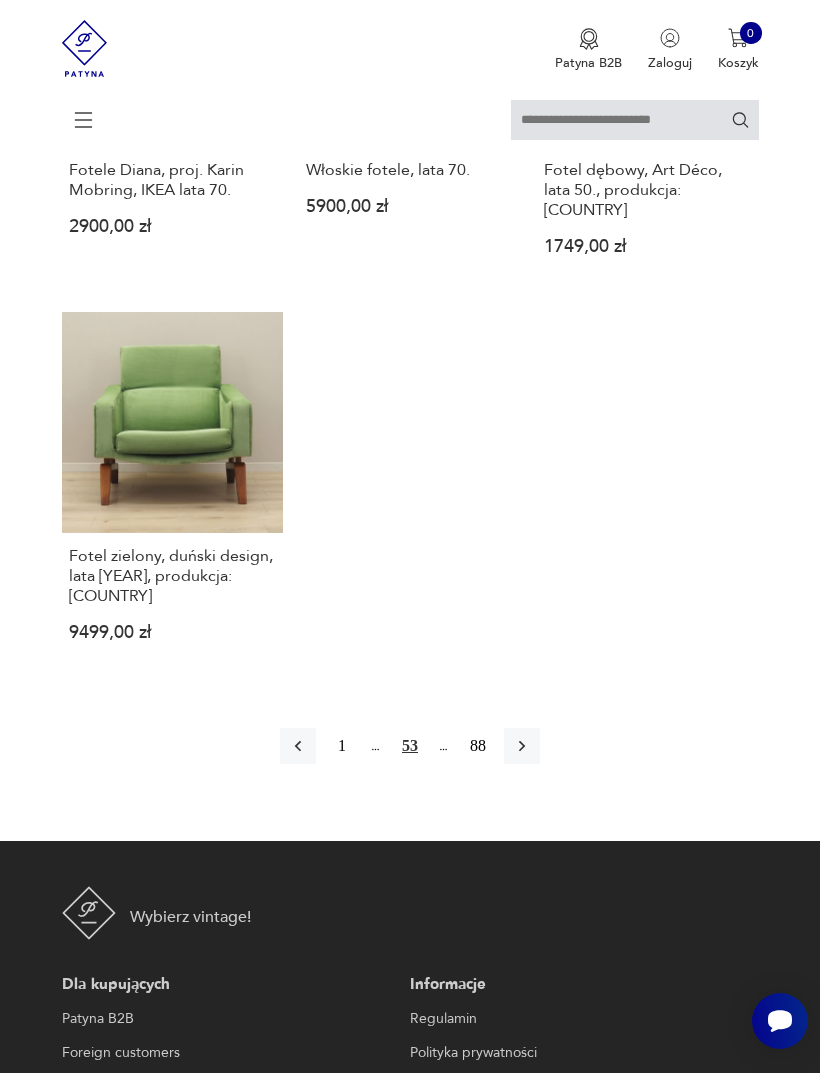 click at bounding box center [522, 746] 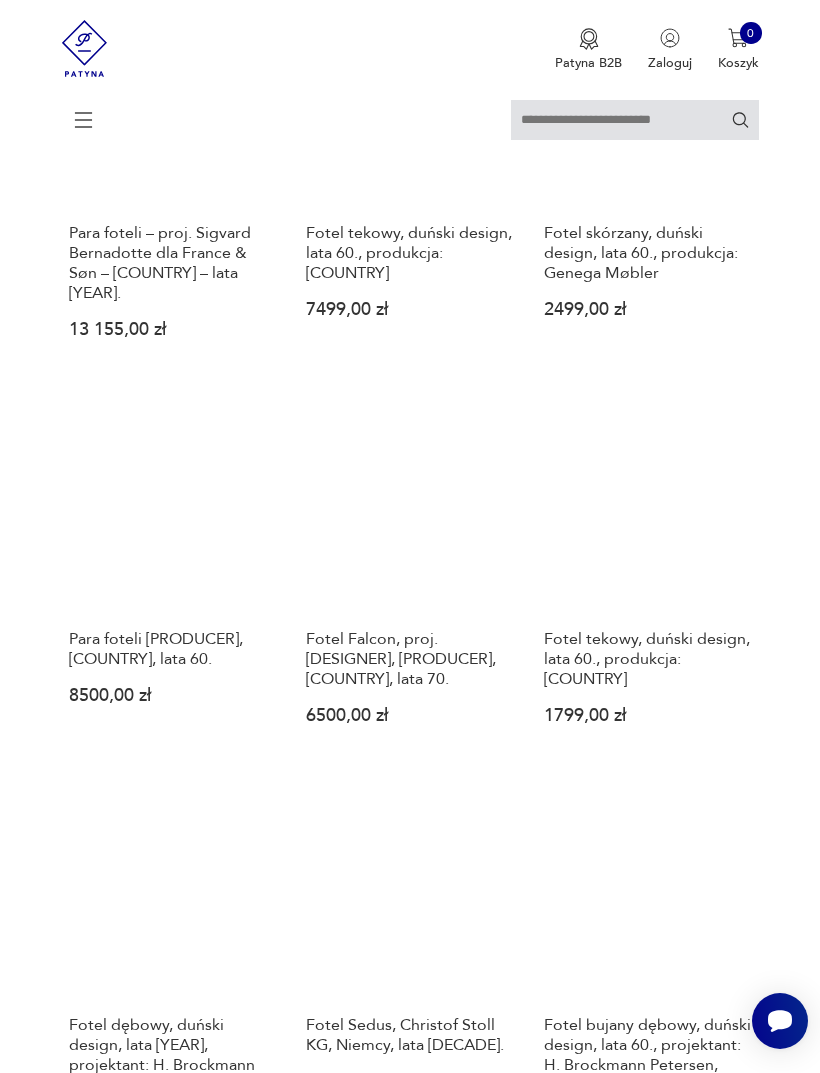 scroll, scrollTop: 1119, scrollLeft: 0, axis: vertical 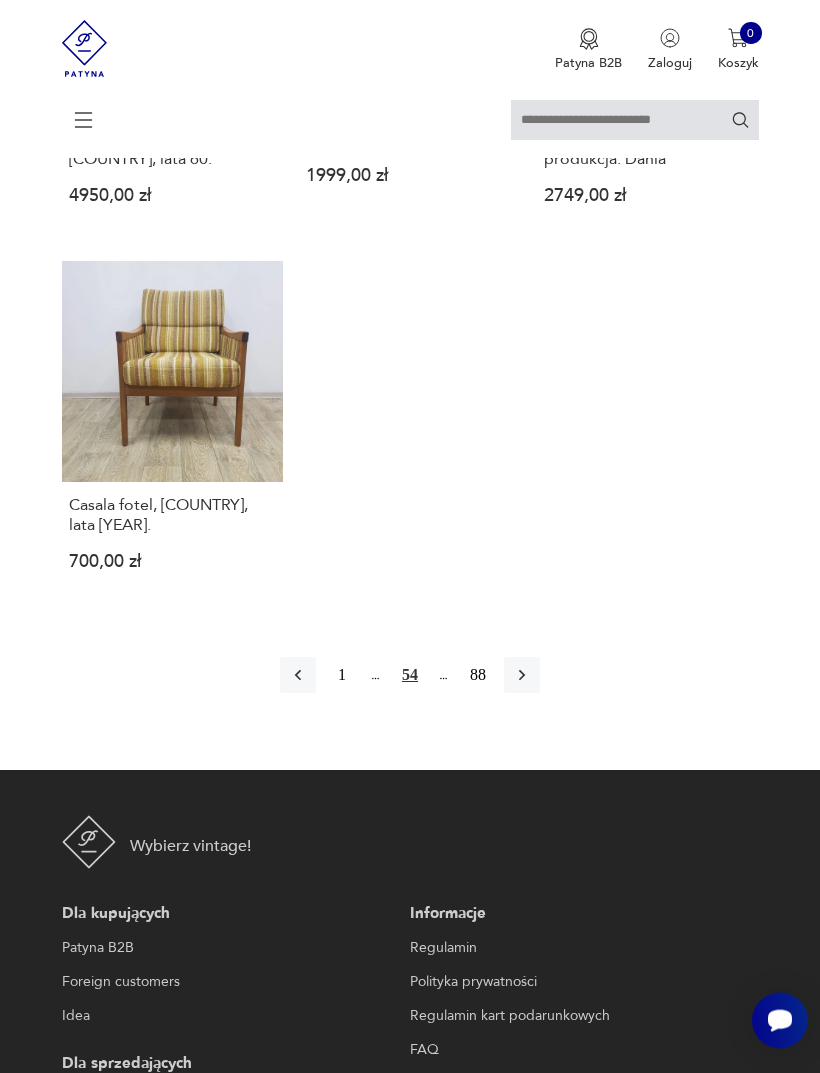 click at bounding box center (522, 676) 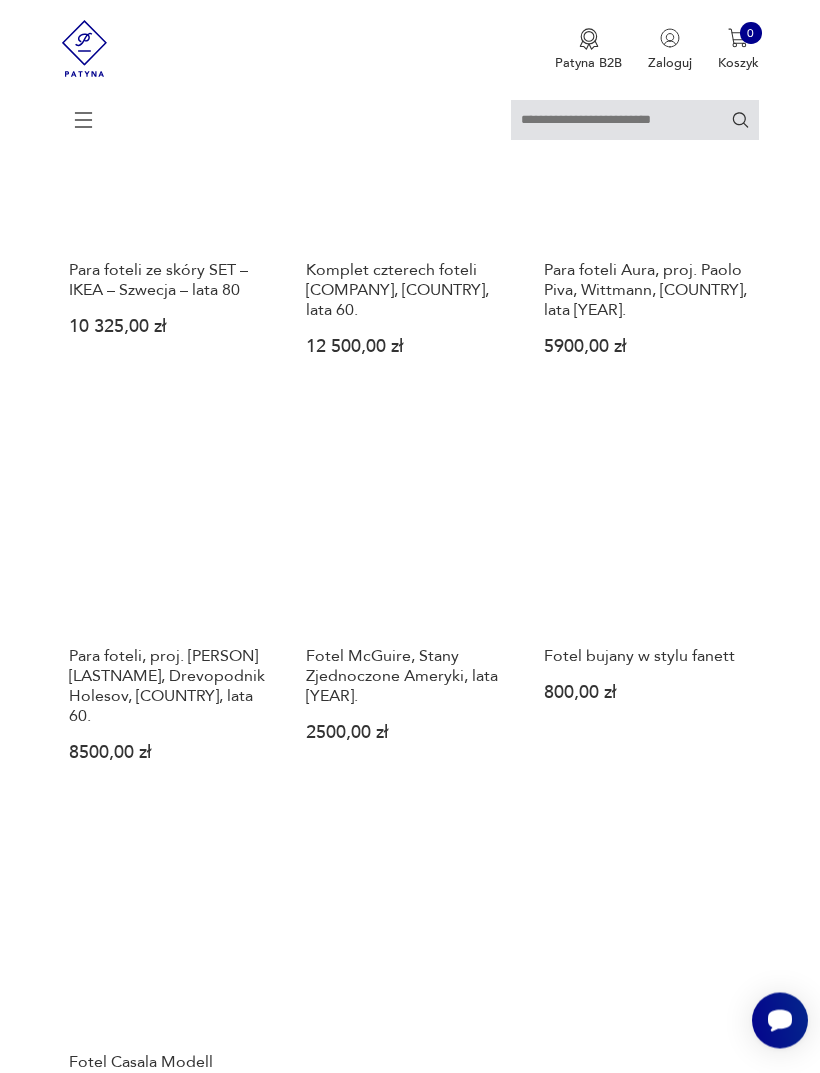 scroll, scrollTop: 1873, scrollLeft: 0, axis: vertical 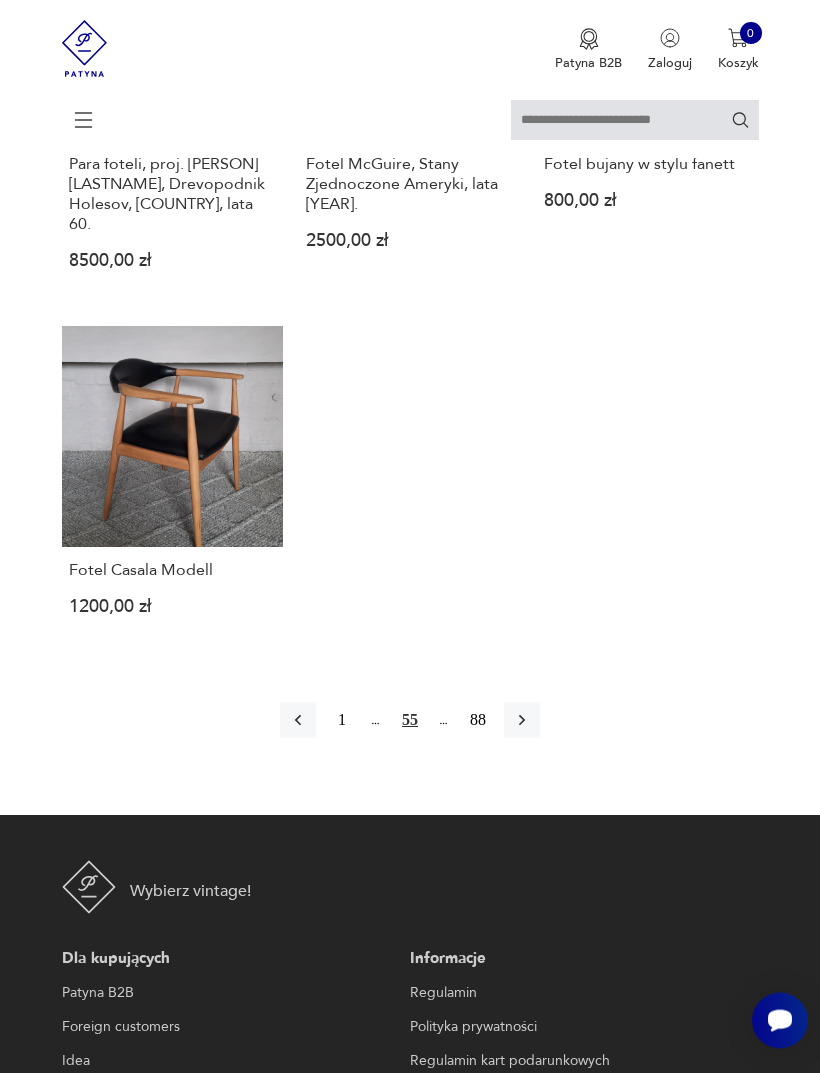 click at bounding box center [522, 721] 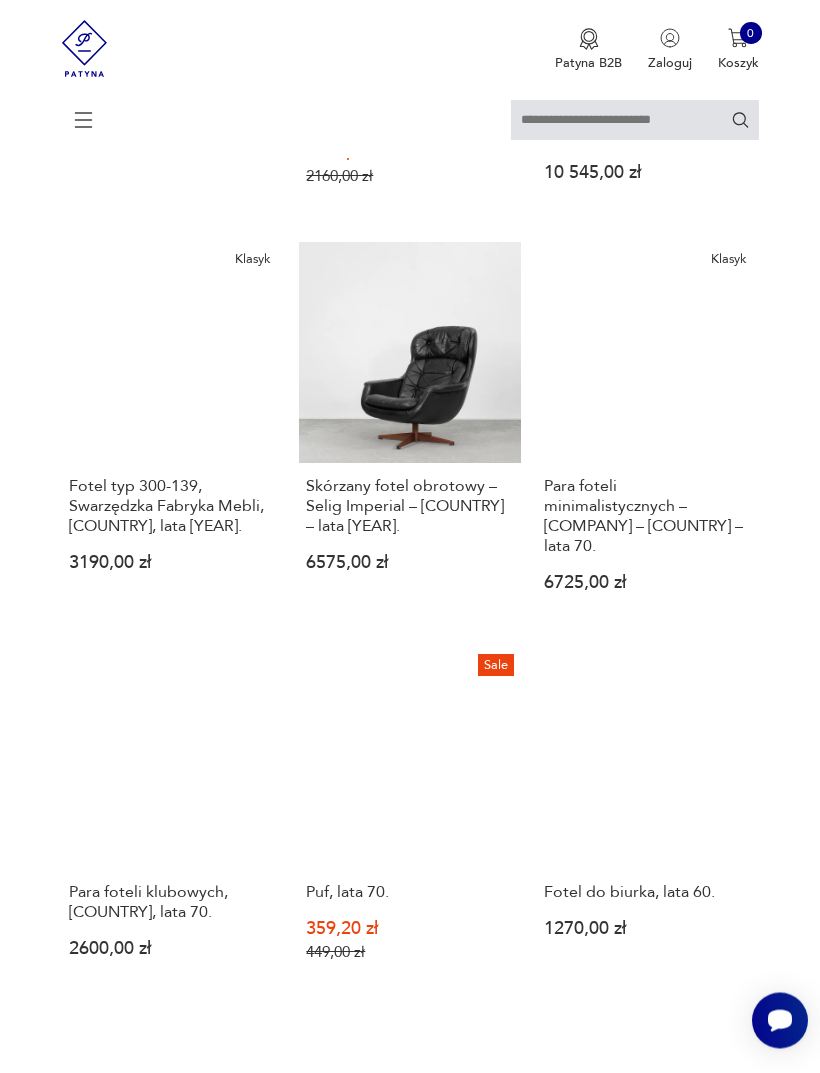 scroll, scrollTop: 869, scrollLeft: 0, axis: vertical 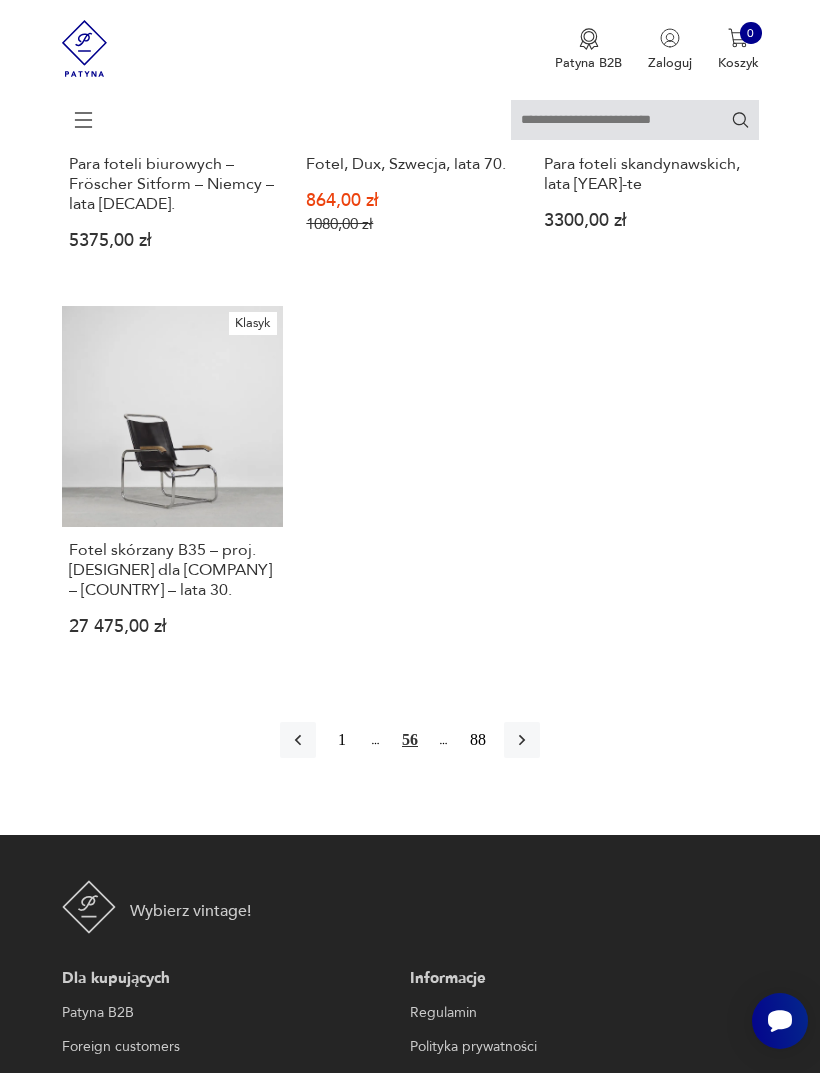 click 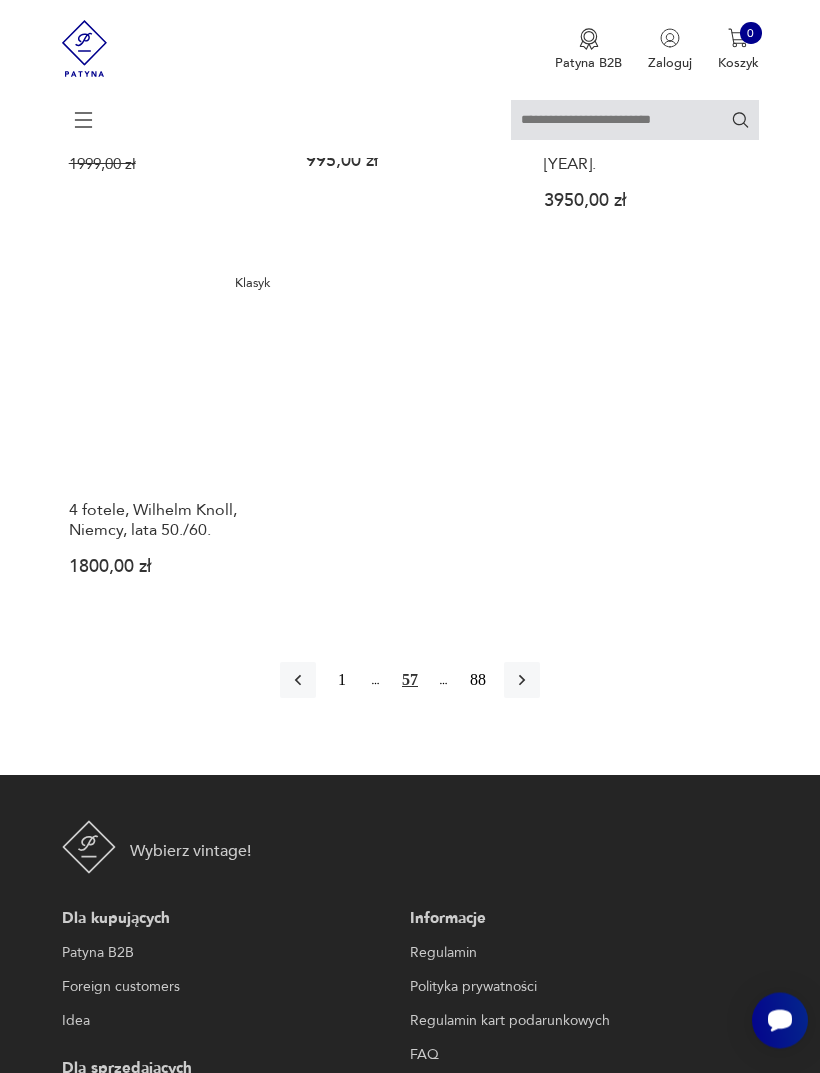 scroll, scrollTop: 2409, scrollLeft: 0, axis: vertical 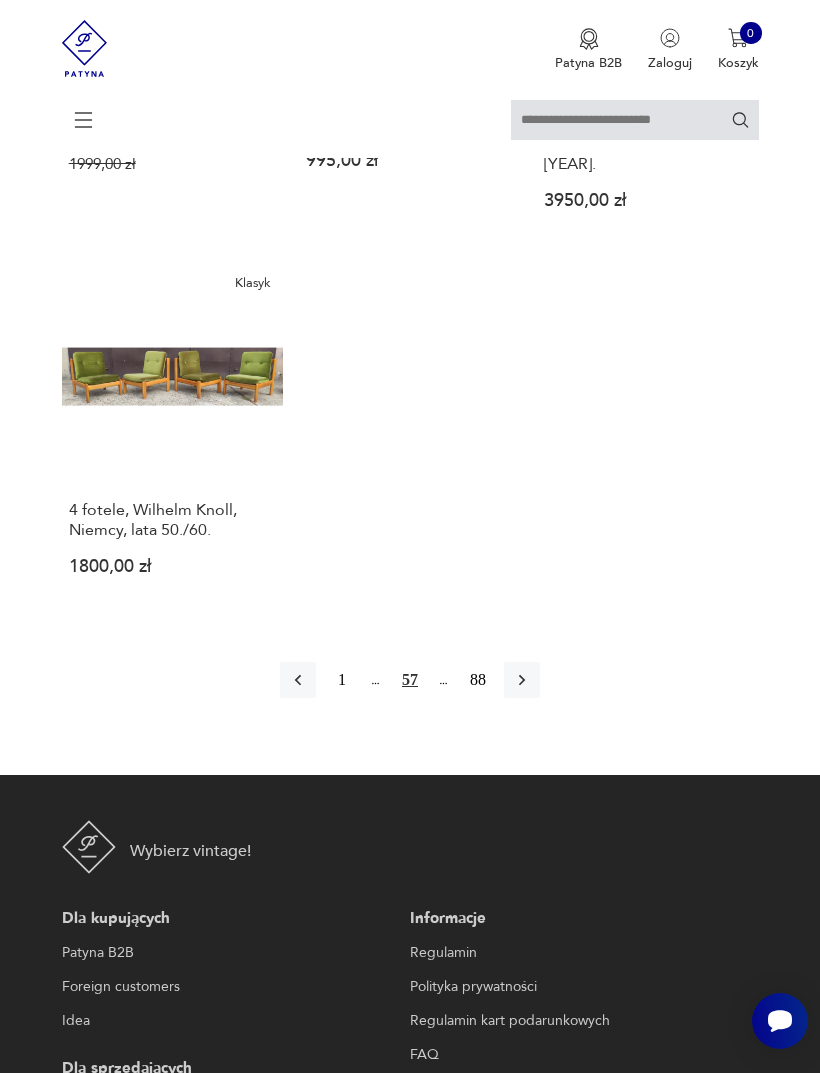 click 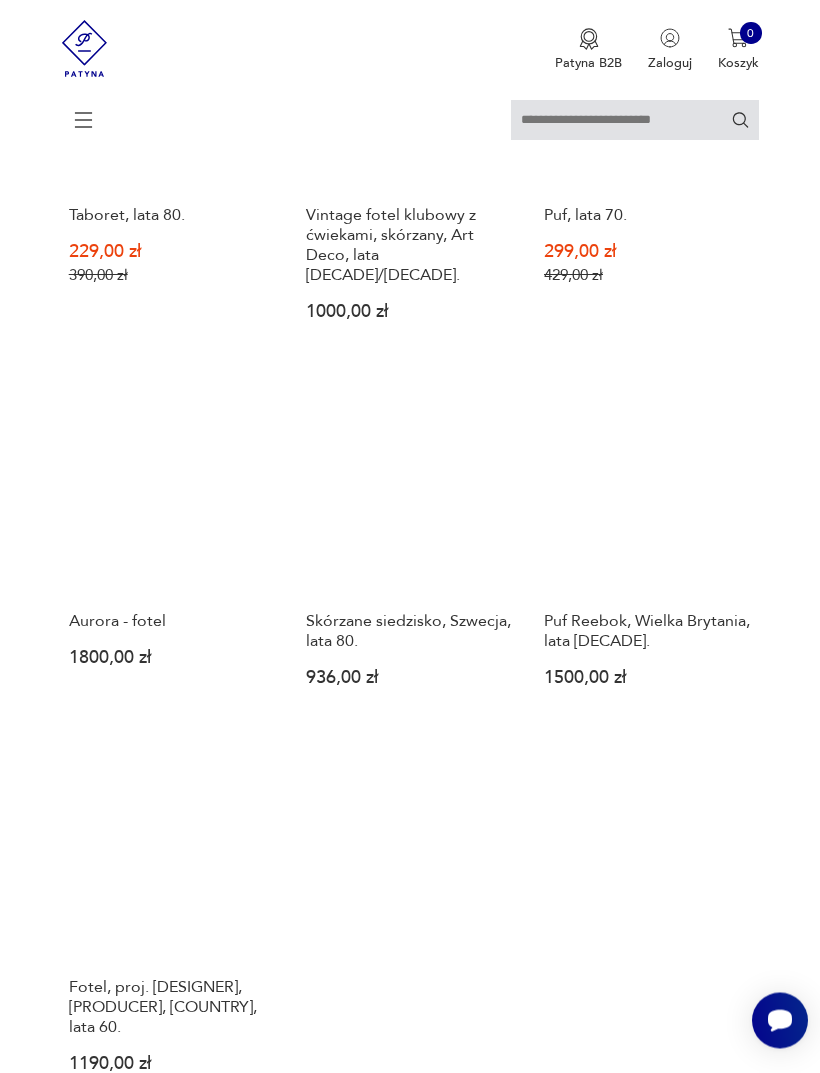 scroll, scrollTop: 1875, scrollLeft: 0, axis: vertical 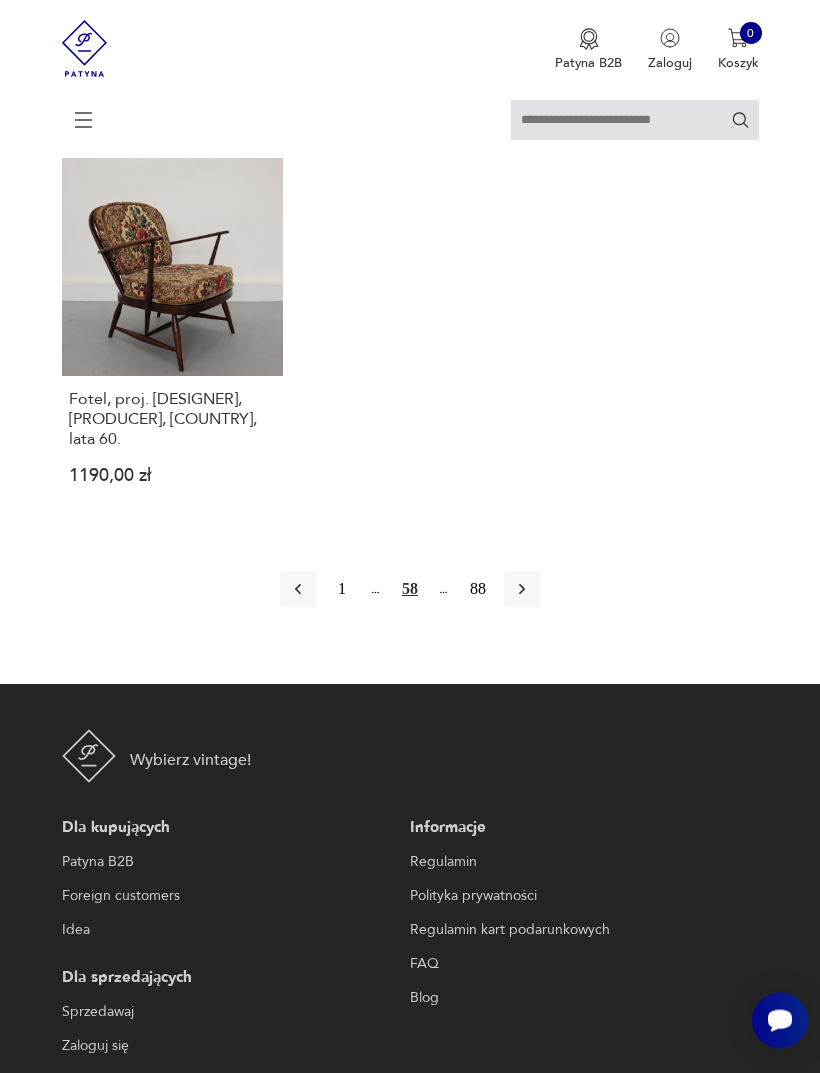click 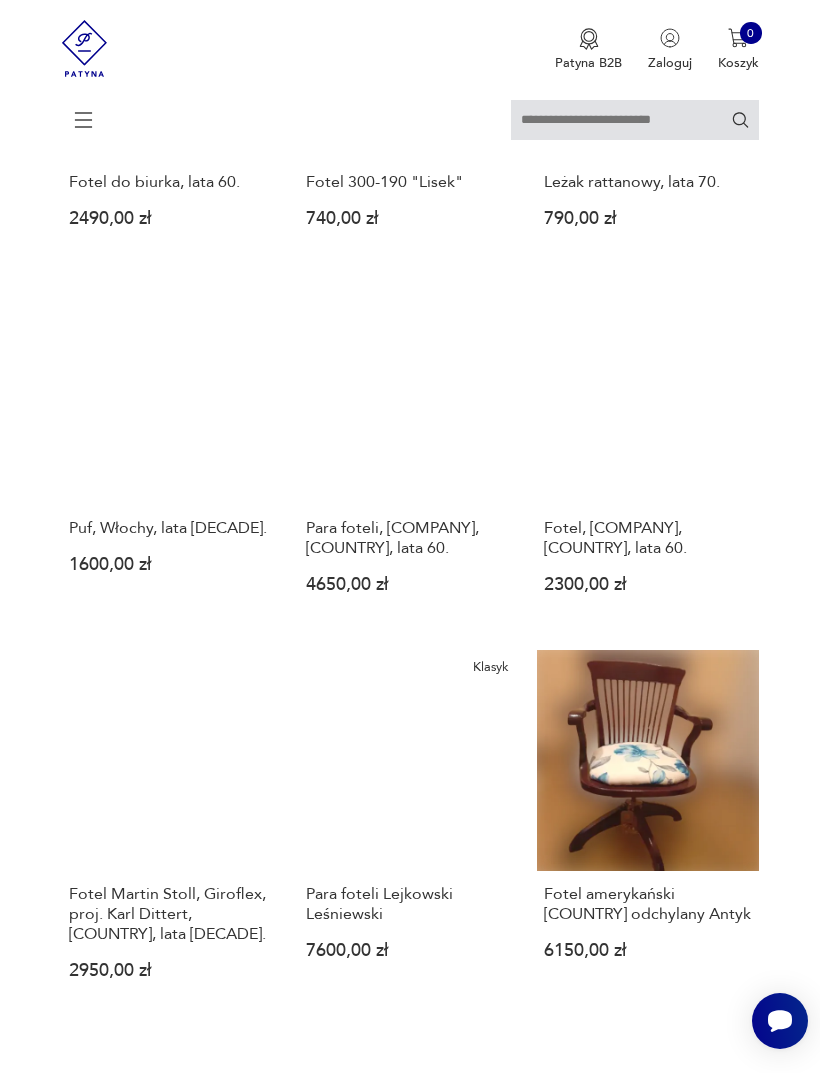 scroll, scrollTop: 781, scrollLeft: 0, axis: vertical 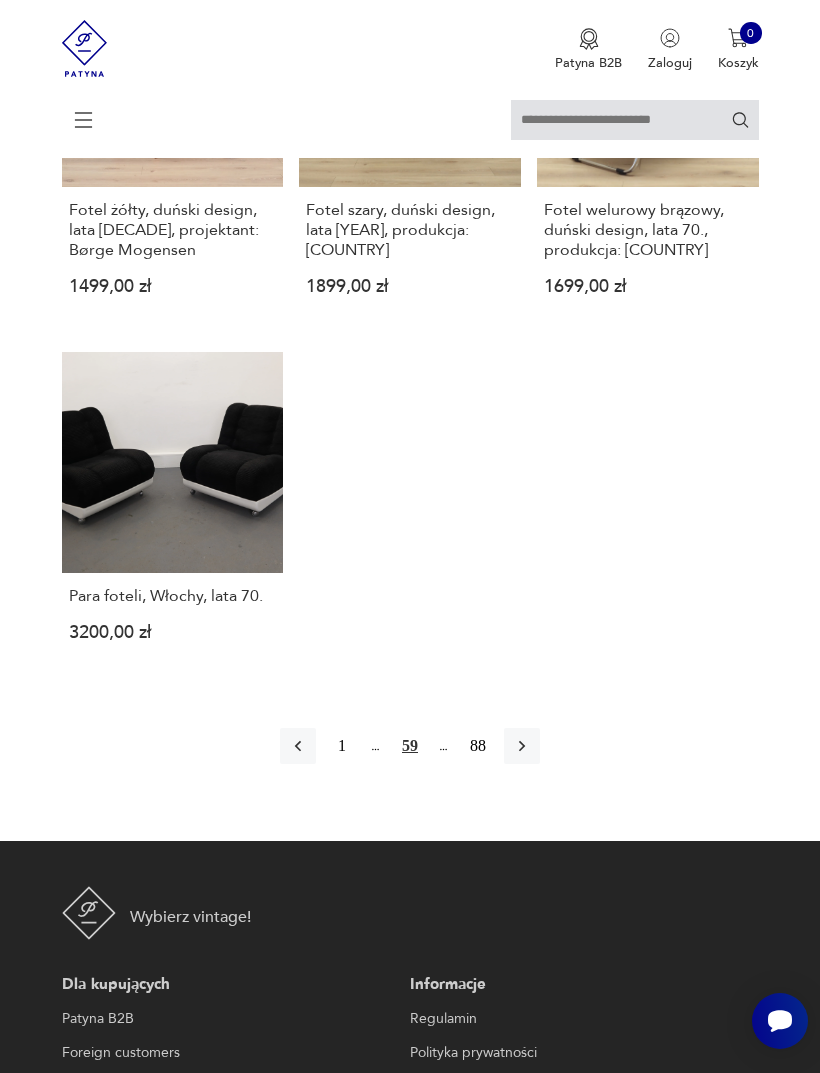 click at bounding box center (522, 746) 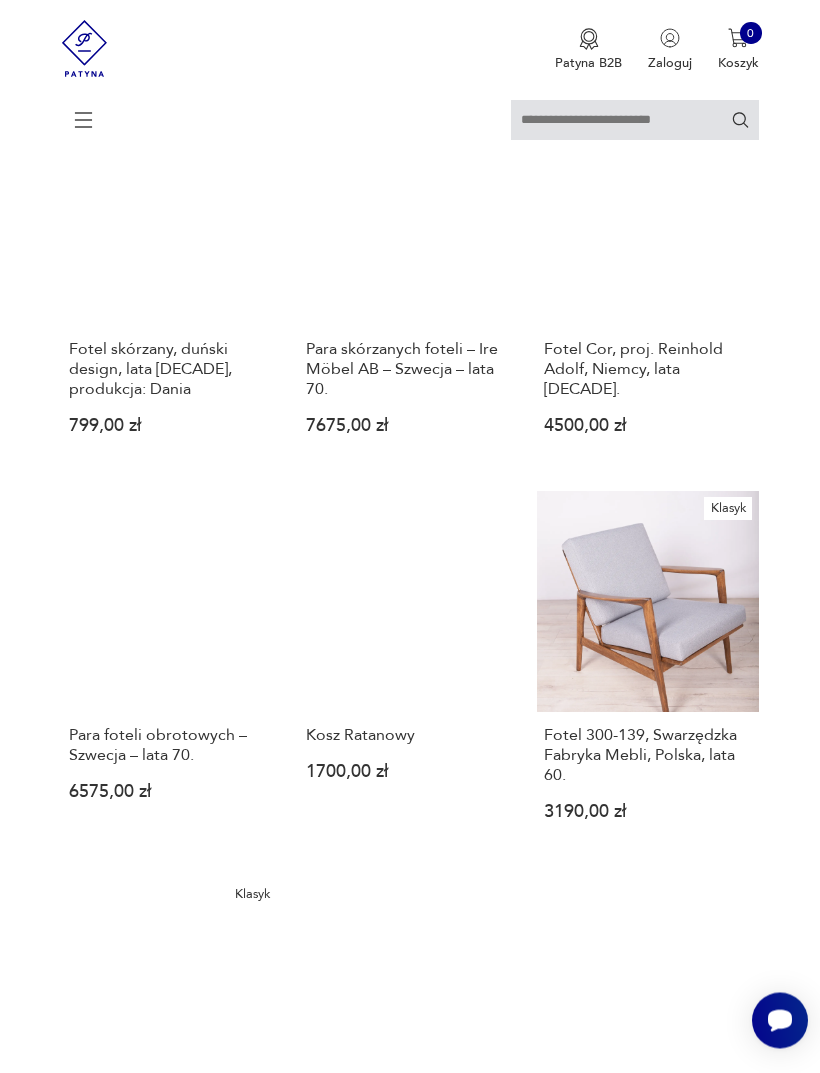scroll, scrollTop: 1771, scrollLeft: 0, axis: vertical 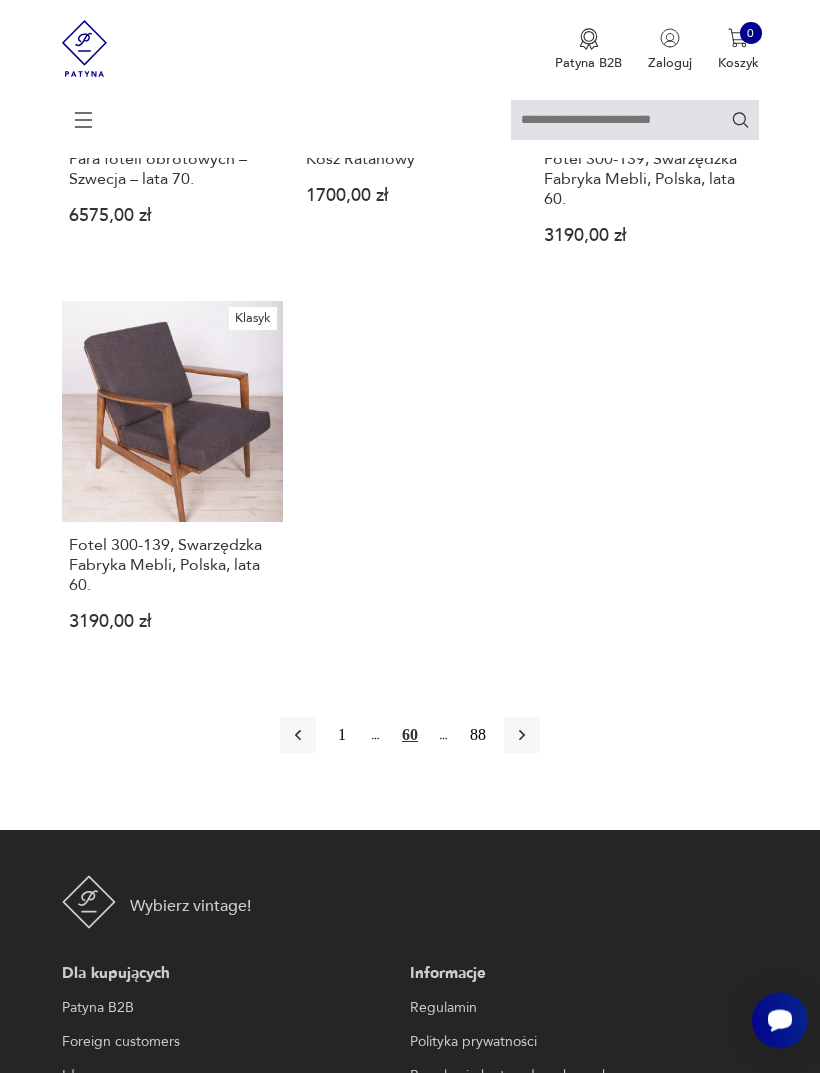 click at bounding box center [522, 736] 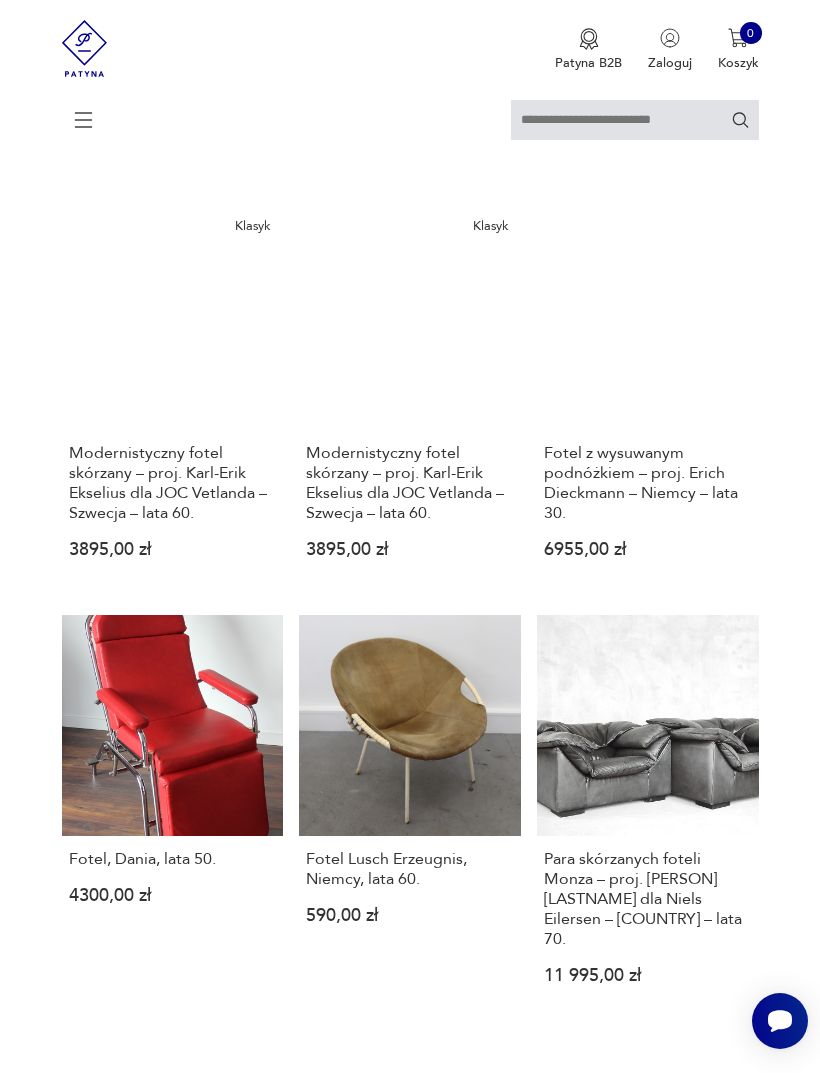 scroll, scrollTop: 1736, scrollLeft: 0, axis: vertical 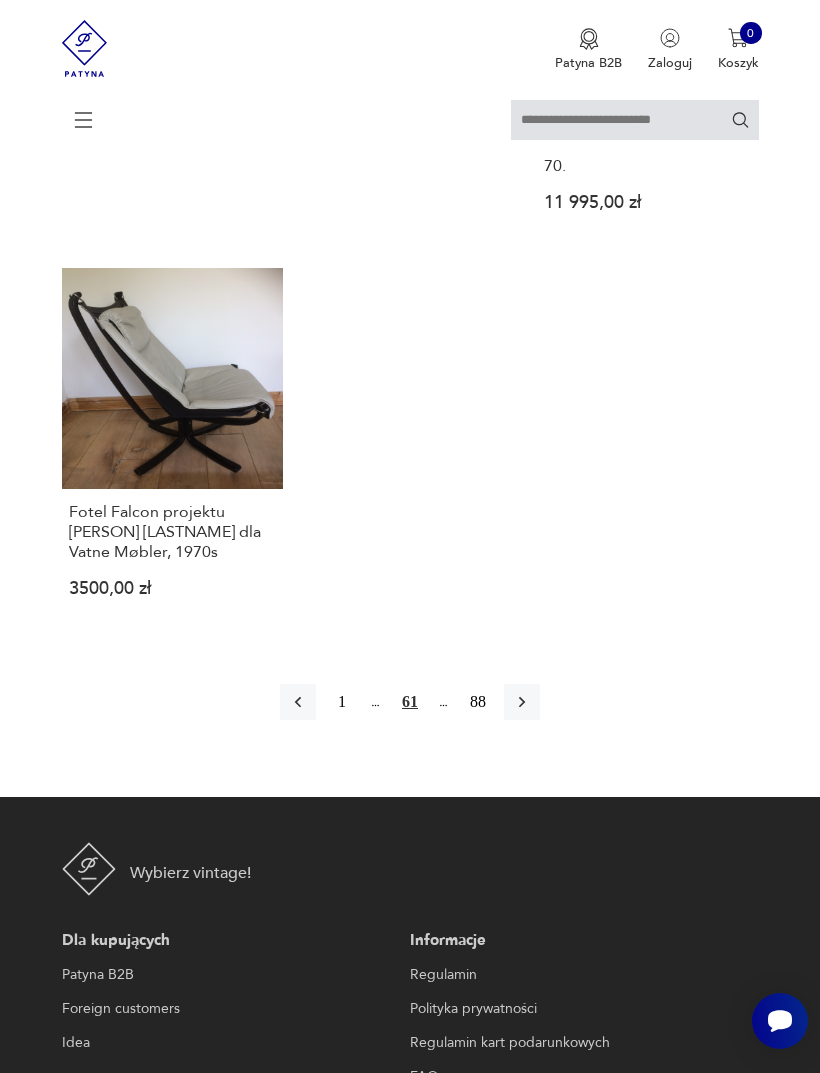 click 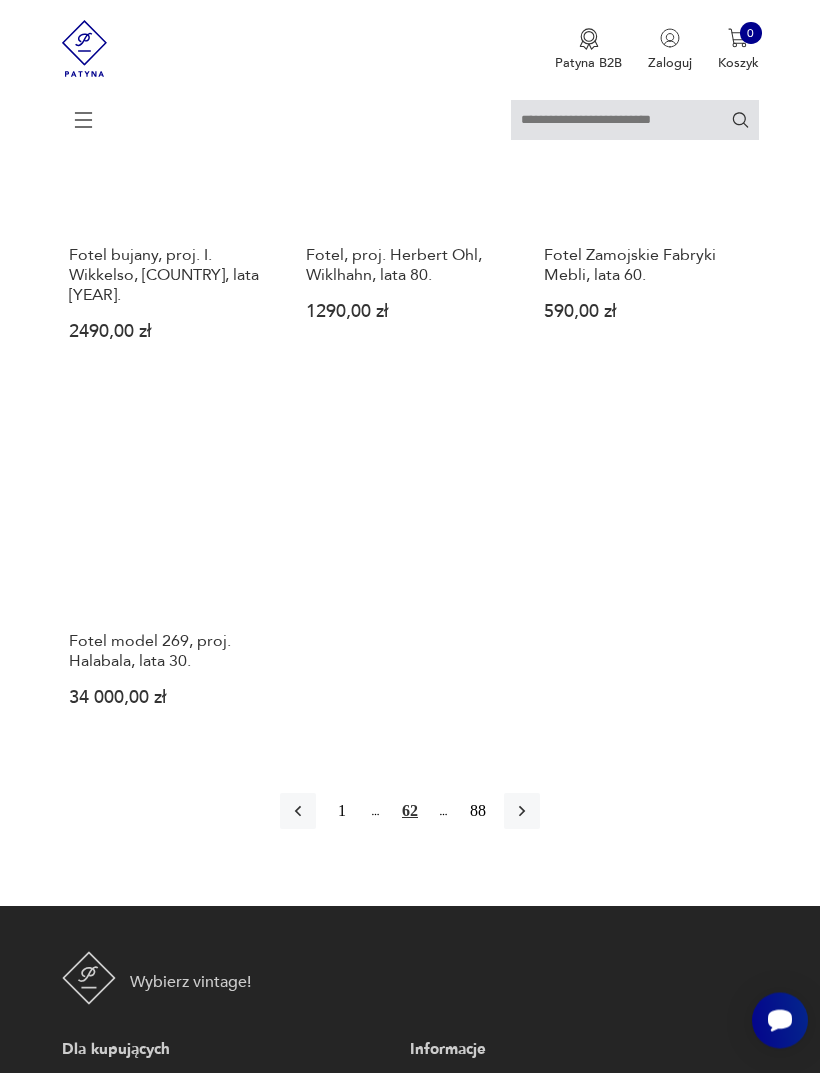scroll, scrollTop: 2247, scrollLeft: 0, axis: vertical 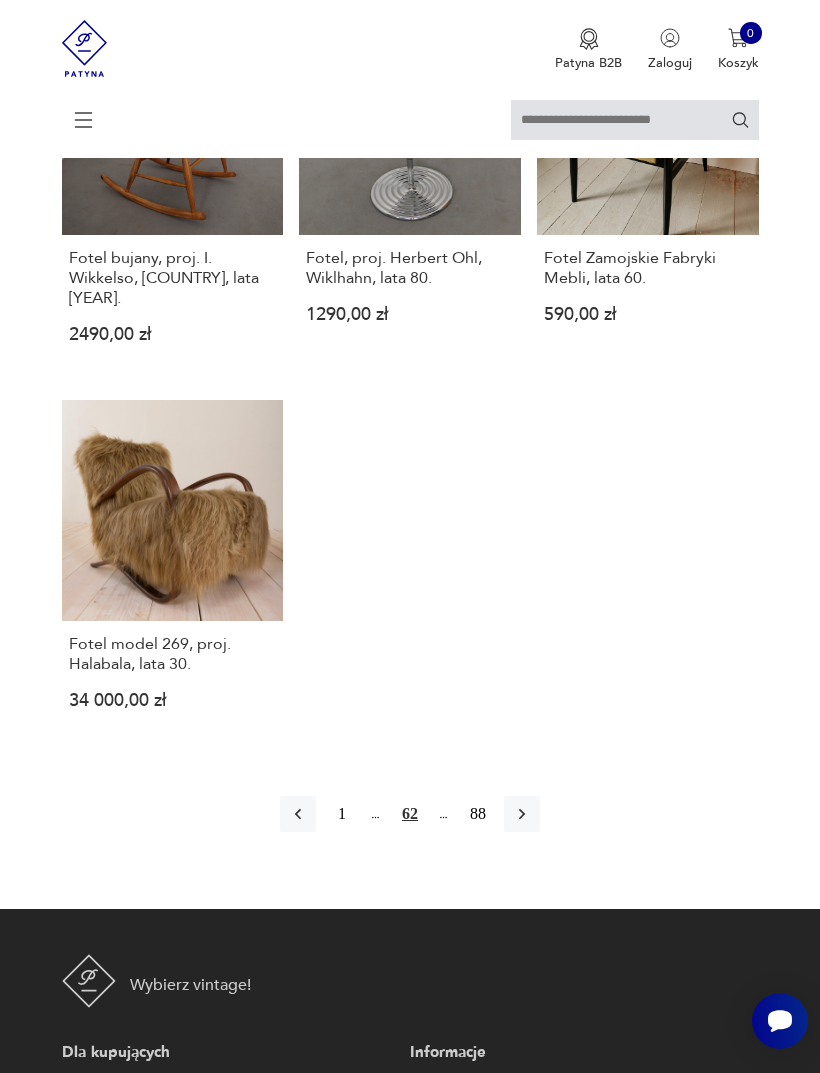 click on "1 62 88" at bounding box center [410, 814] 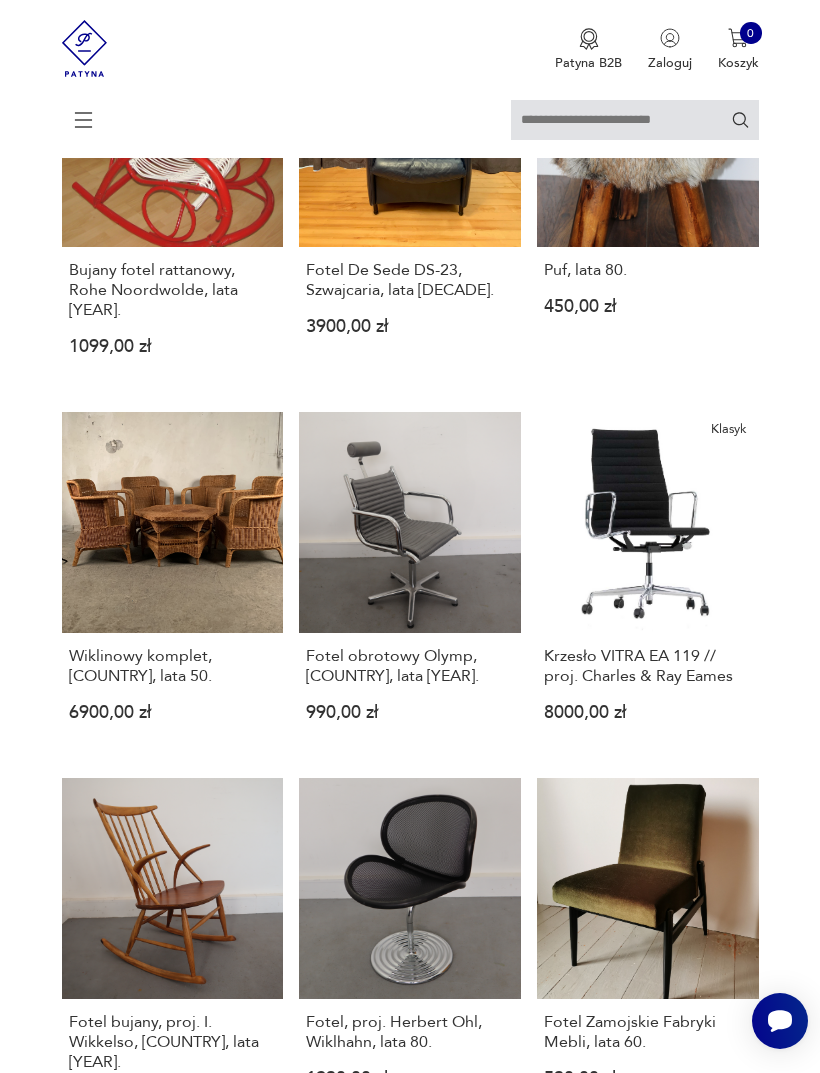 click on "Fotel Zamojskie Fabryki Mebli, lata [DECADE]." at bounding box center [648, 958] 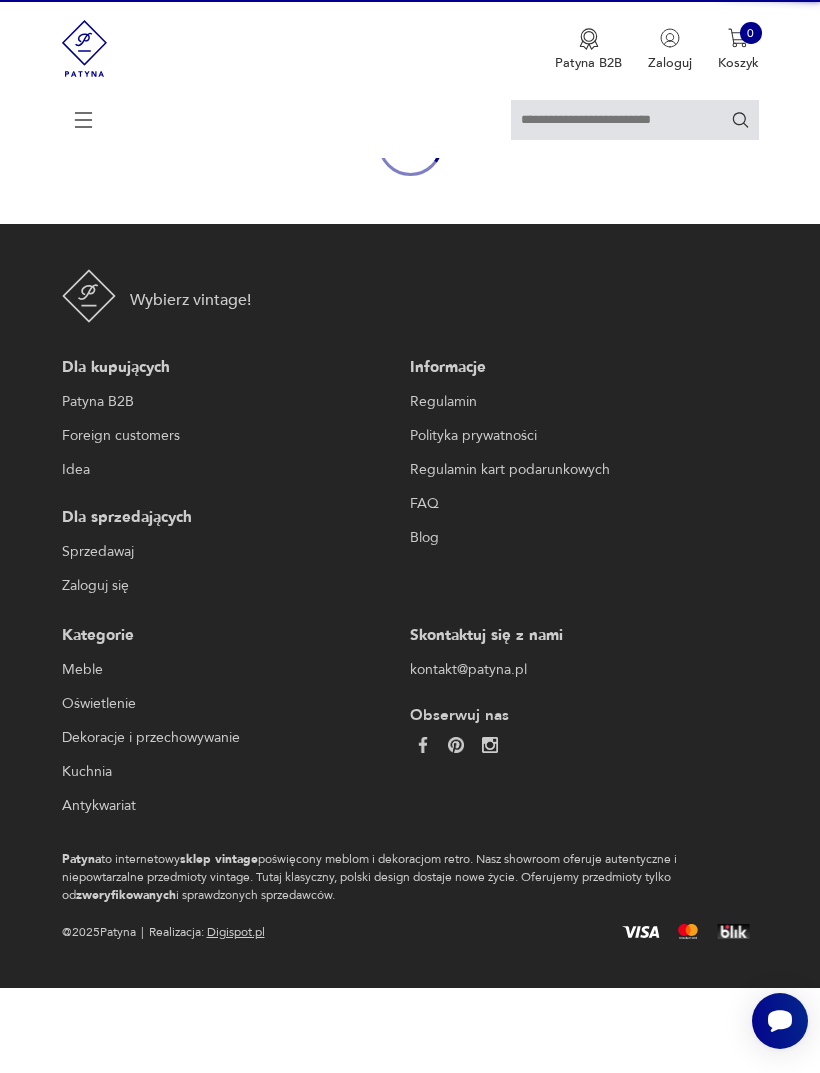 scroll, scrollTop: 174, scrollLeft: 0, axis: vertical 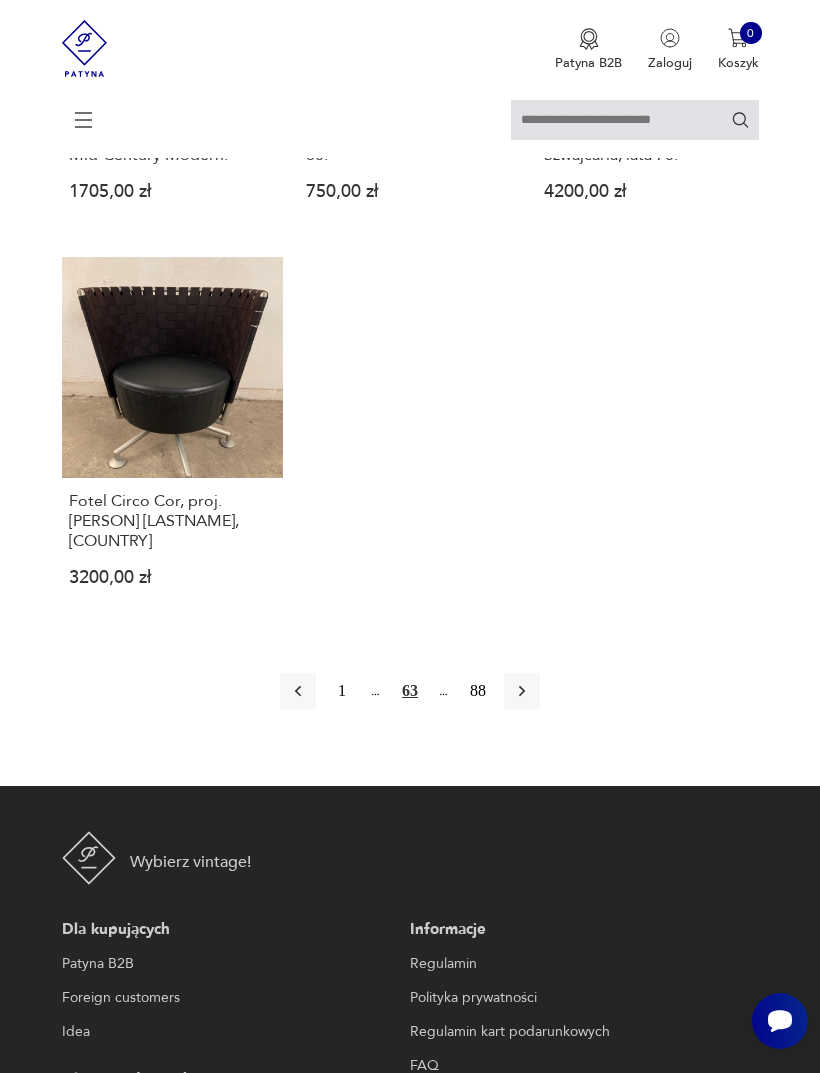 click at bounding box center [522, 691] 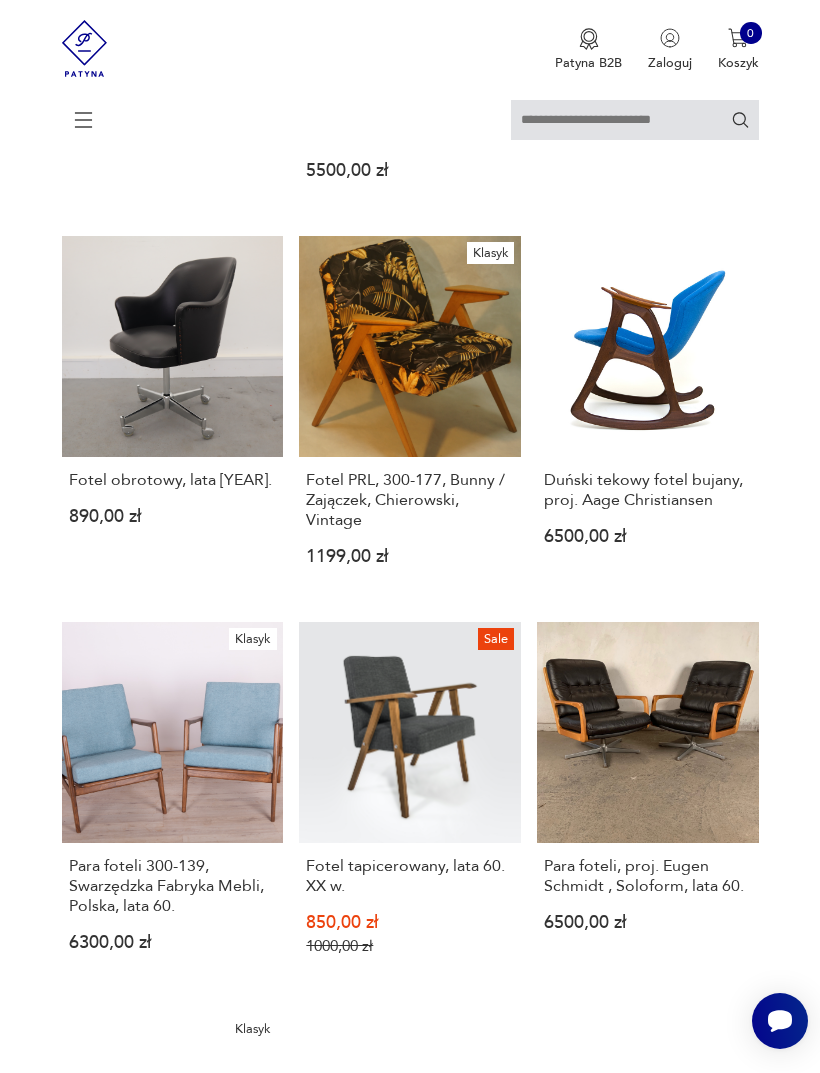 scroll, scrollTop: 365, scrollLeft: 0, axis: vertical 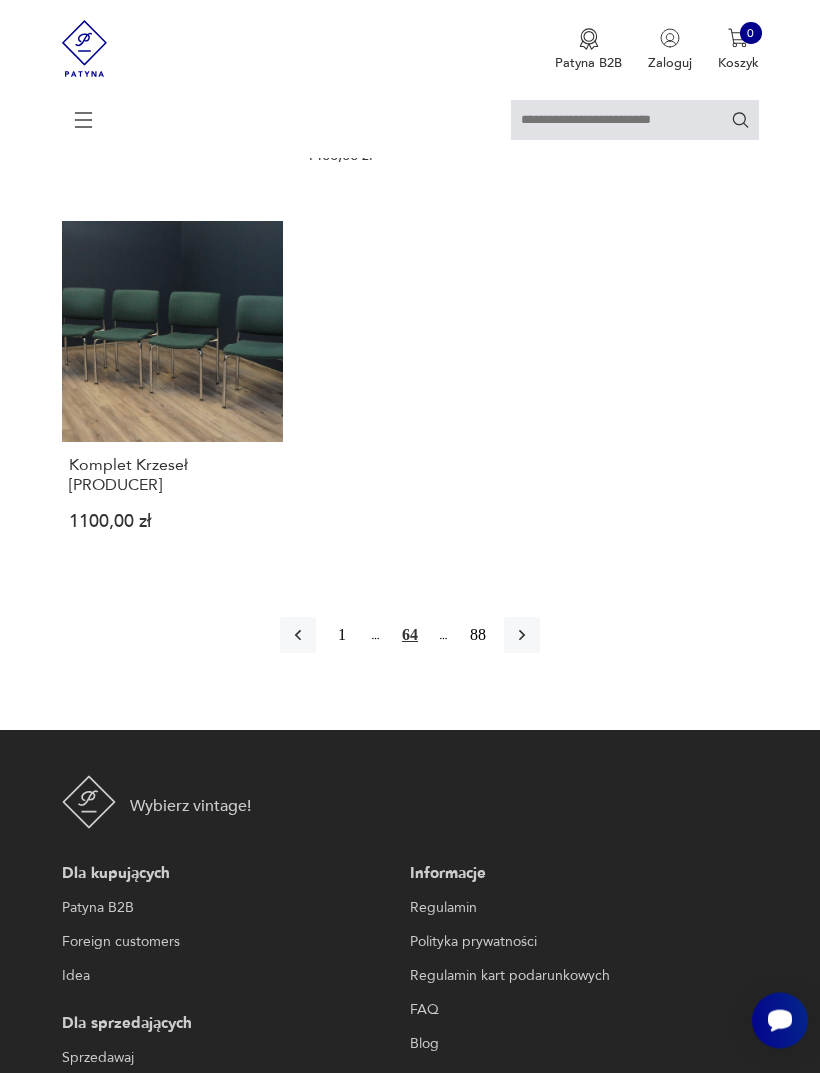 click 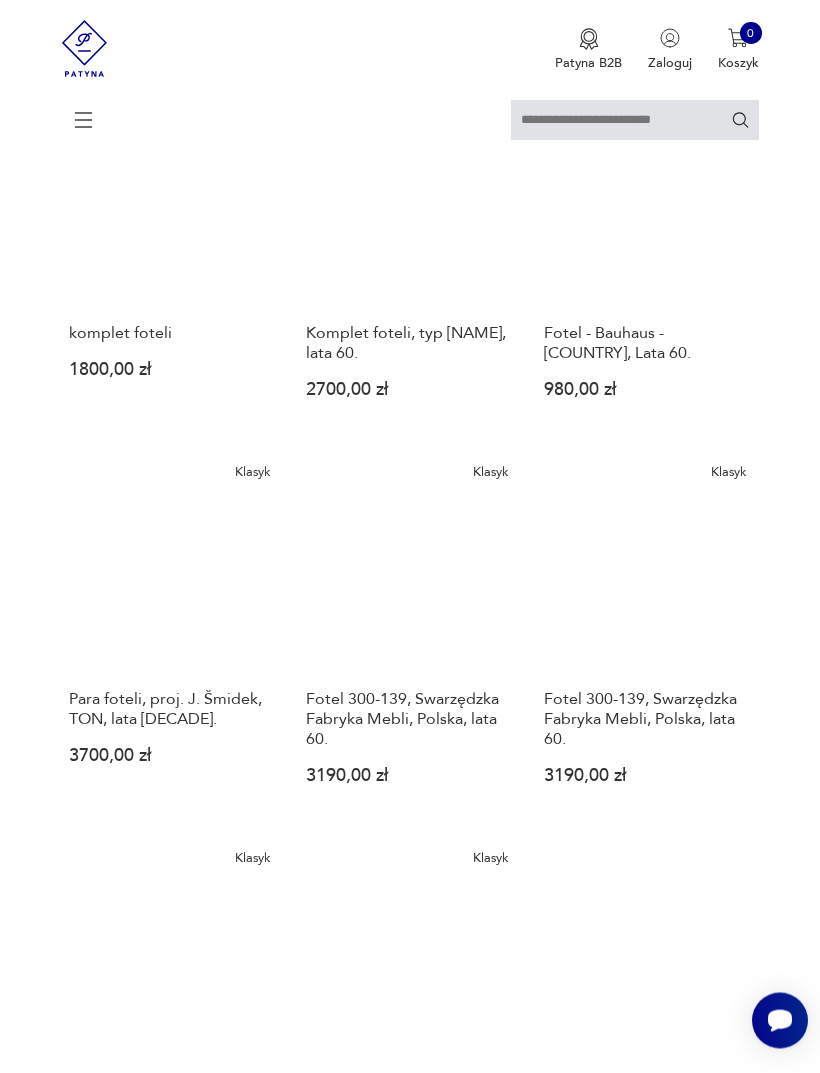 scroll, scrollTop: 365, scrollLeft: 0, axis: vertical 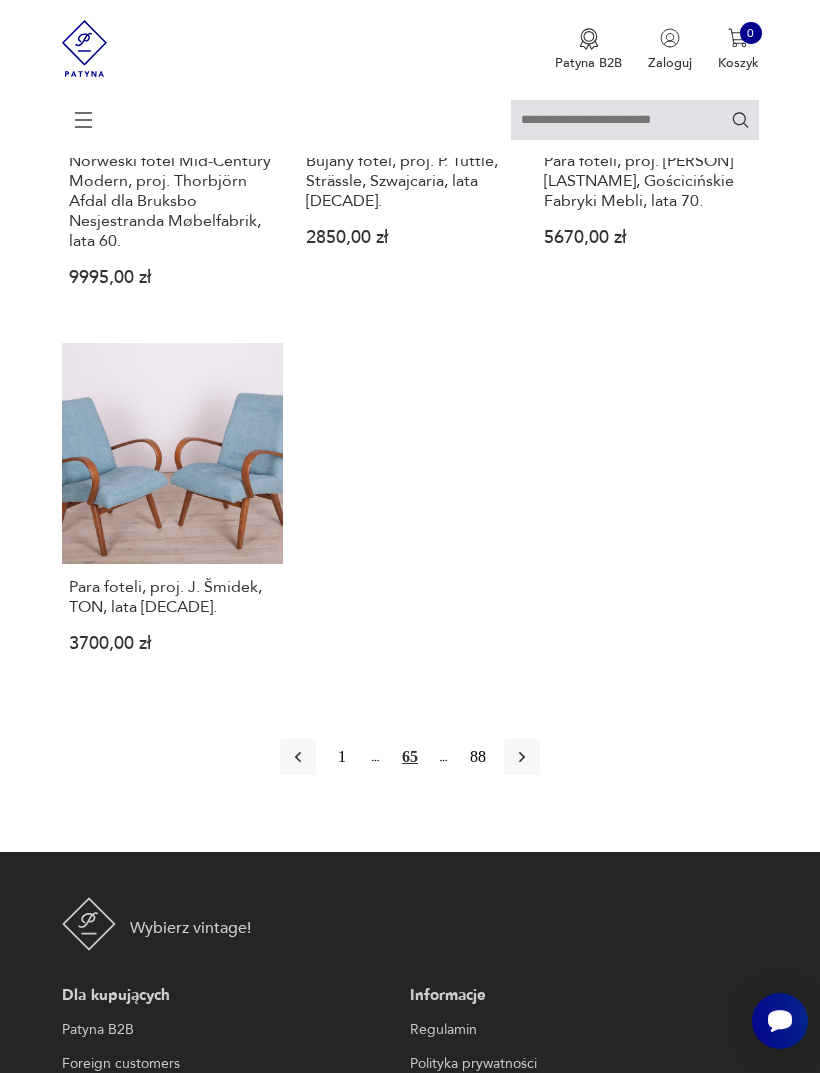 click at bounding box center (522, 757) 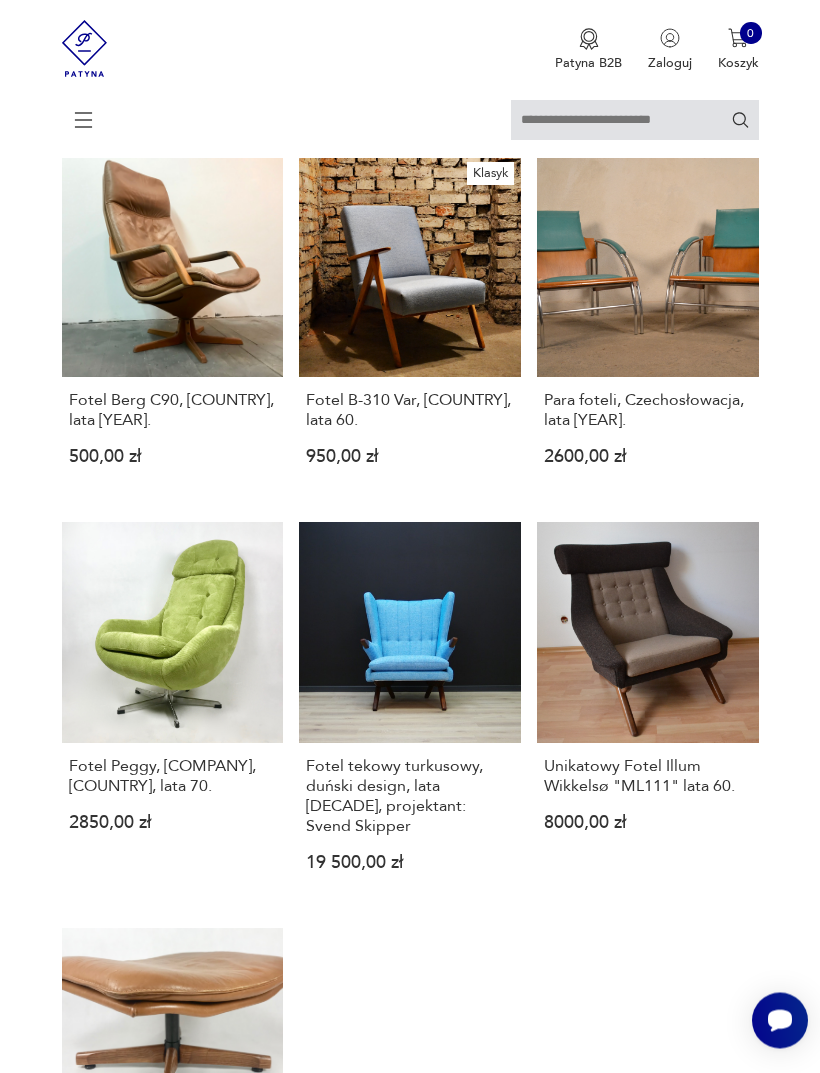scroll, scrollTop: 1751, scrollLeft: 0, axis: vertical 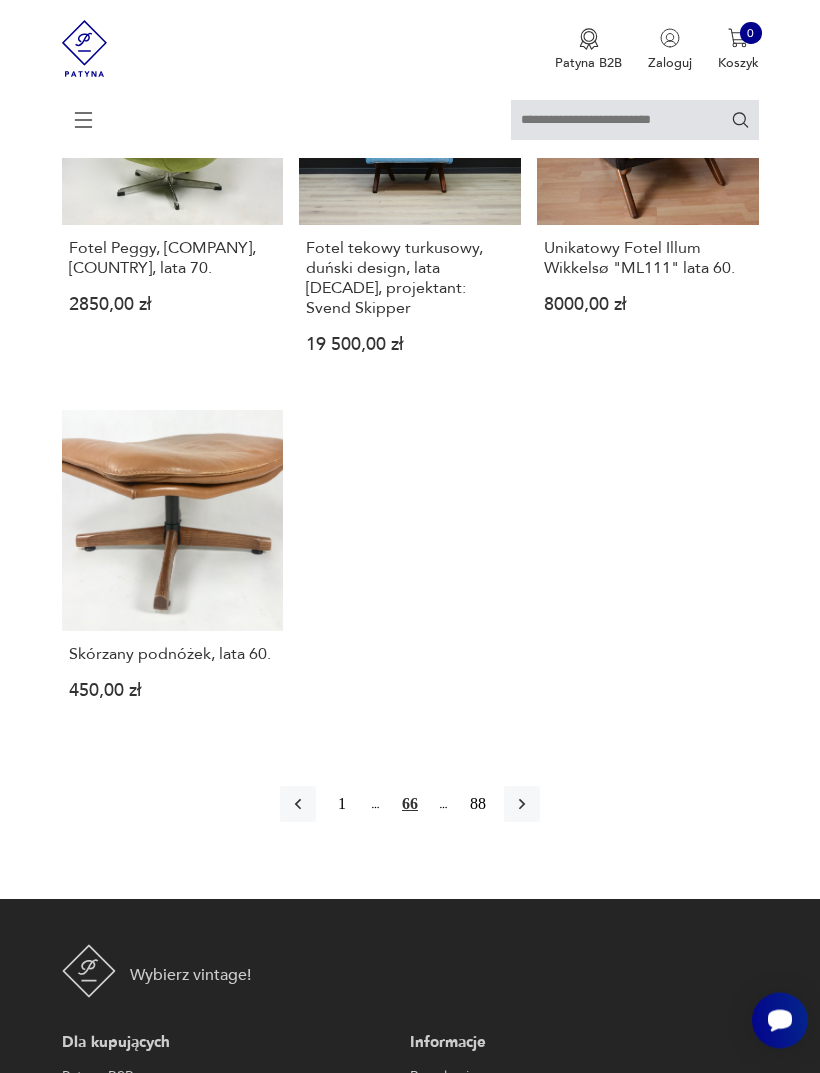 click at bounding box center (522, 805) 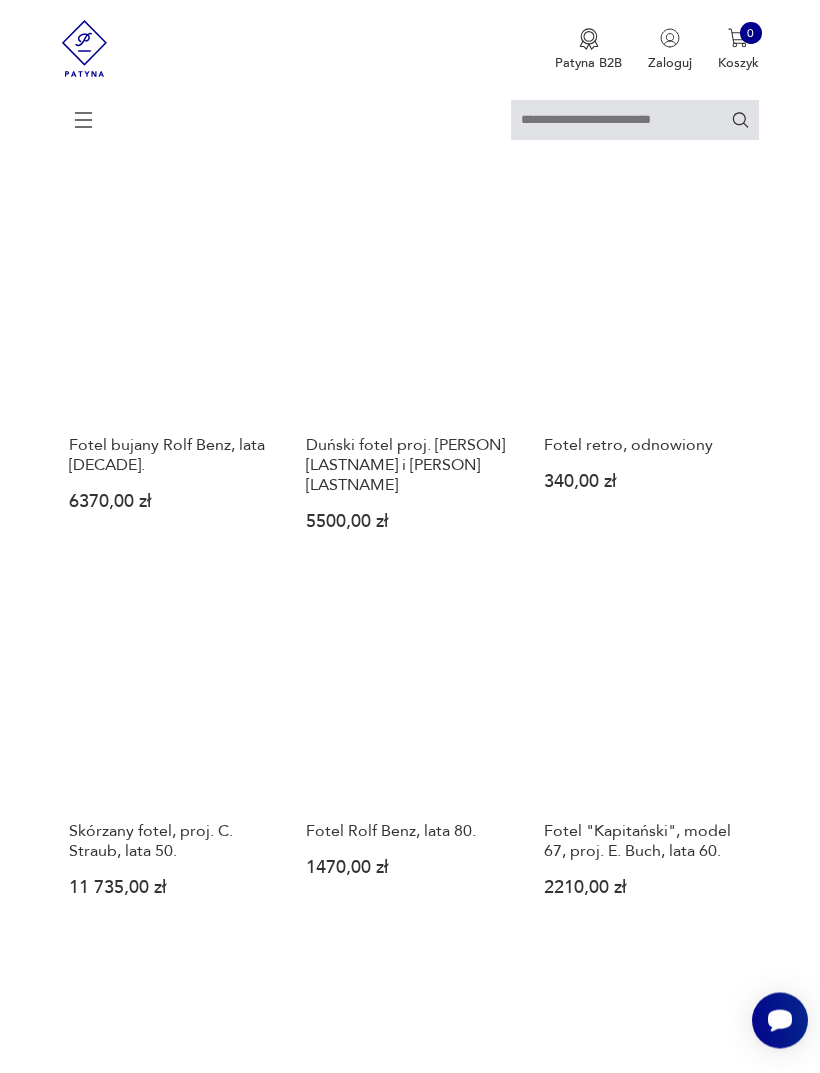 scroll, scrollTop: 1274, scrollLeft: 0, axis: vertical 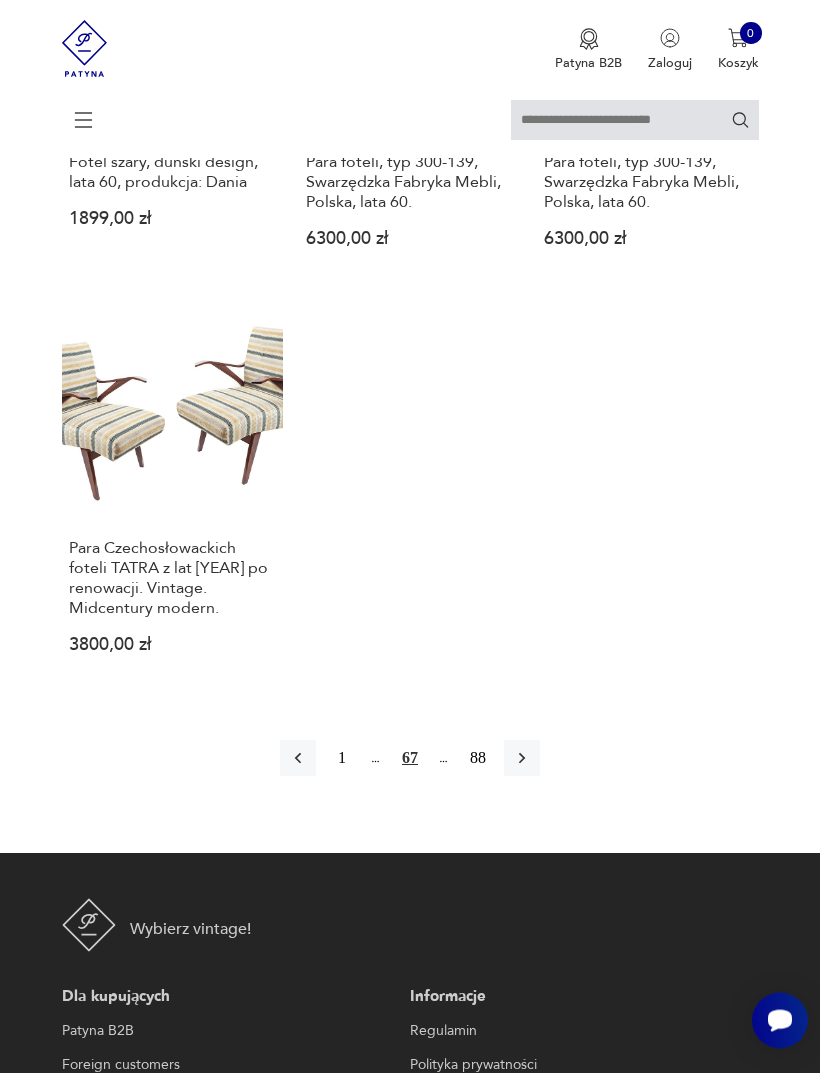 click 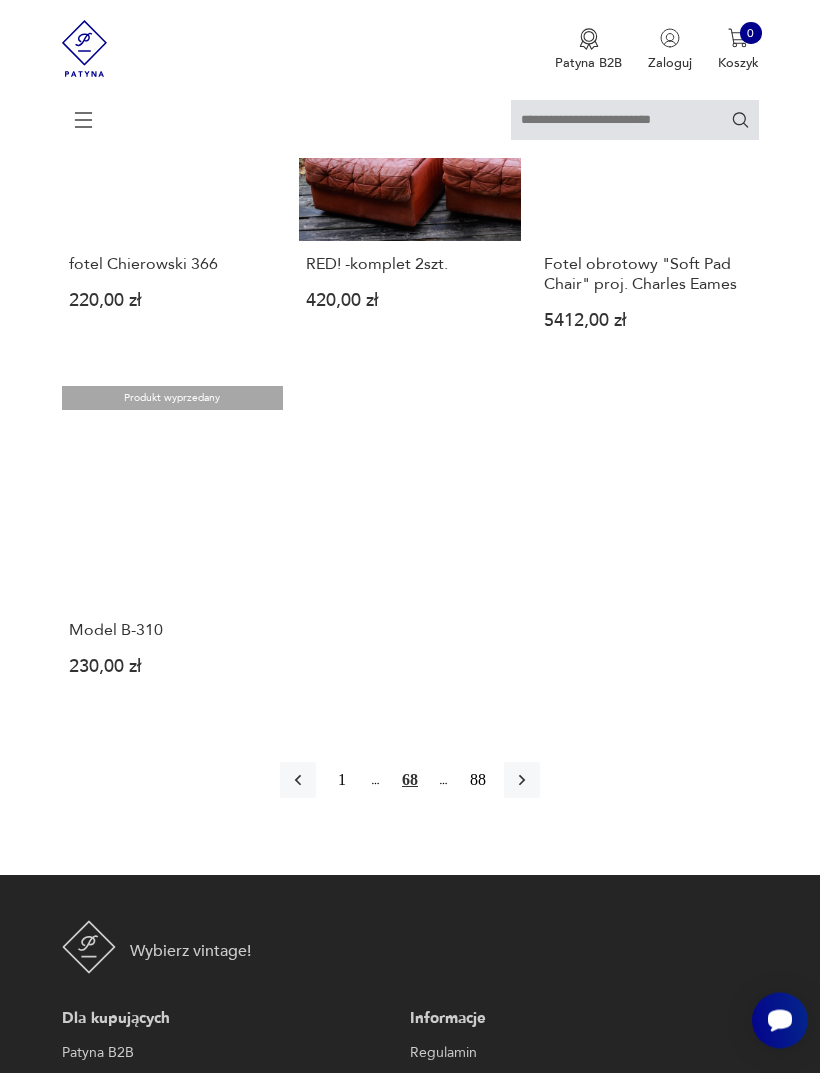 scroll, scrollTop: 2267, scrollLeft: 0, axis: vertical 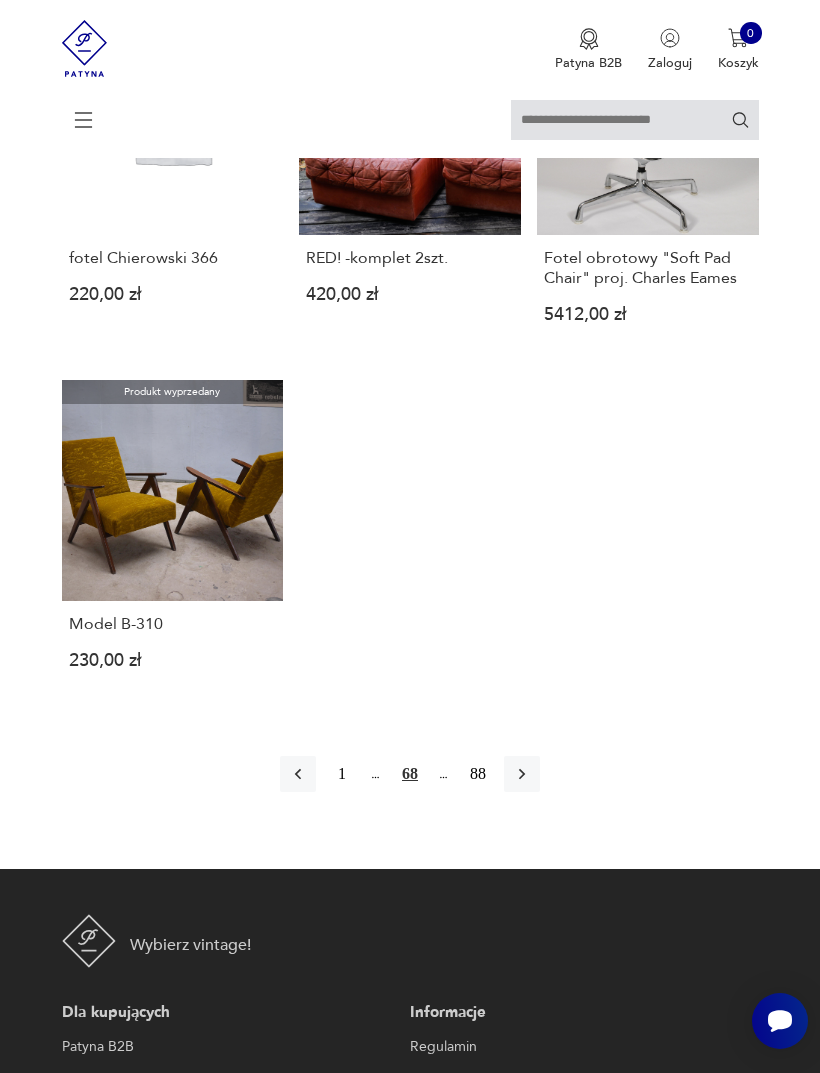 click 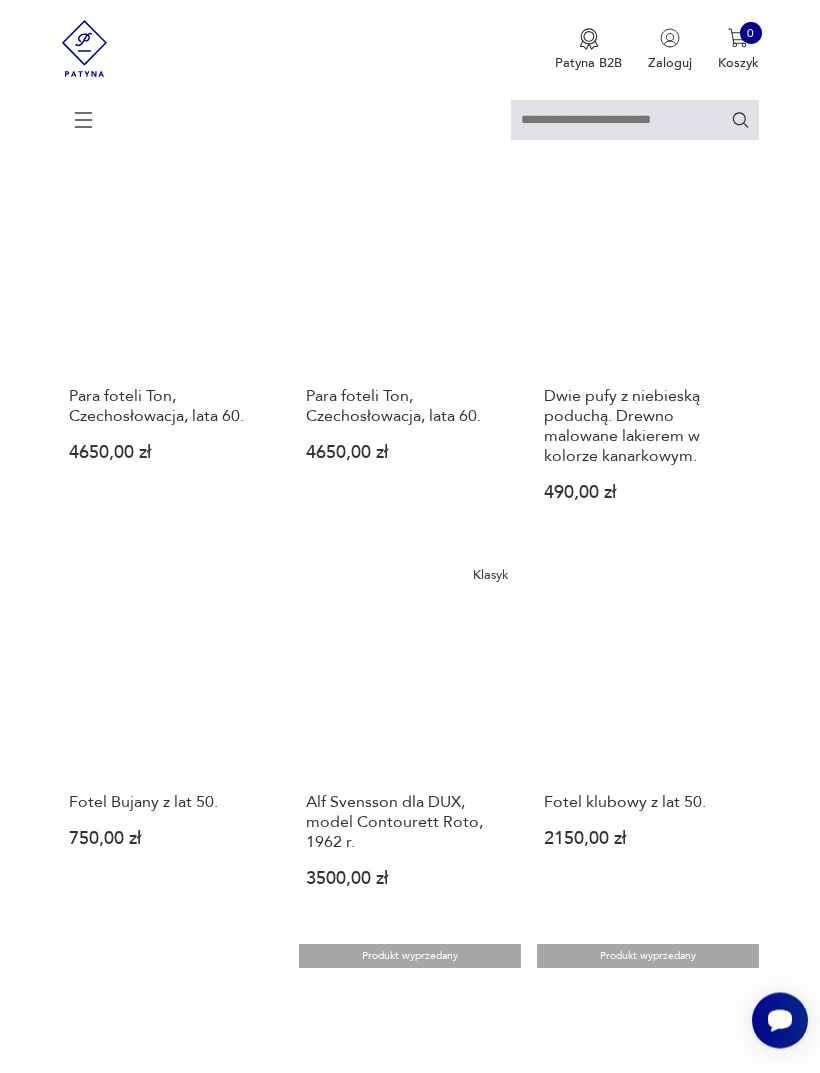 scroll, scrollTop: 365, scrollLeft: 0, axis: vertical 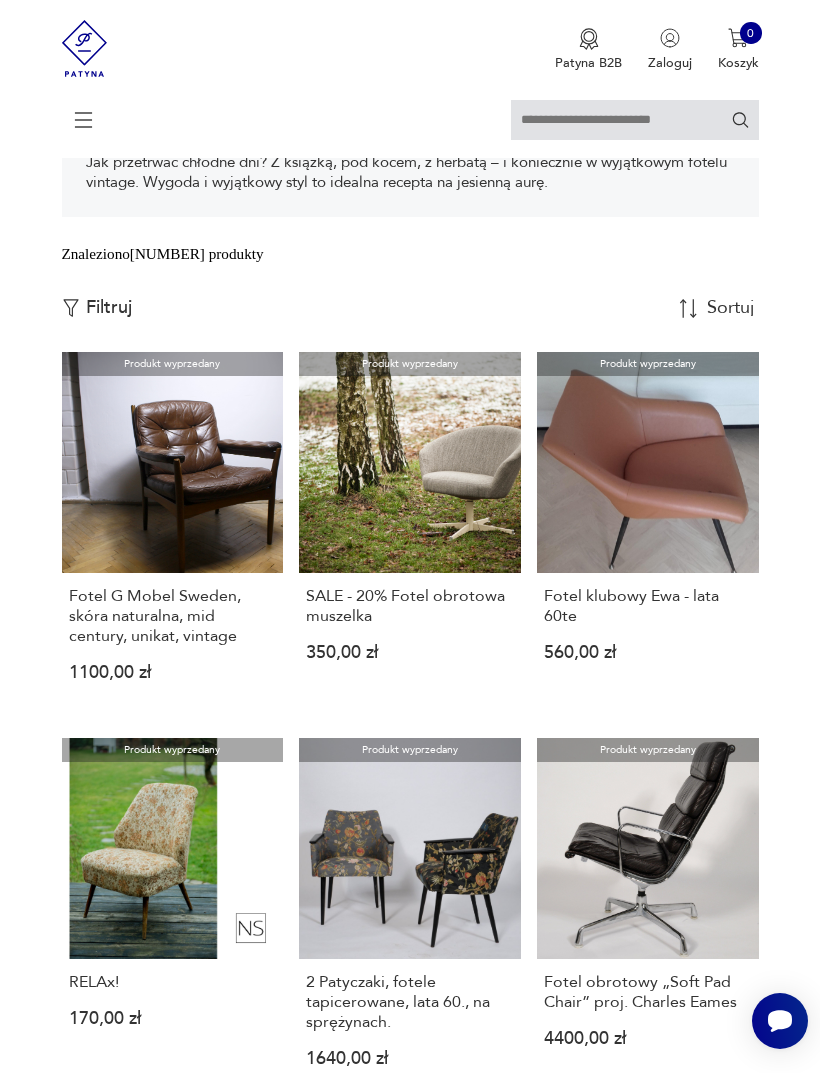 click 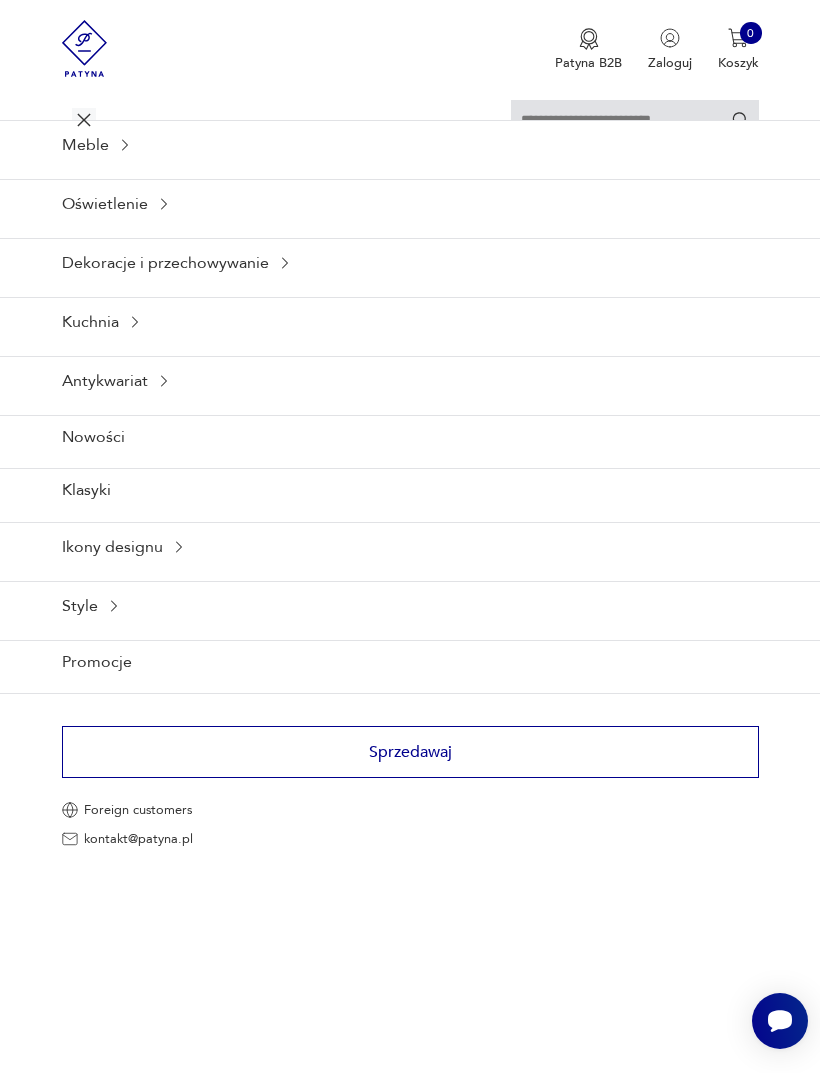 click on "Meble" at bounding box center (410, 144) 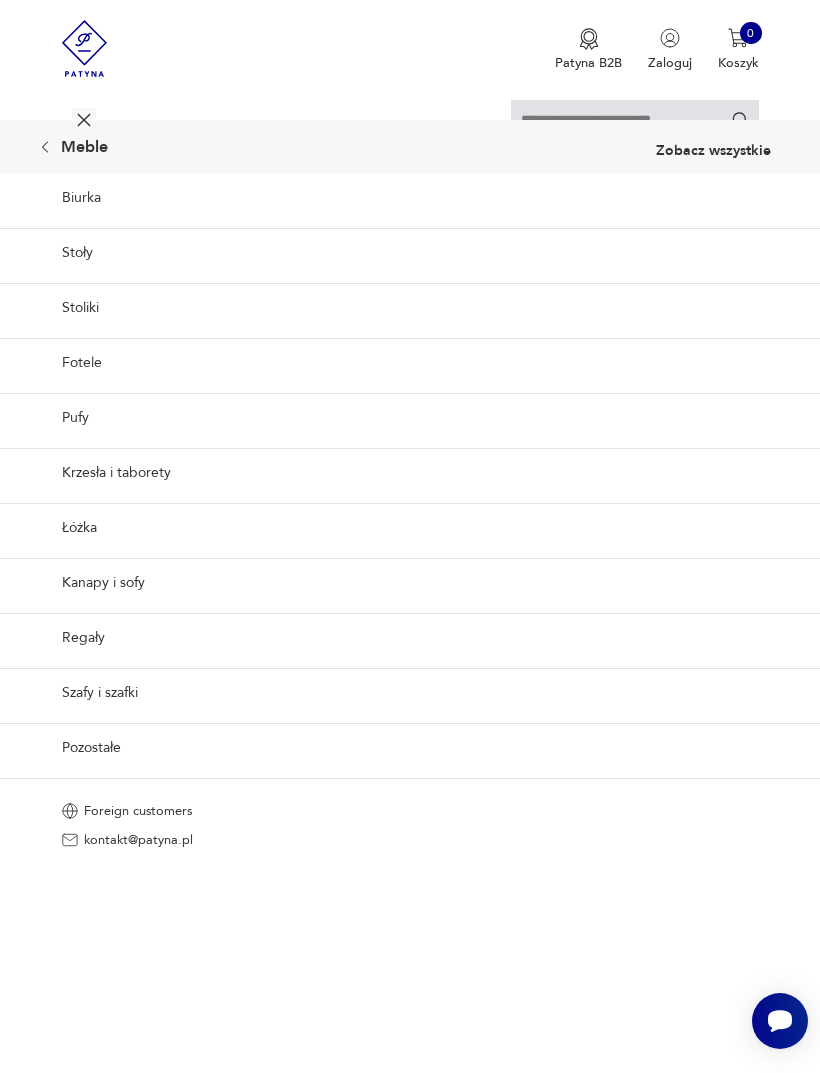 click on "Kanapy i sofy" at bounding box center [410, 582] 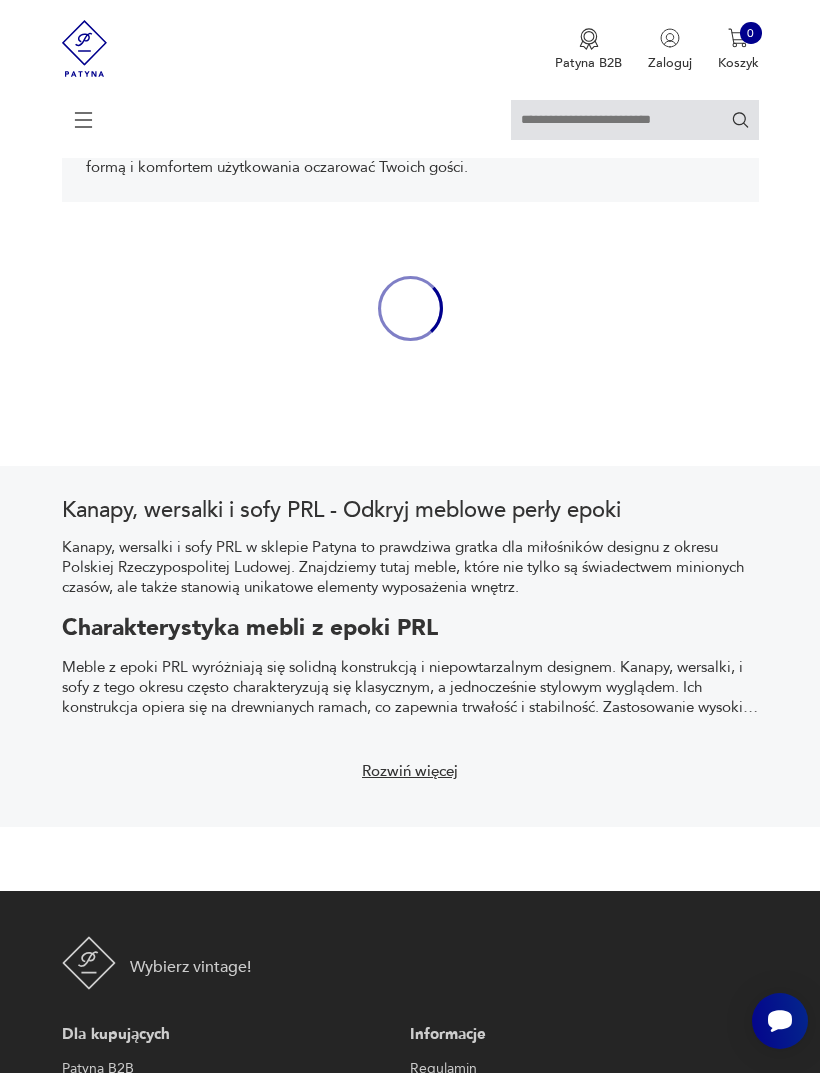 scroll, scrollTop: 383, scrollLeft: 0, axis: vertical 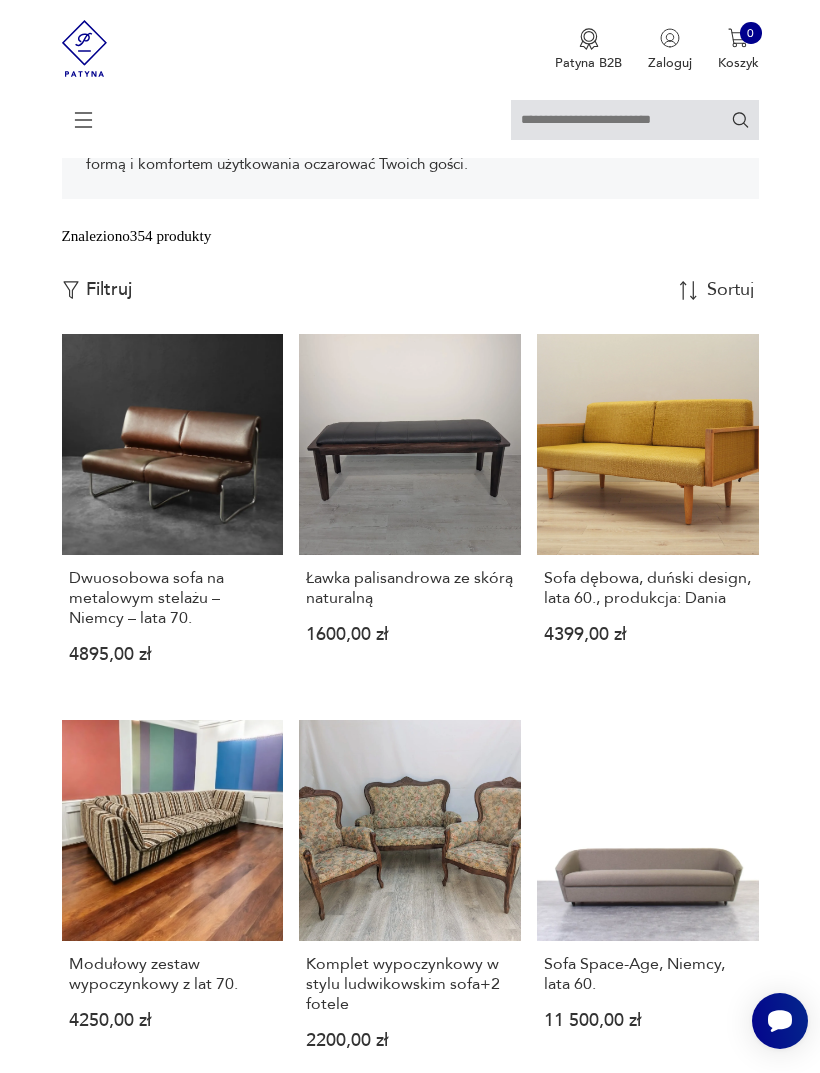 click on "Dwuosobowa sofa na metalowym stelażu – Niemcy – lata 70." at bounding box center [172, 598] 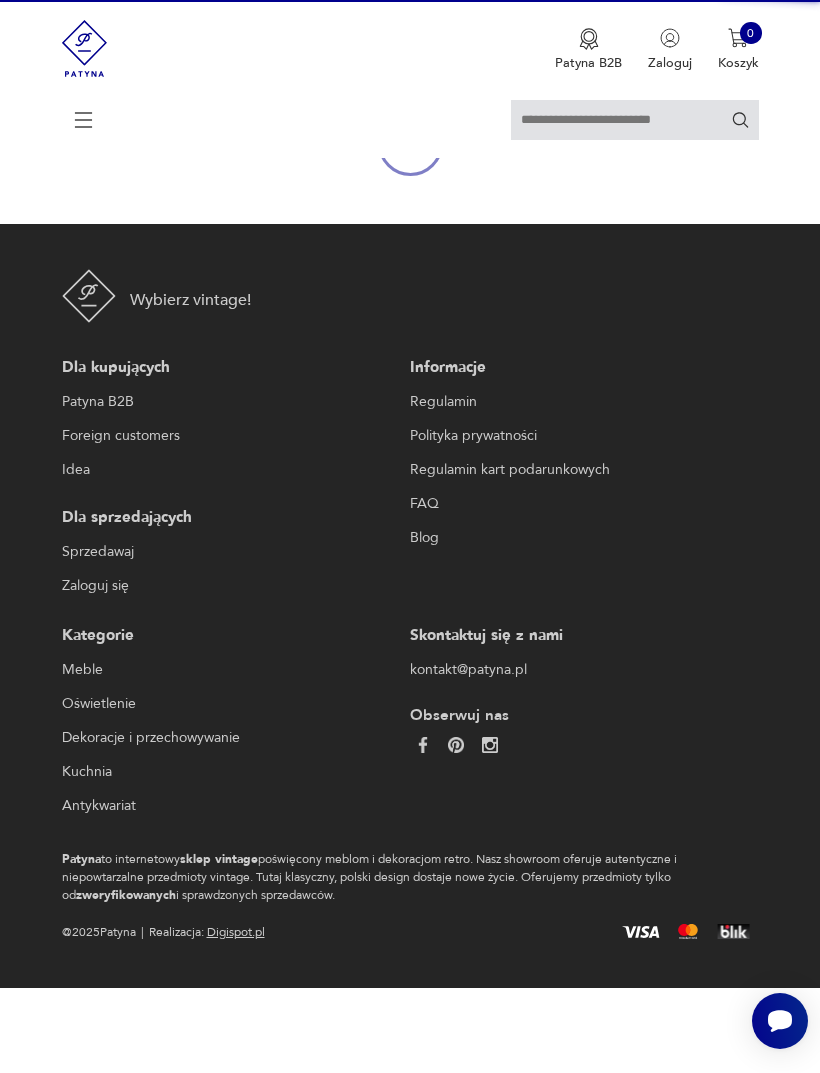 scroll, scrollTop: 174, scrollLeft: 0, axis: vertical 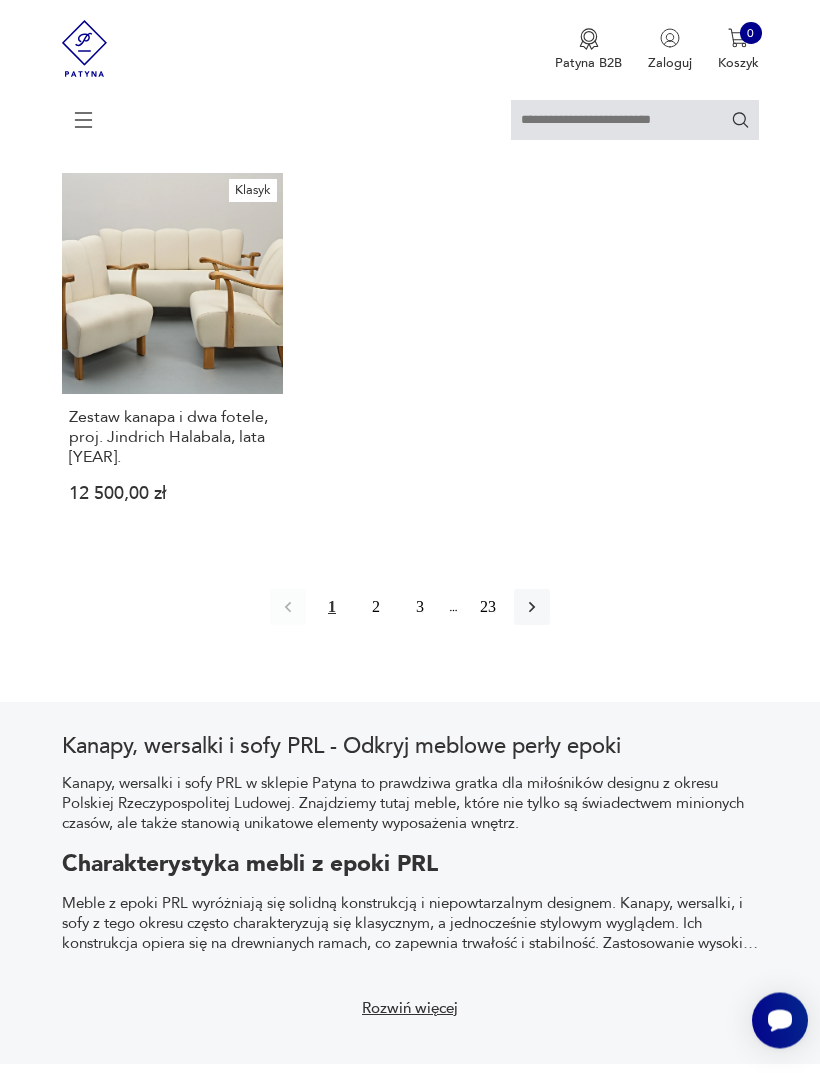 click 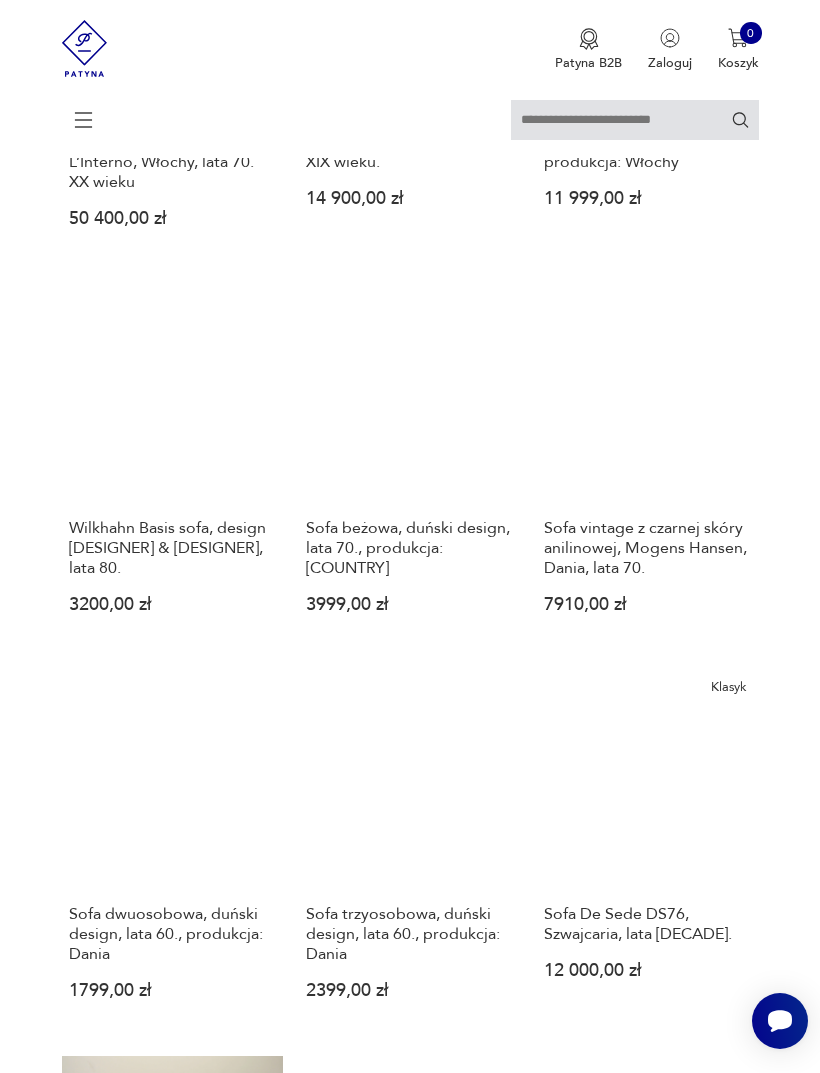 scroll, scrollTop: 1684, scrollLeft: 0, axis: vertical 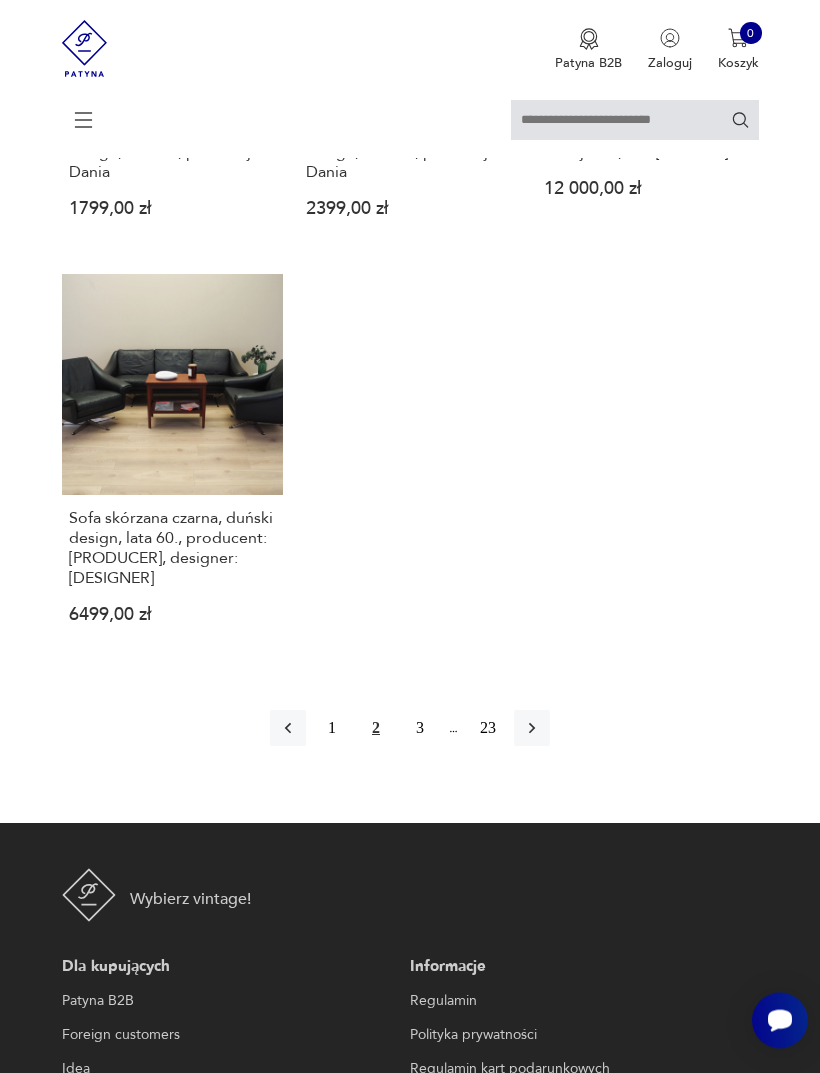 click 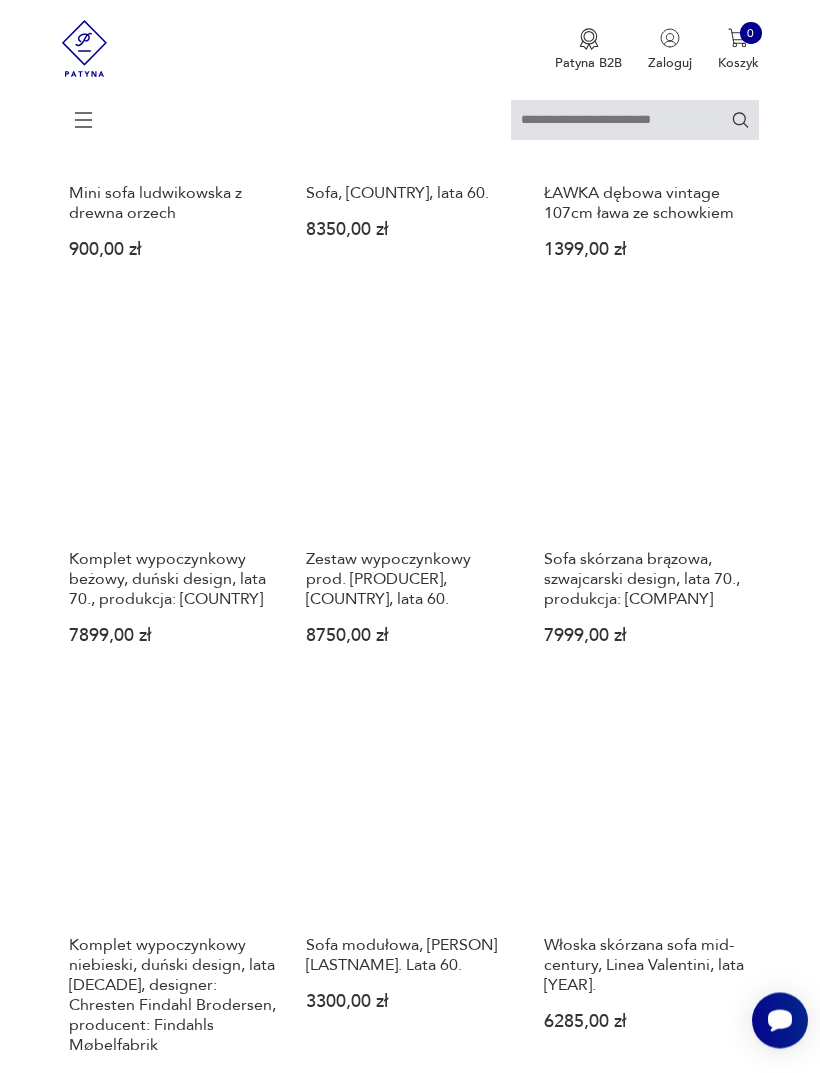 scroll, scrollTop: 1567, scrollLeft: 0, axis: vertical 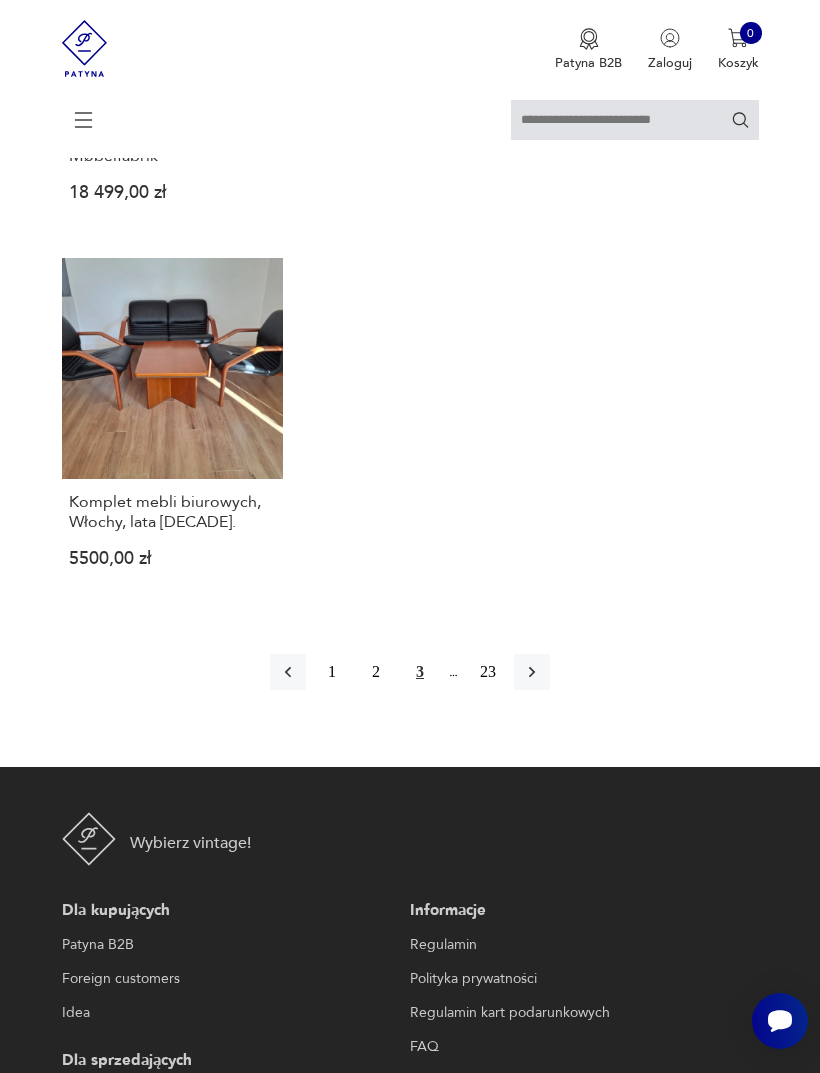 click 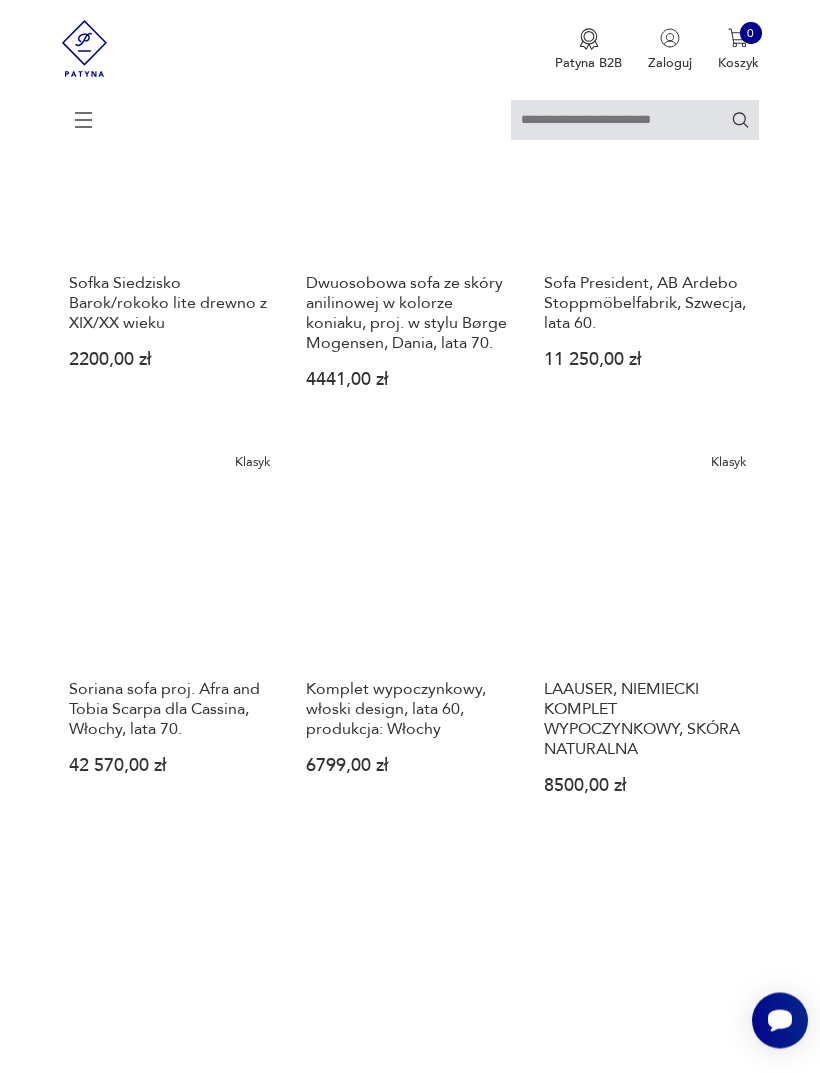 scroll, scrollTop: 1900, scrollLeft: 0, axis: vertical 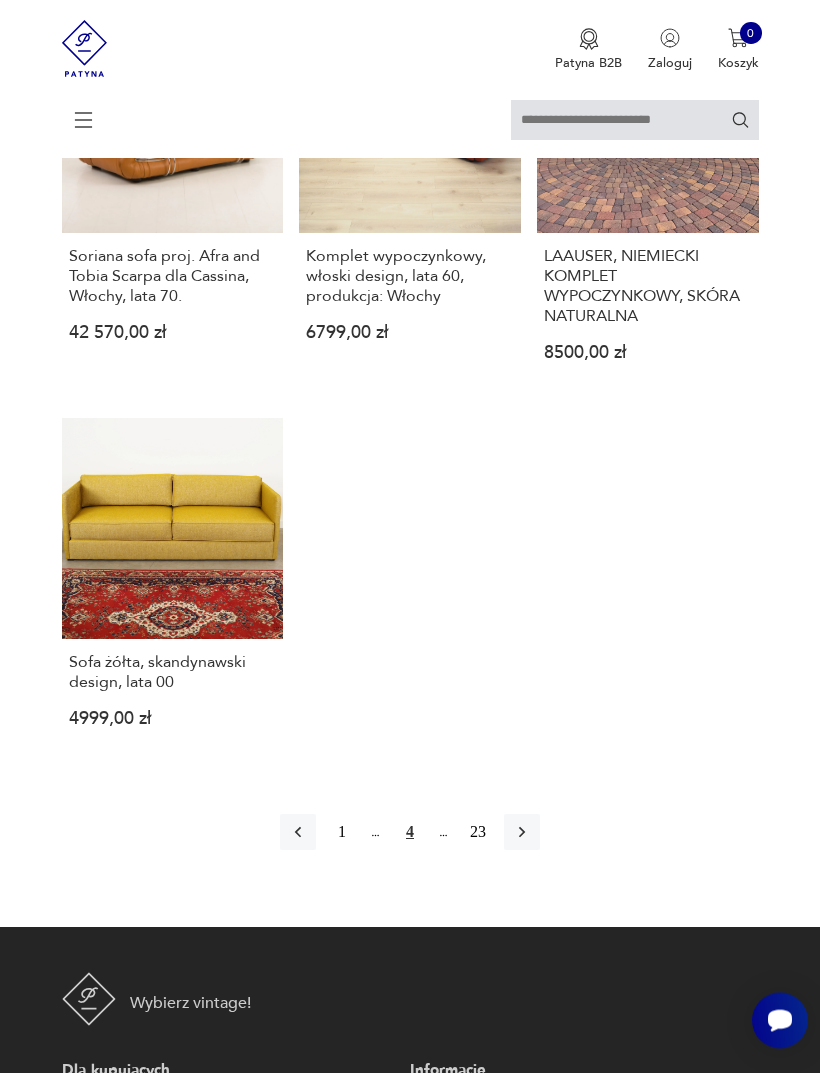 click 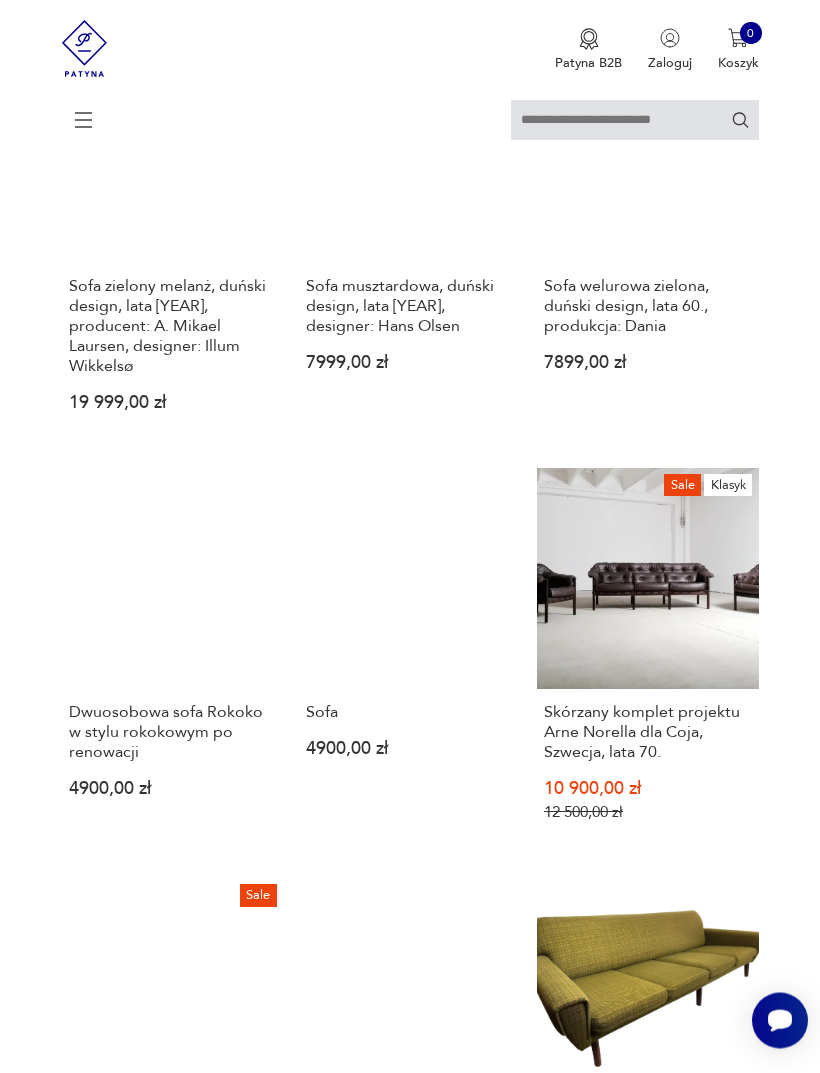 scroll, scrollTop: 1103, scrollLeft: 0, axis: vertical 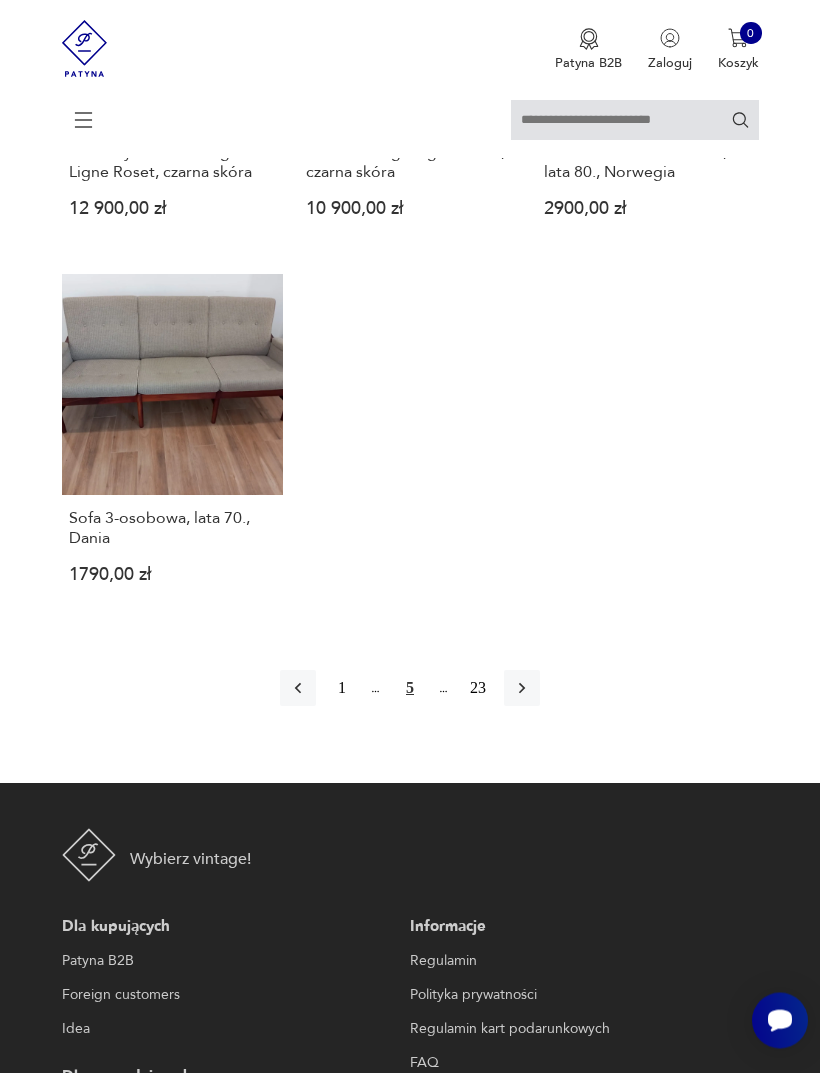 click at bounding box center (522, 689) 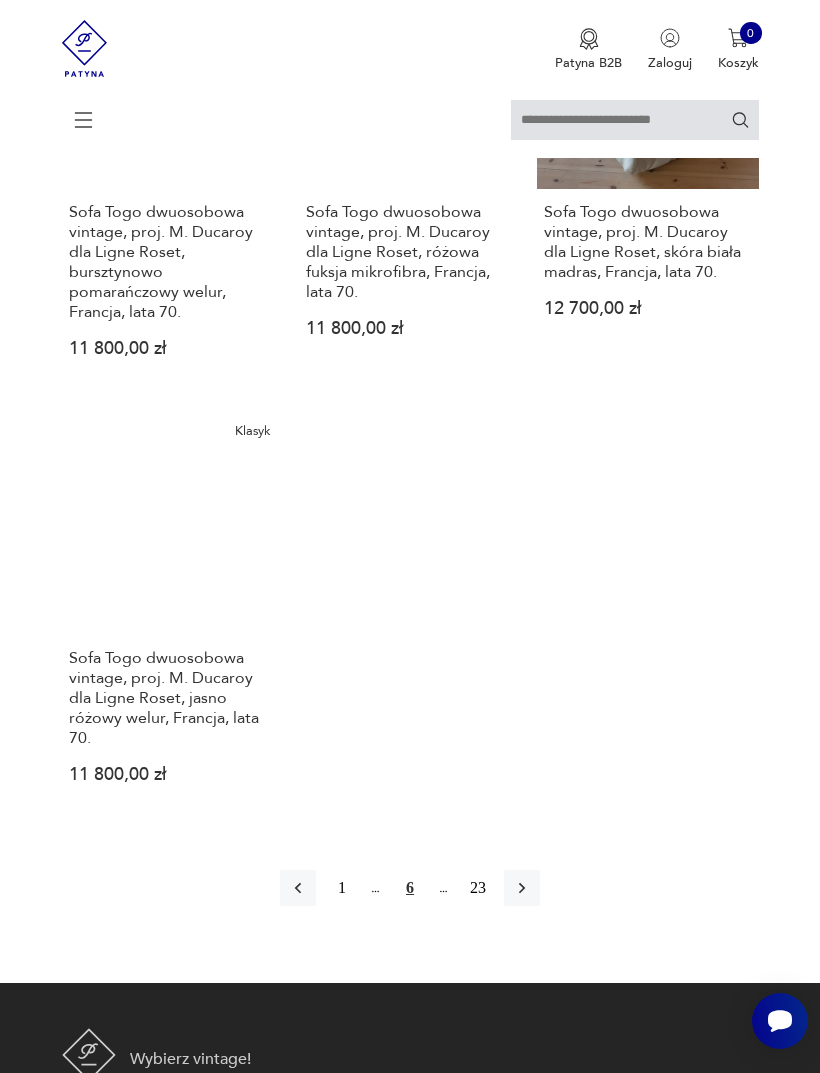 scroll, scrollTop: 2415, scrollLeft: 0, axis: vertical 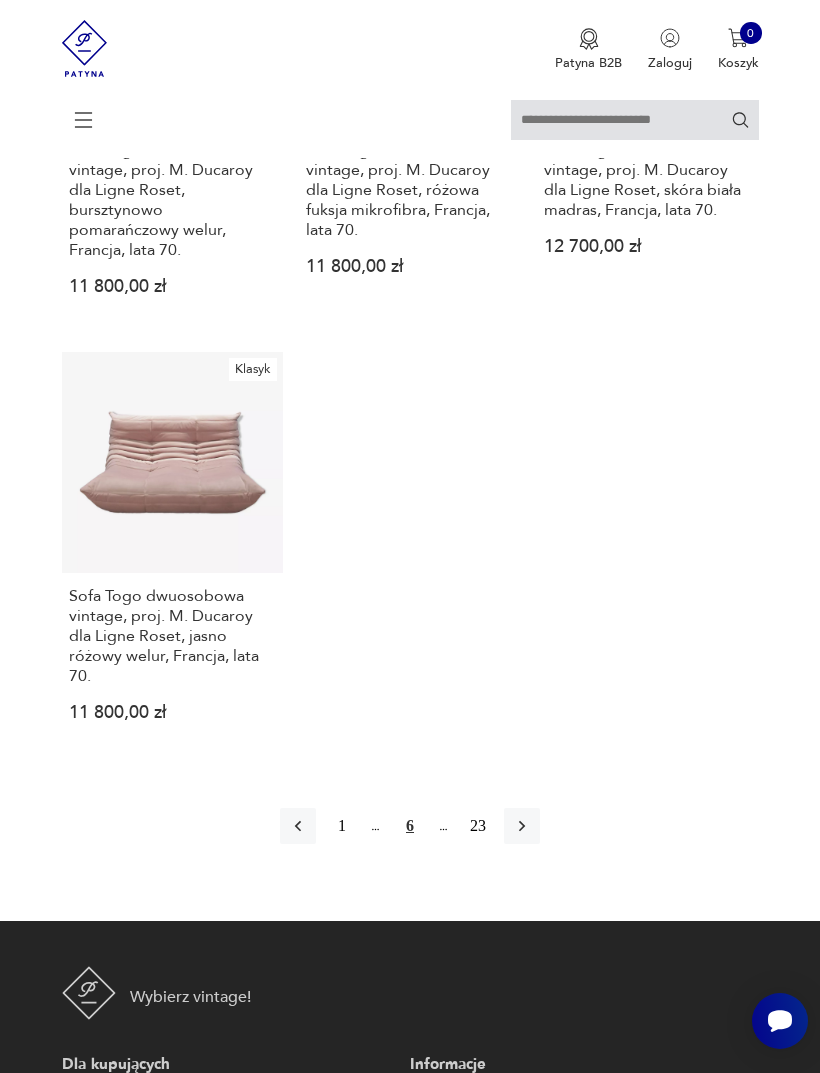 click at bounding box center [522, 826] 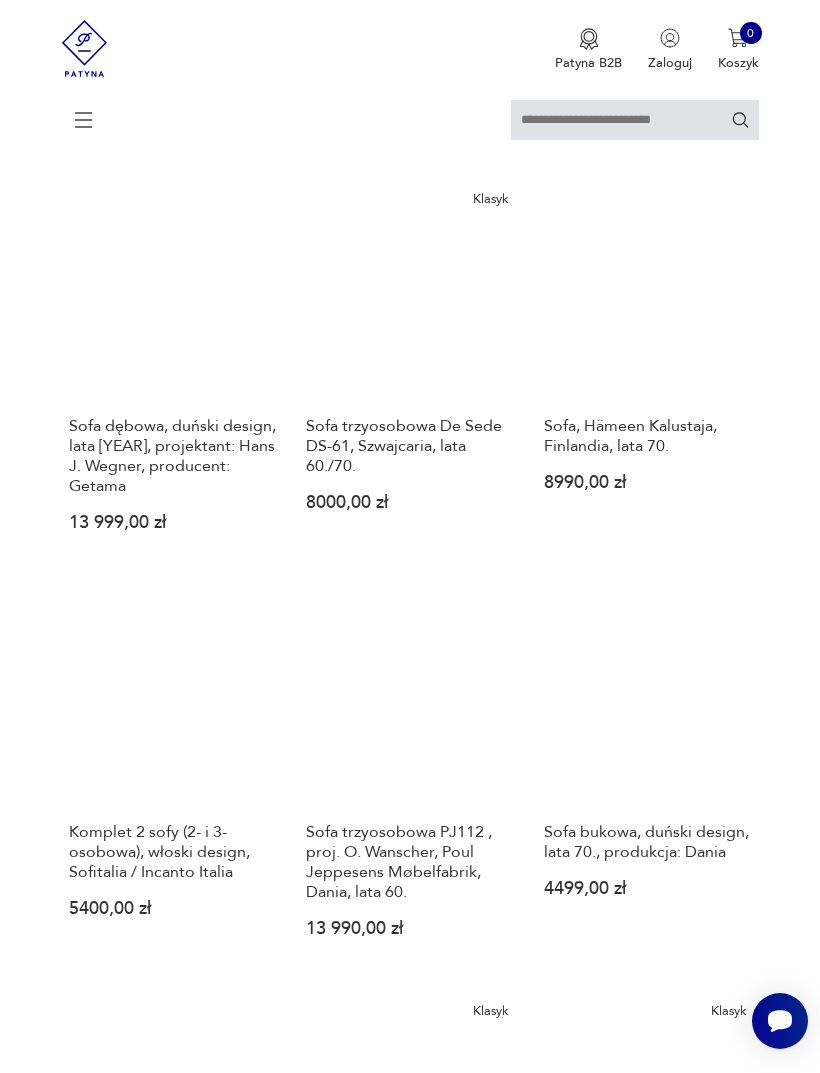 scroll, scrollTop: 365, scrollLeft: 0, axis: vertical 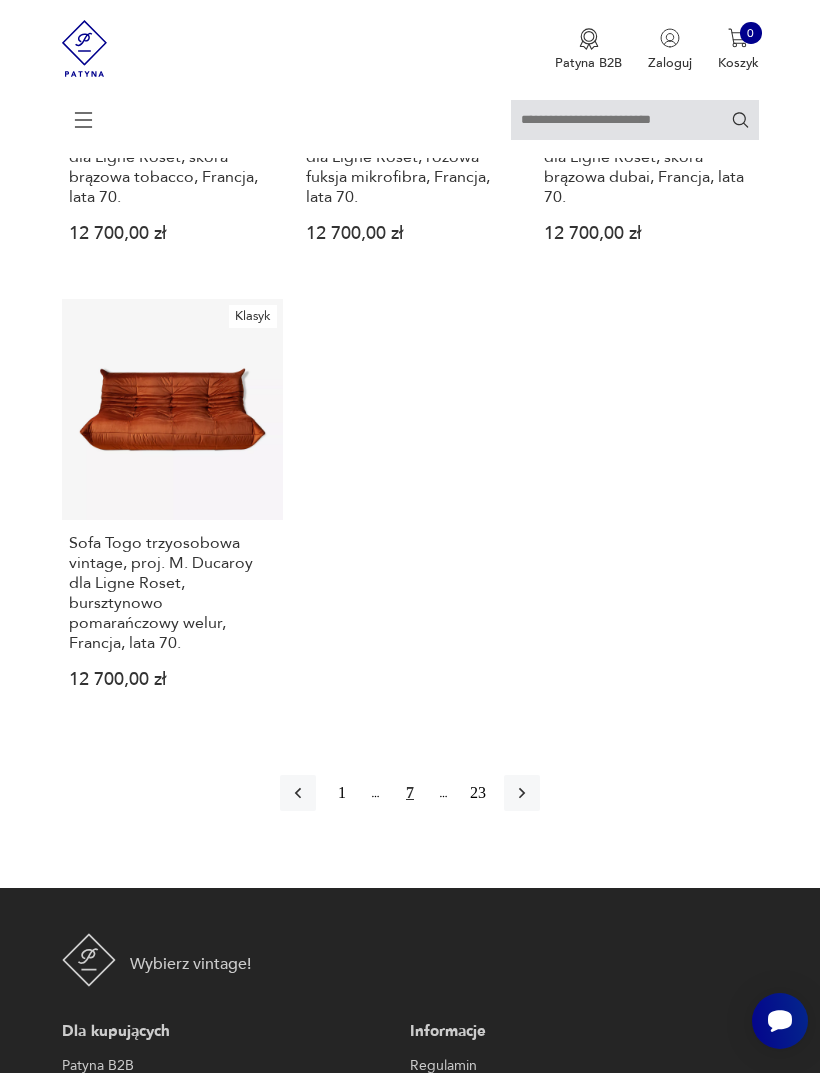 click 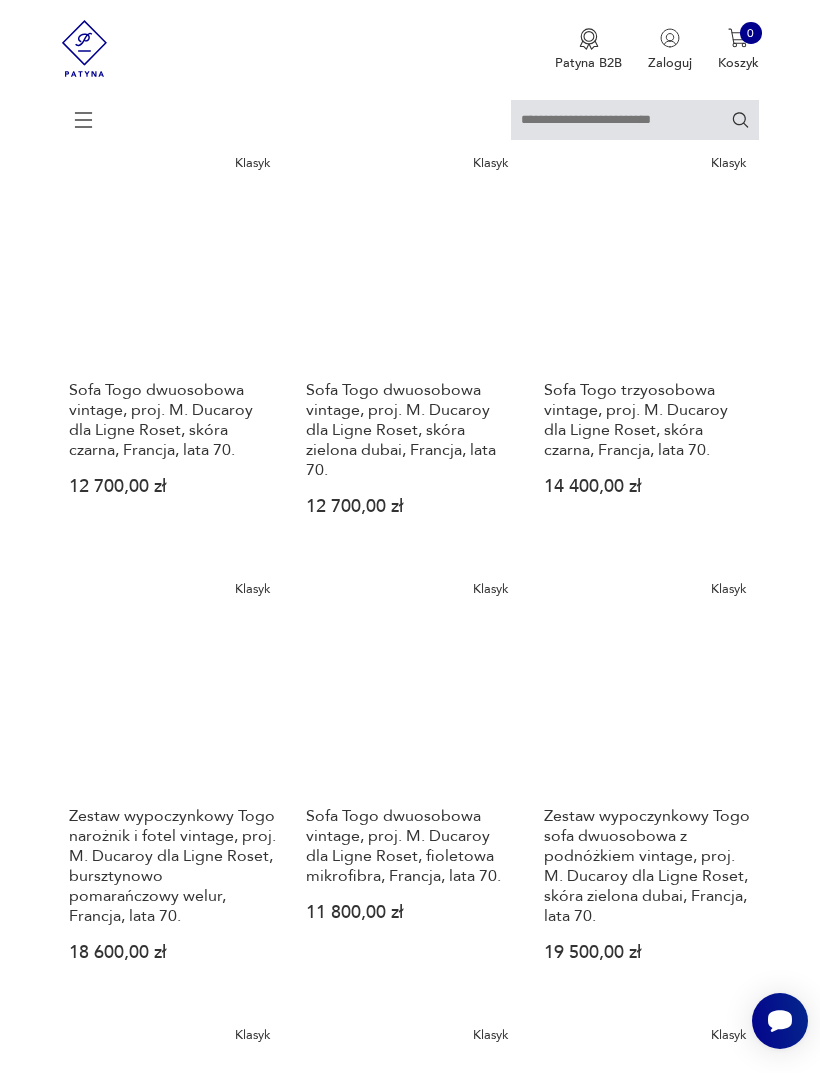 scroll, scrollTop: 365, scrollLeft: 0, axis: vertical 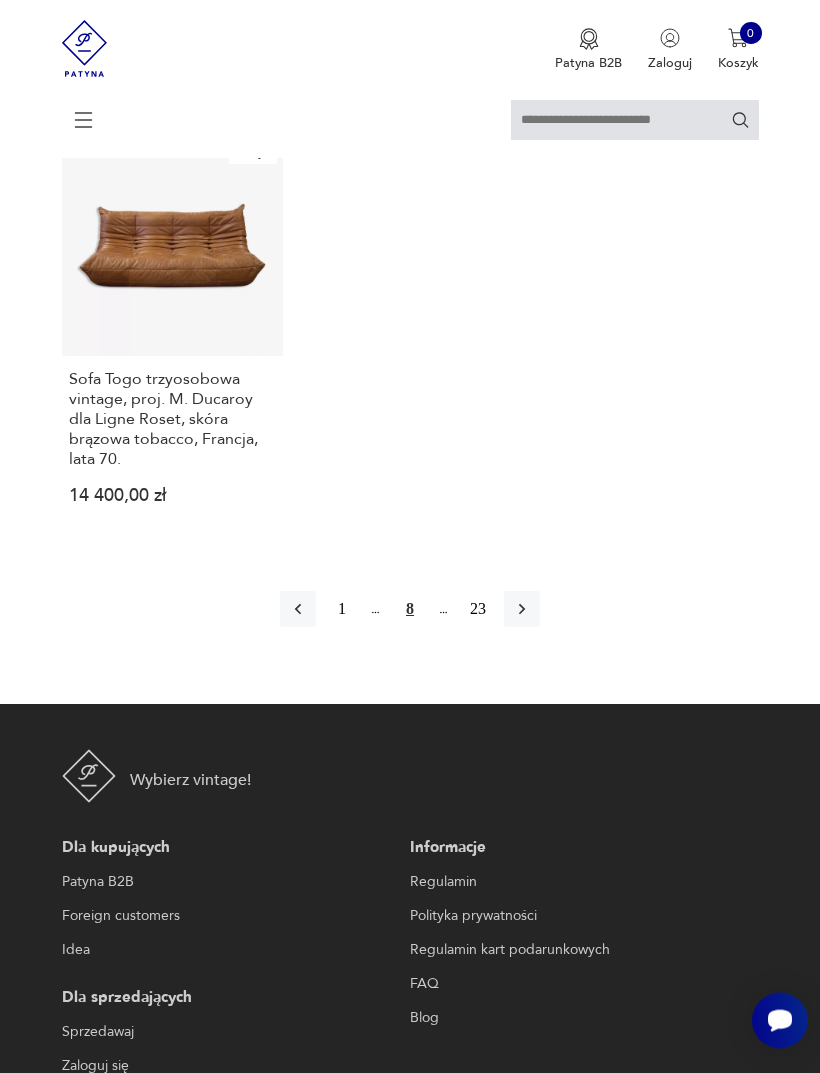 click at bounding box center [522, 610] 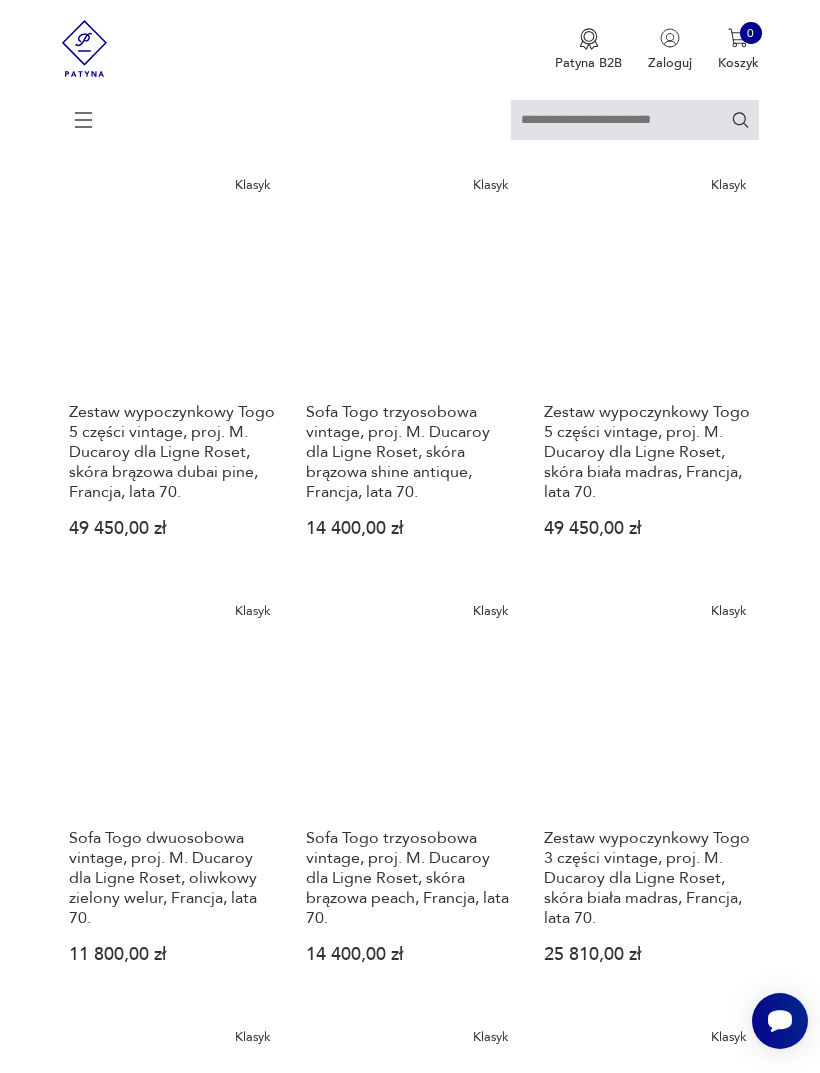 scroll, scrollTop: 365, scrollLeft: 0, axis: vertical 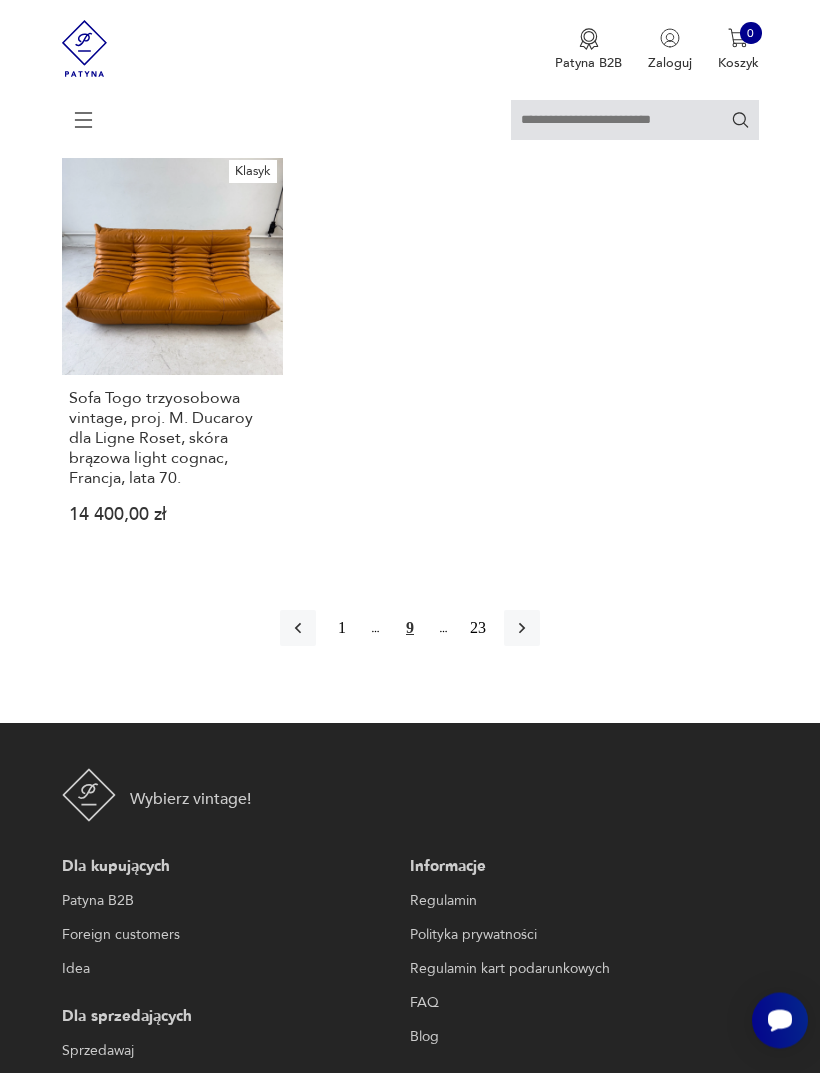 click at bounding box center (522, 629) 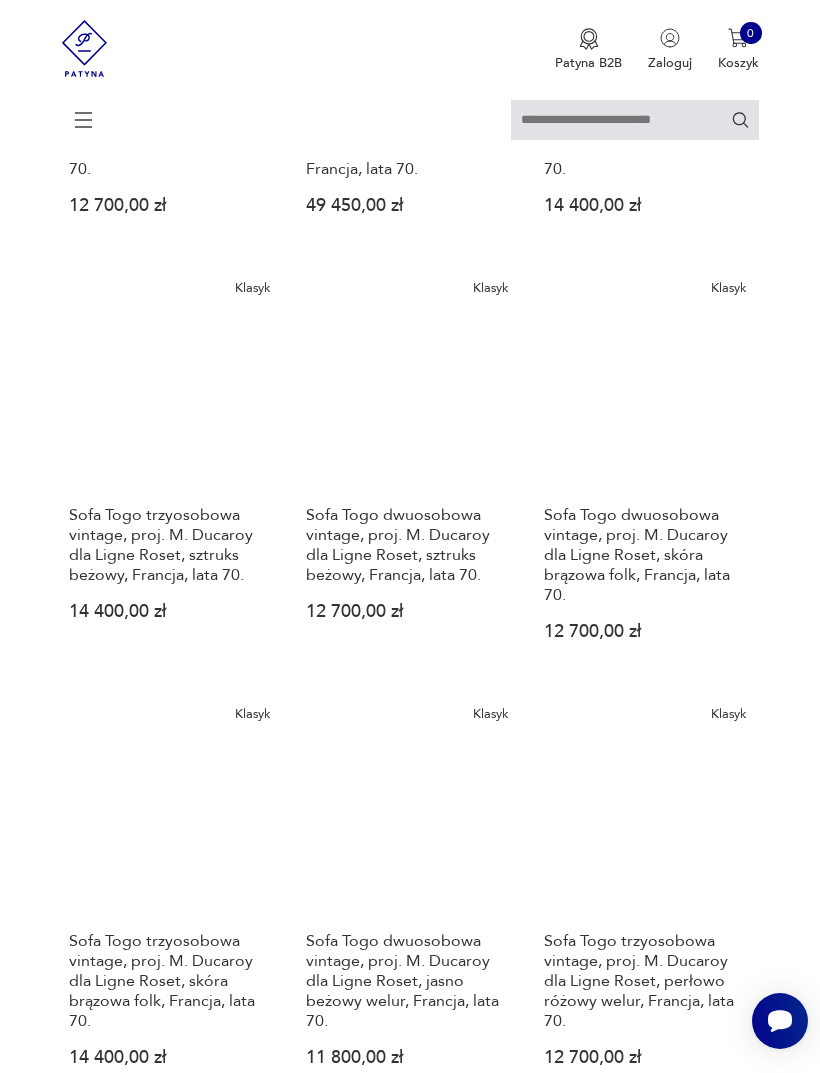 scroll, scrollTop: 1304, scrollLeft: 0, axis: vertical 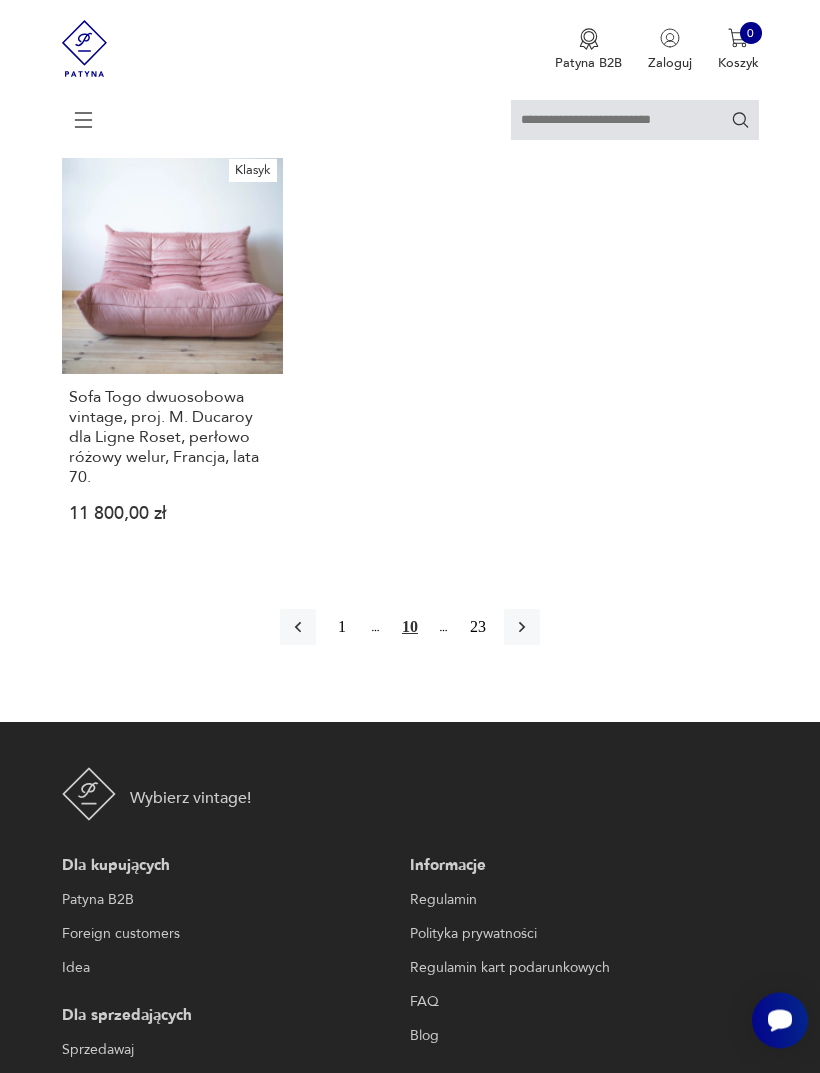 click 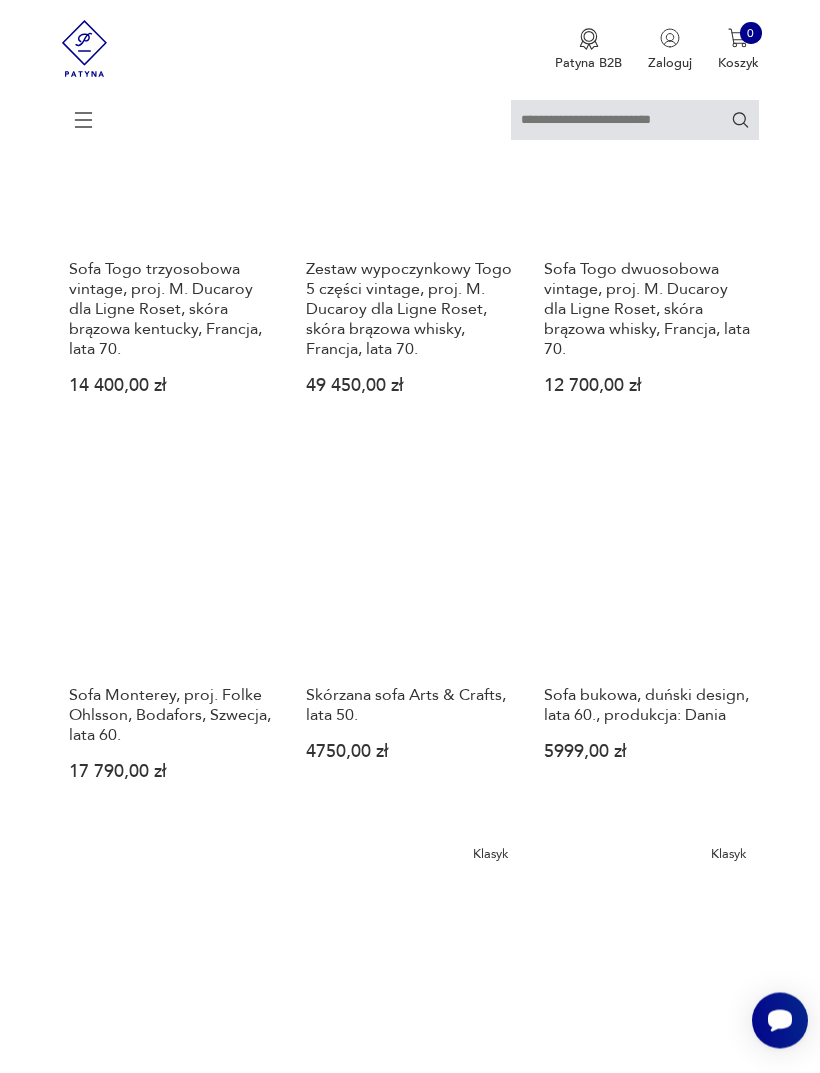 scroll, scrollTop: 1140, scrollLeft: 0, axis: vertical 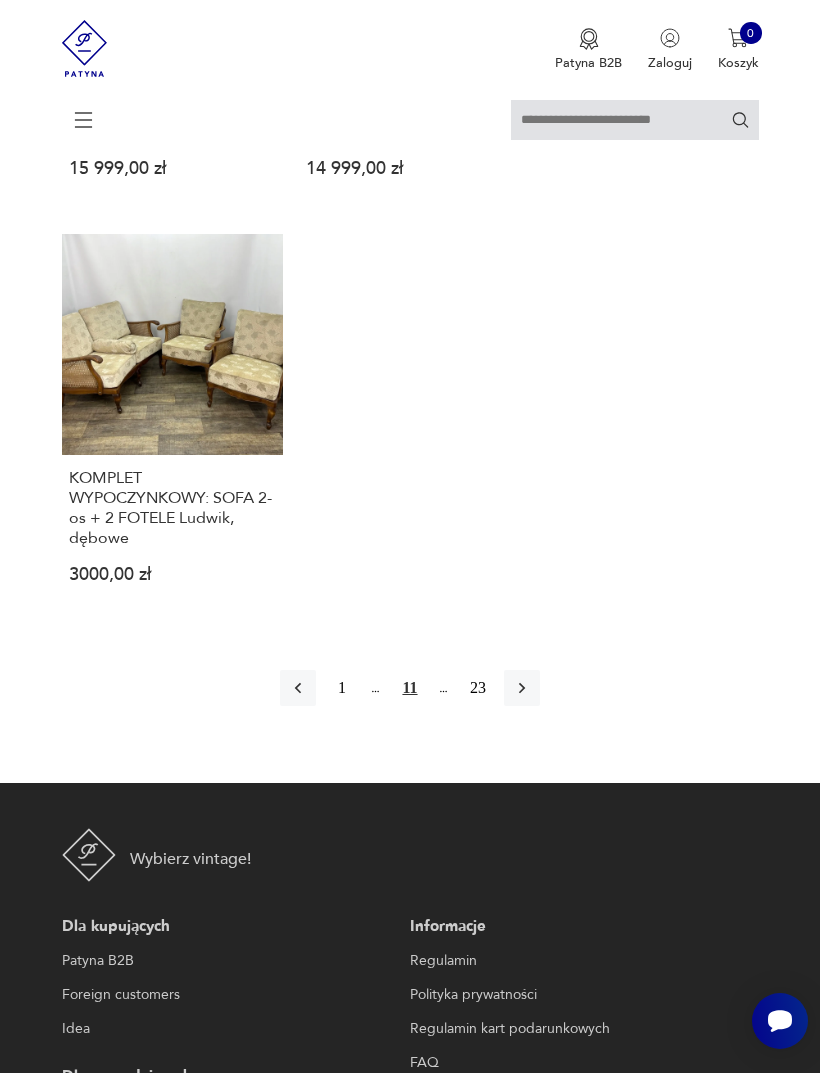 click at bounding box center [522, 688] 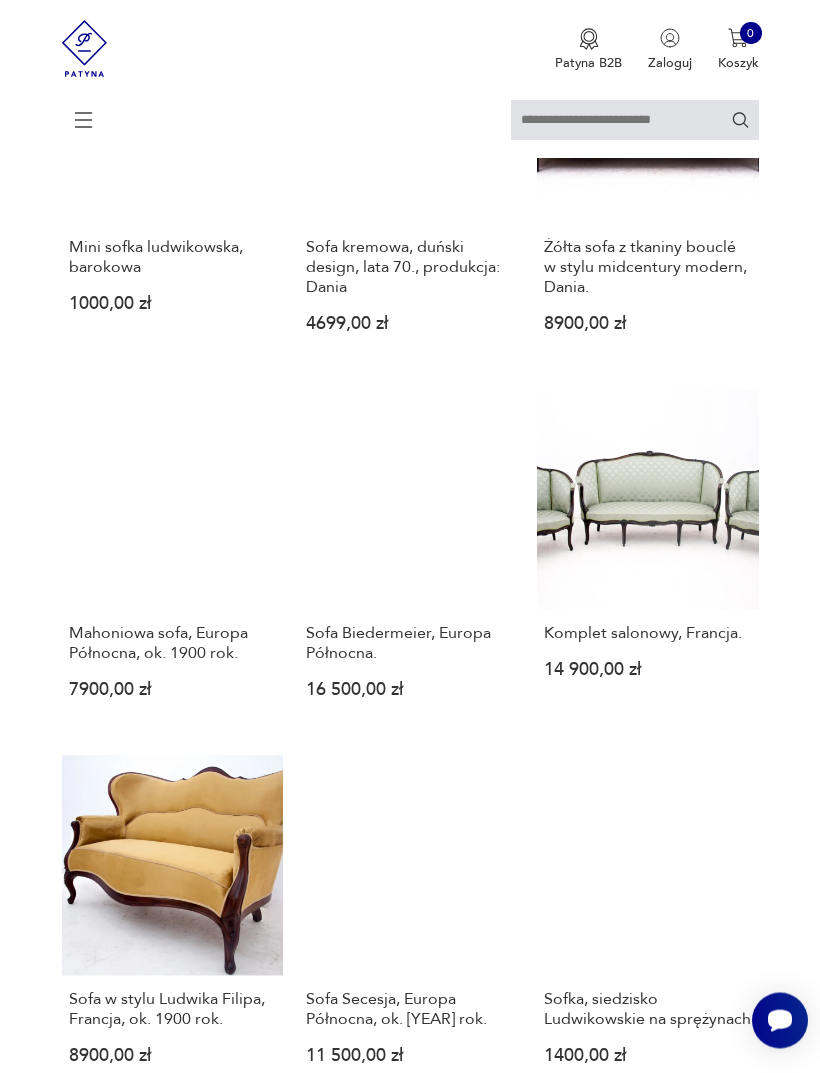 scroll, scrollTop: 1533, scrollLeft: 0, axis: vertical 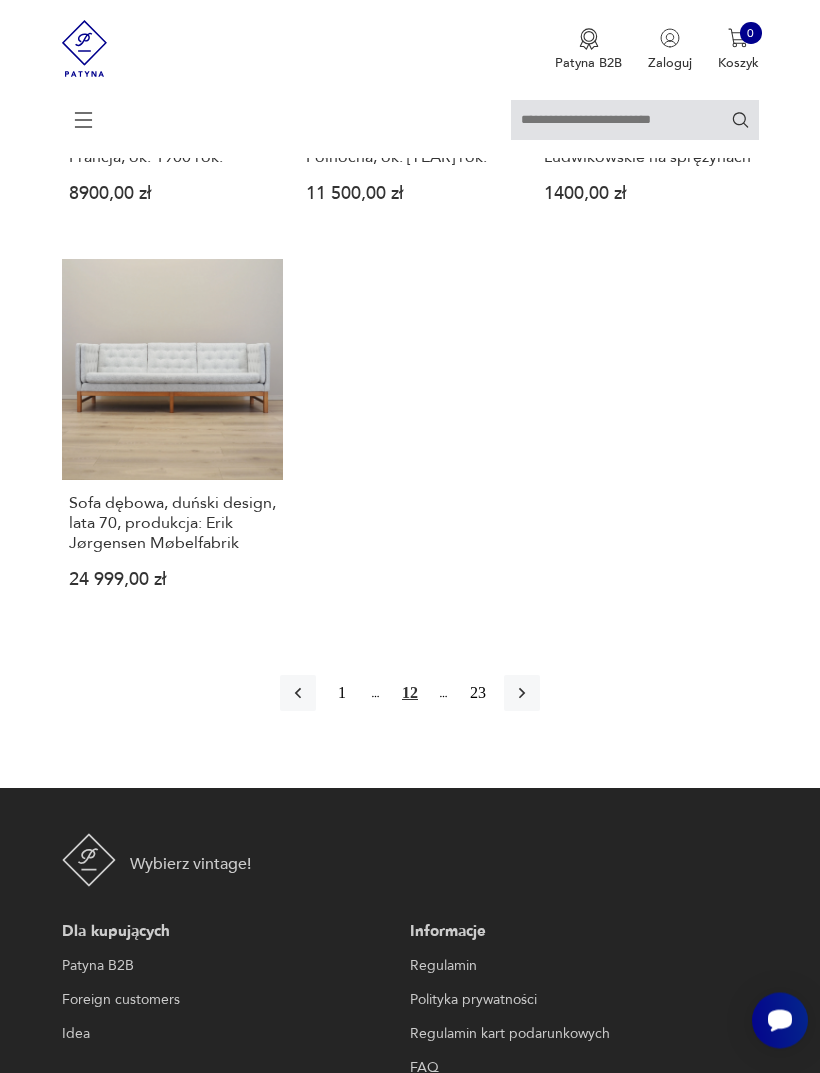 click at bounding box center (522, 694) 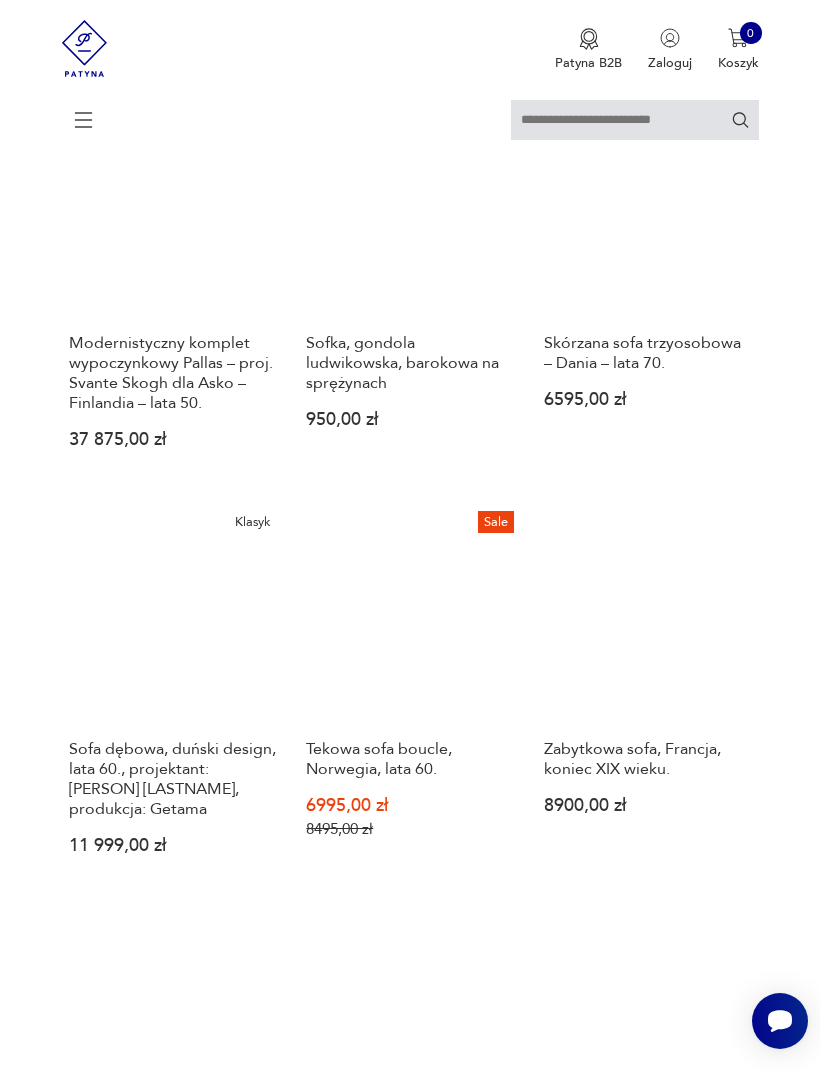scroll, scrollTop: 1390, scrollLeft: 0, axis: vertical 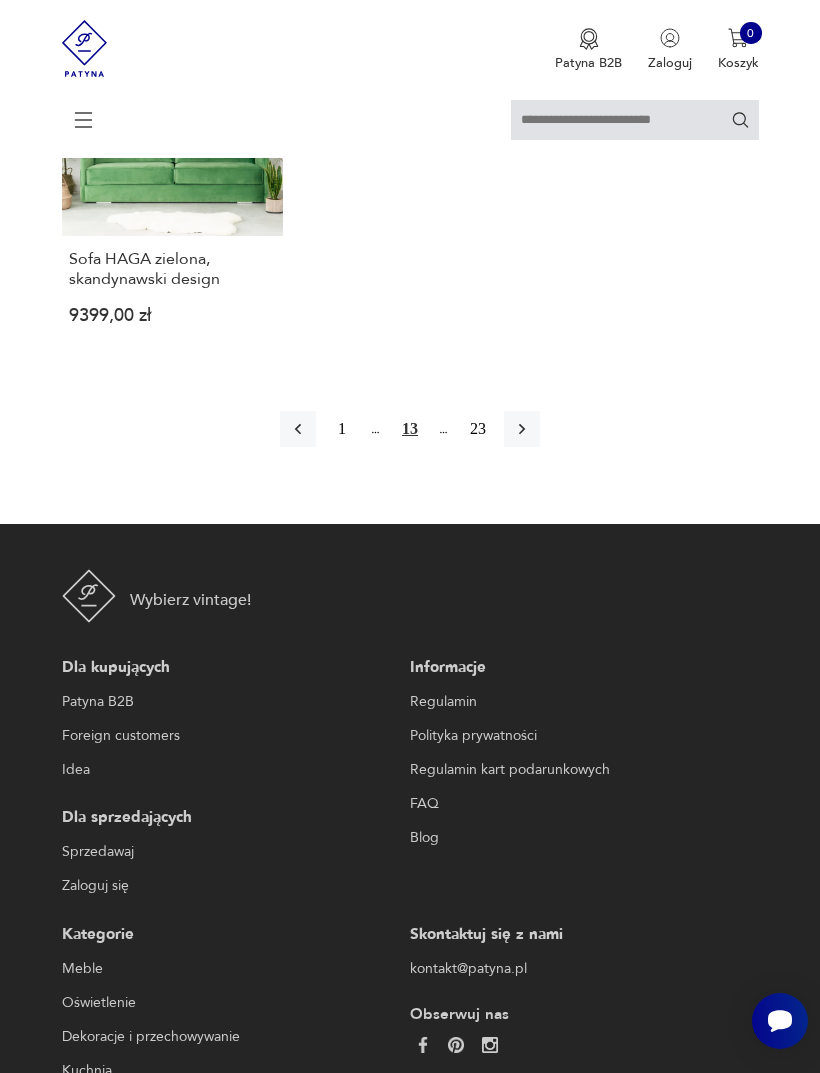 click 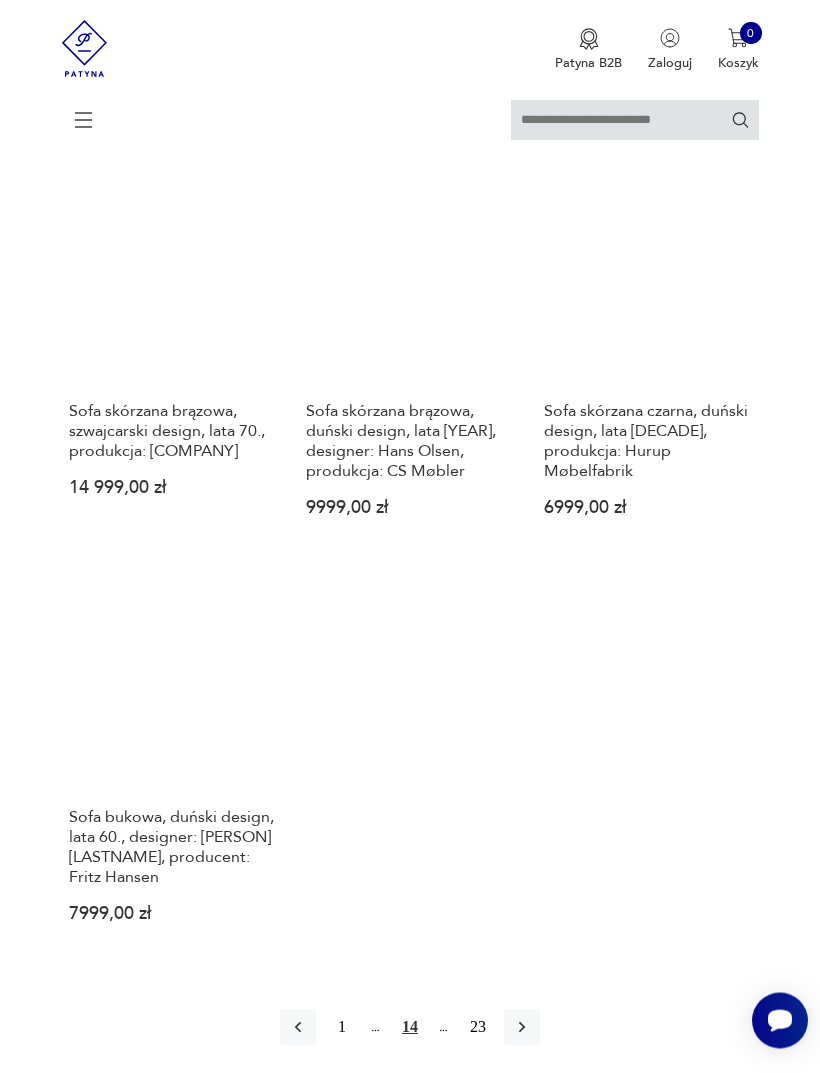 scroll, scrollTop: 2058, scrollLeft: 0, axis: vertical 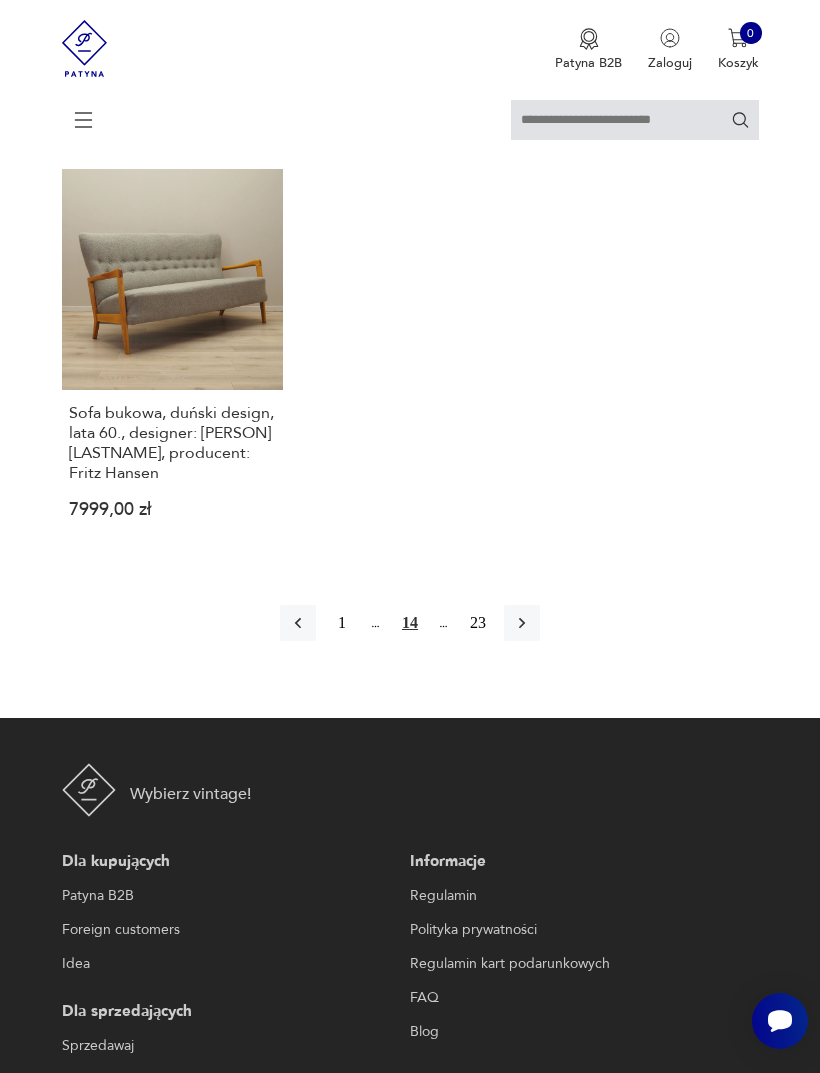 click 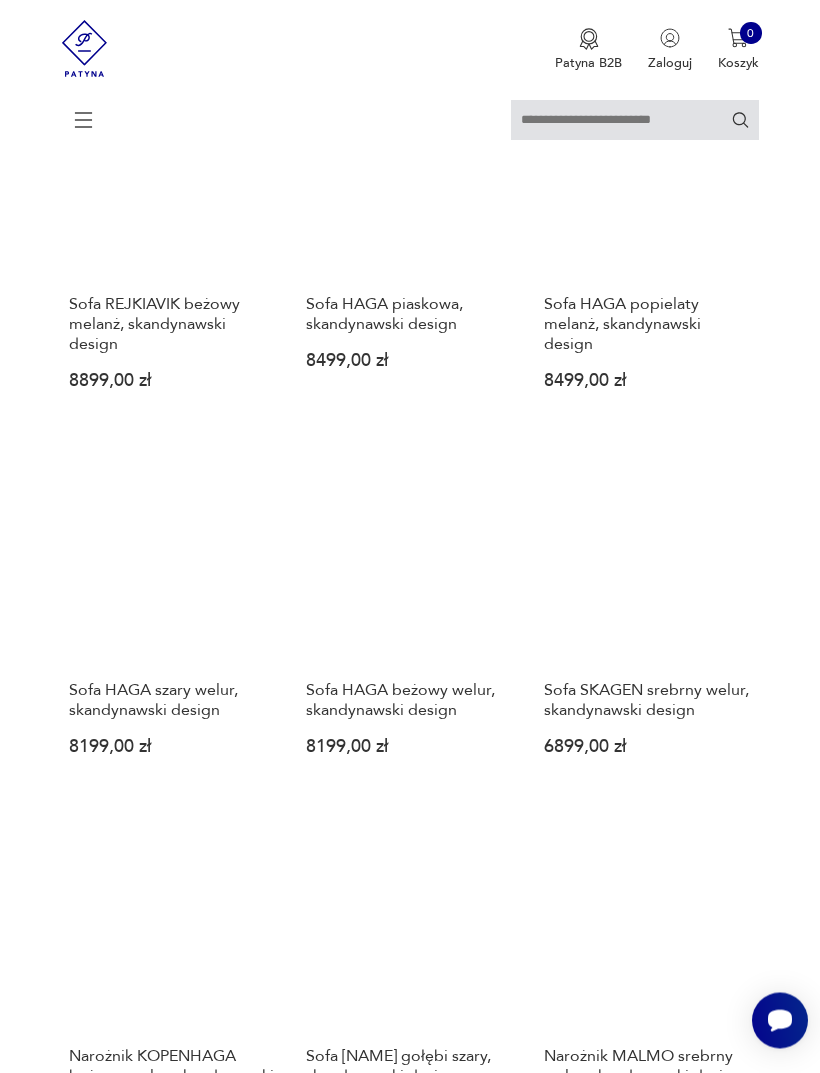 scroll, scrollTop: 1048, scrollLeft: 0, axis: vertical 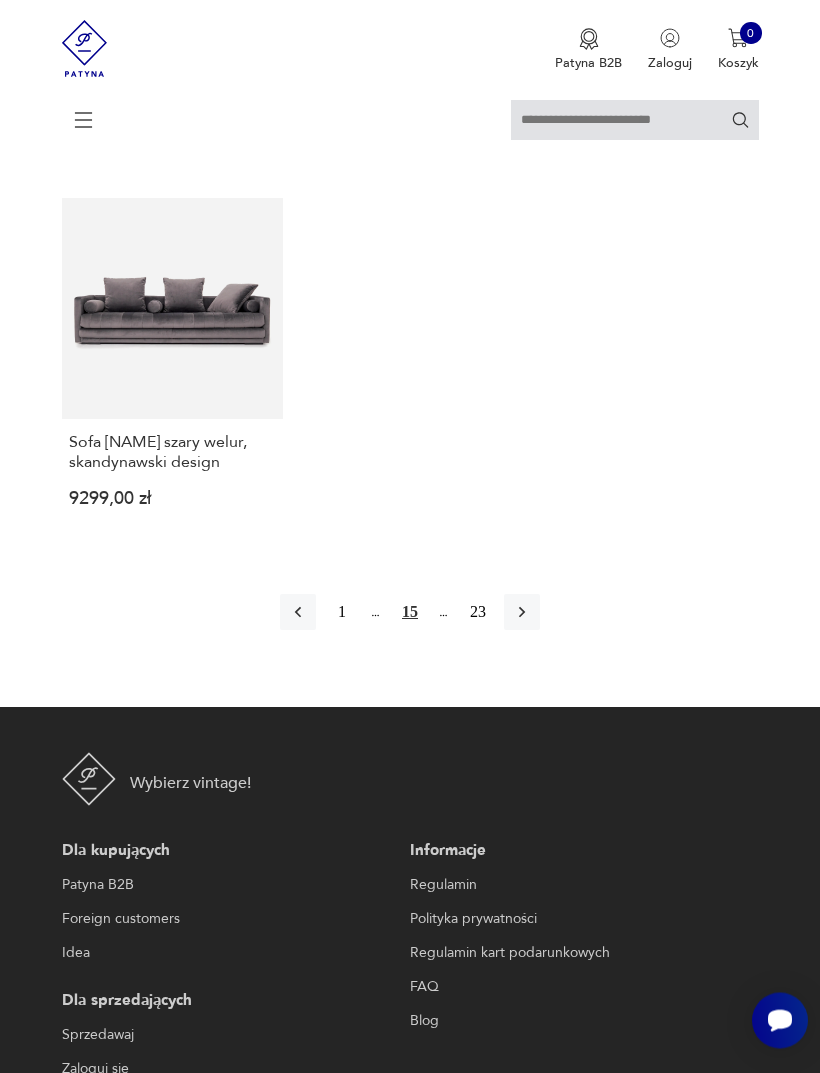 click 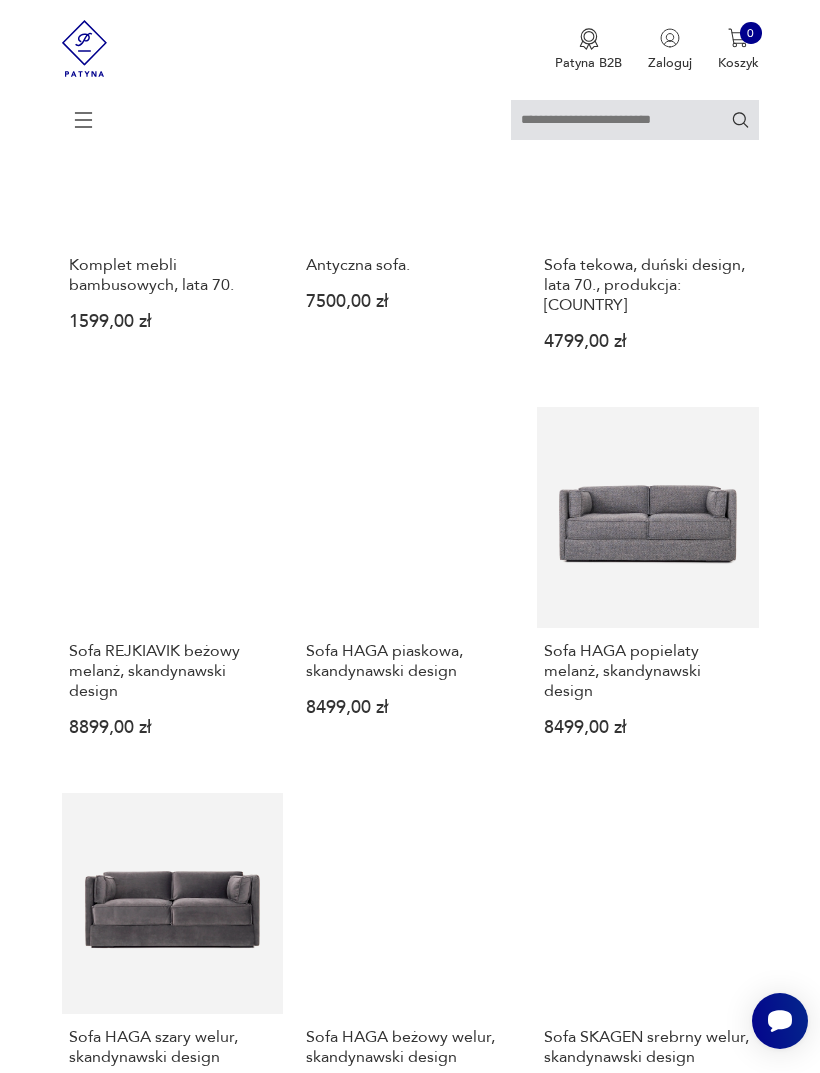 scroll, scrollTop: 365, scrollLeft: 0, axis: vertical 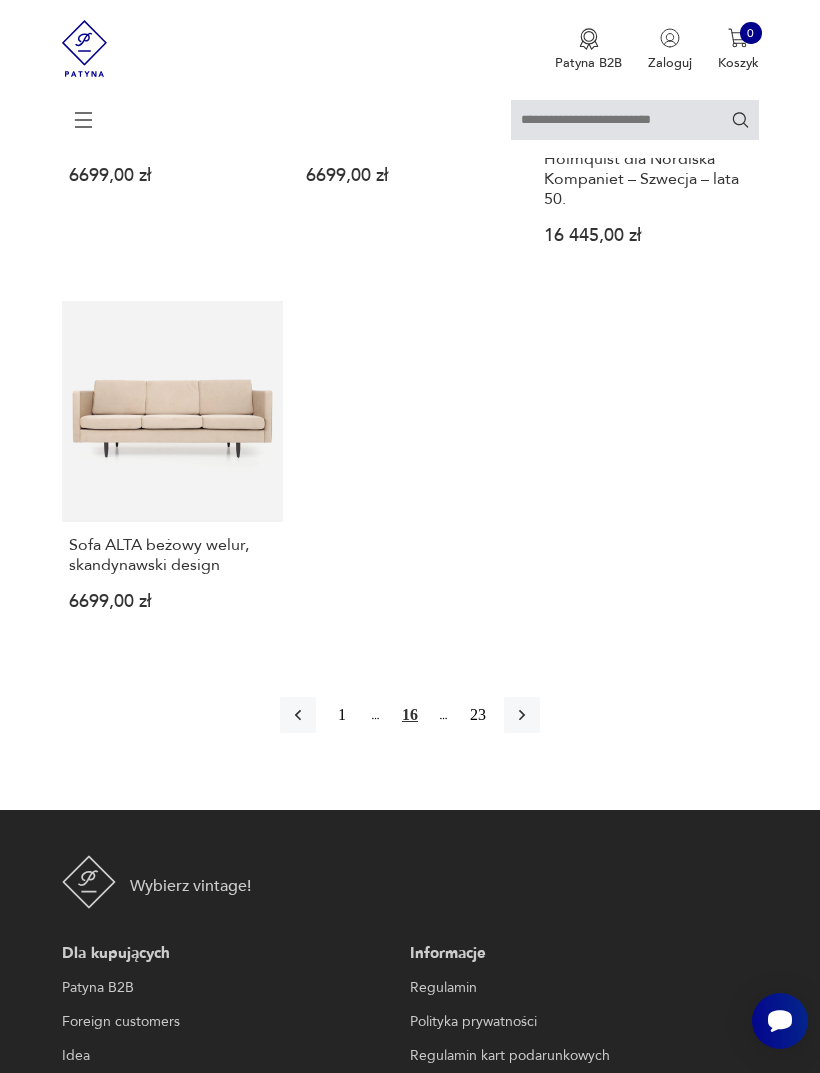 click at bounding box center [522, 715] 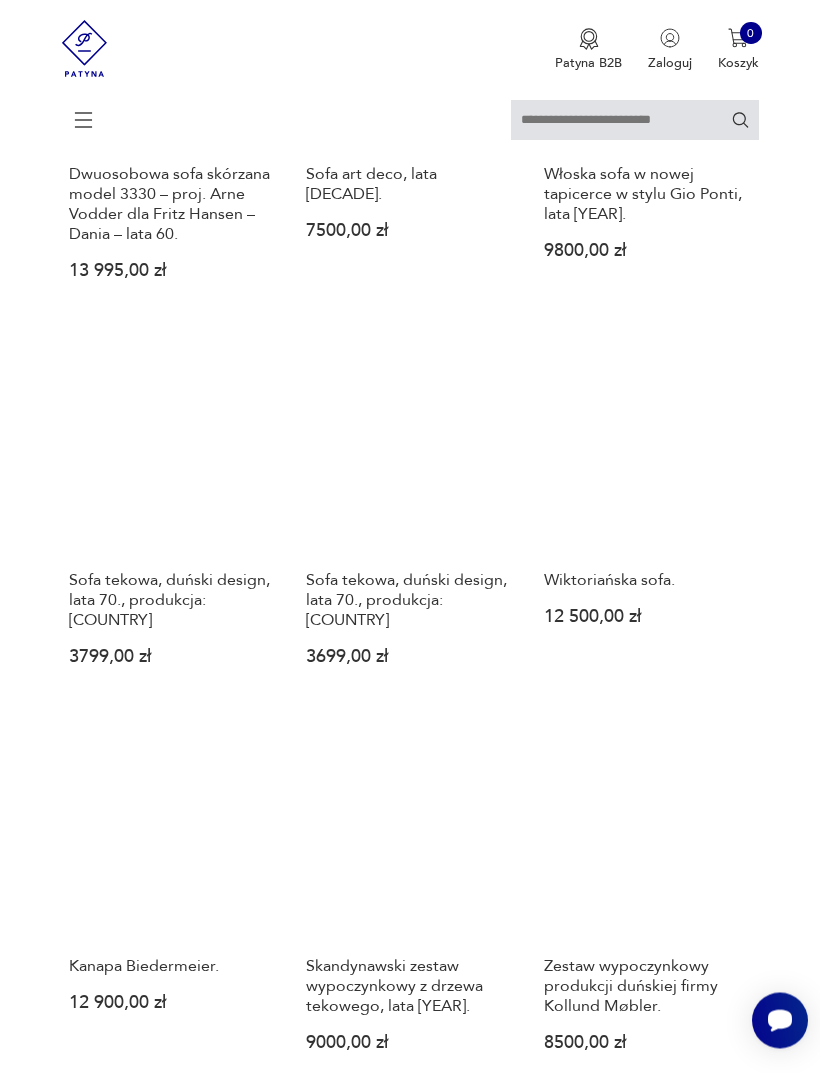 scroll, scrollTop: 1565, scrollLeft: 0, axis: vertical 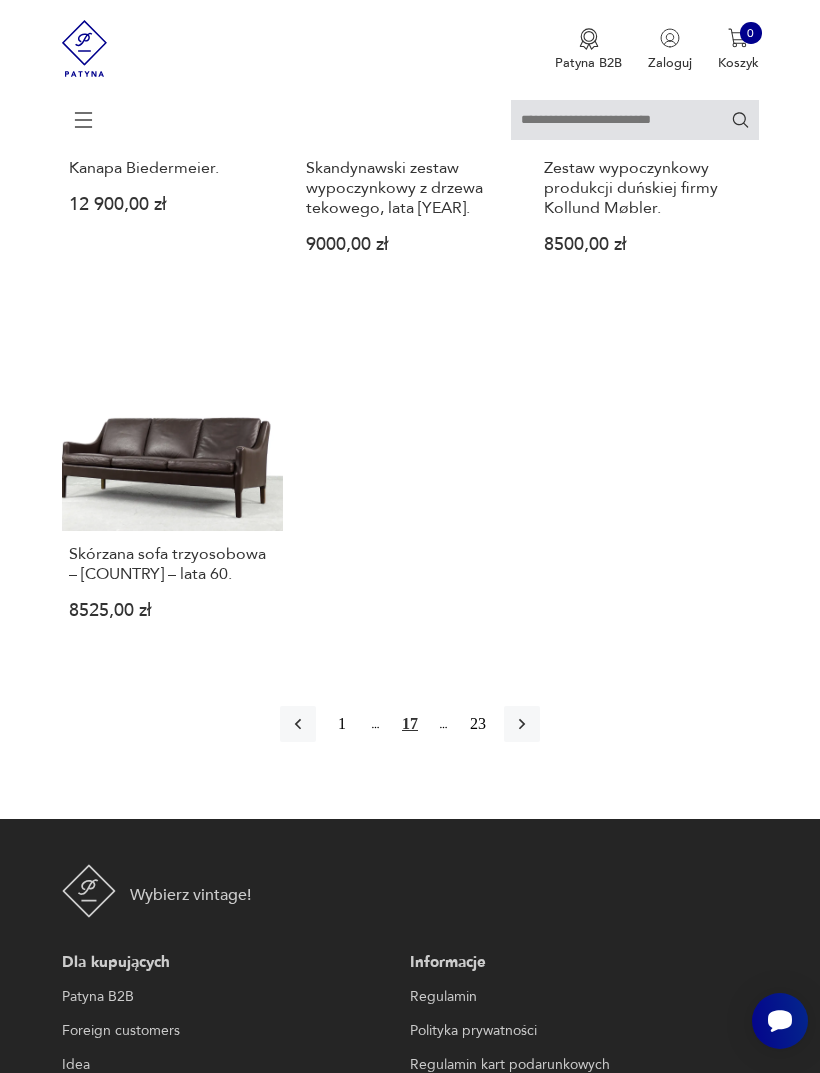 click 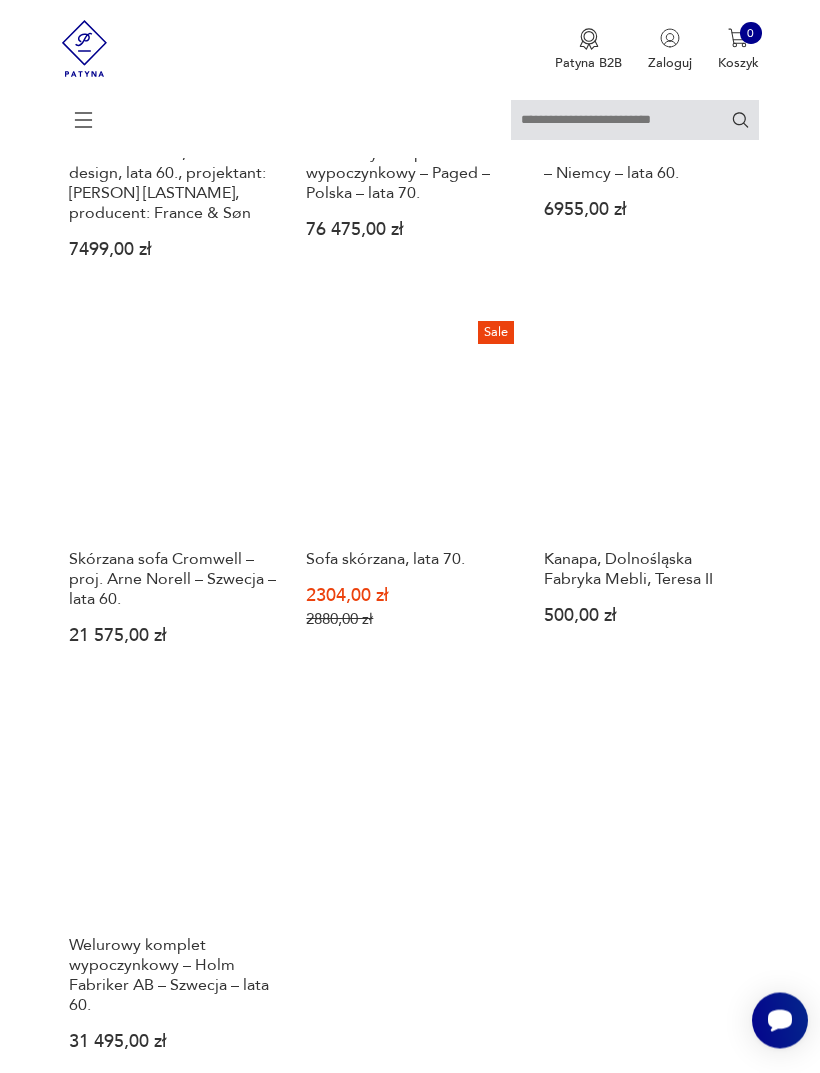 scroll, scrollTop: 1986, scrollLeft: 0, axis: vertical 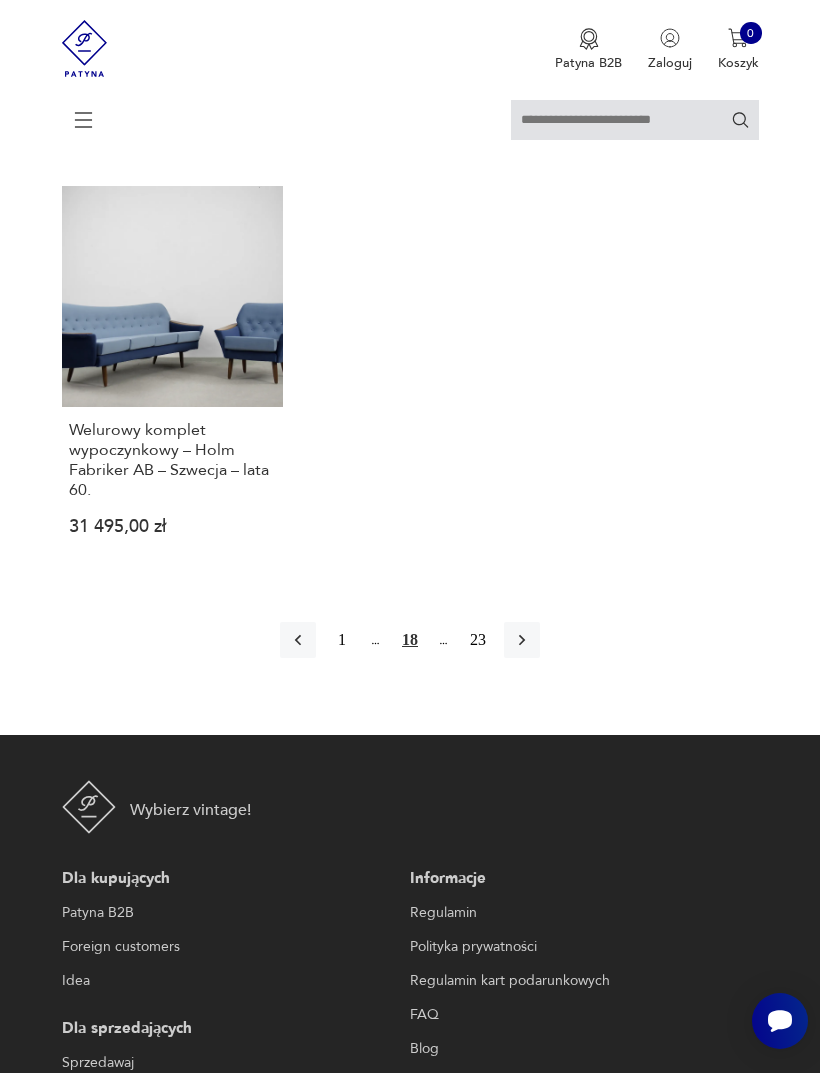 click 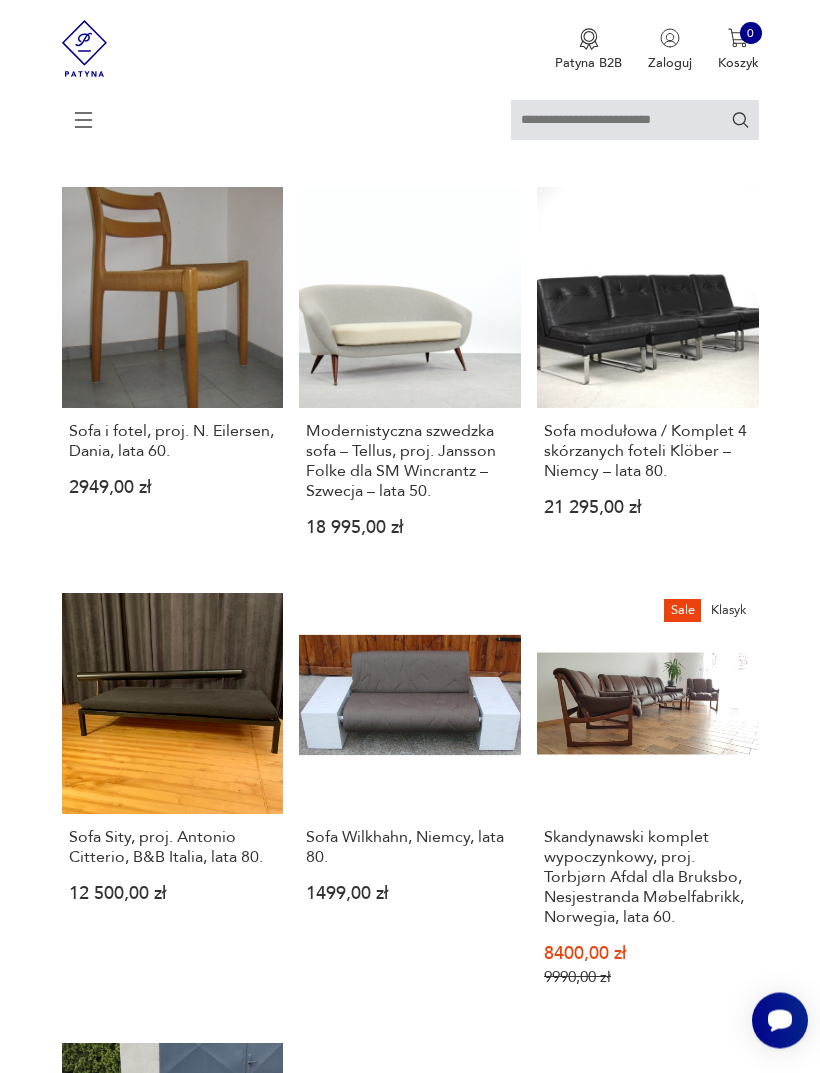 scroll, scrollTop: 1726, scrollLeft: 0, axis: vertical 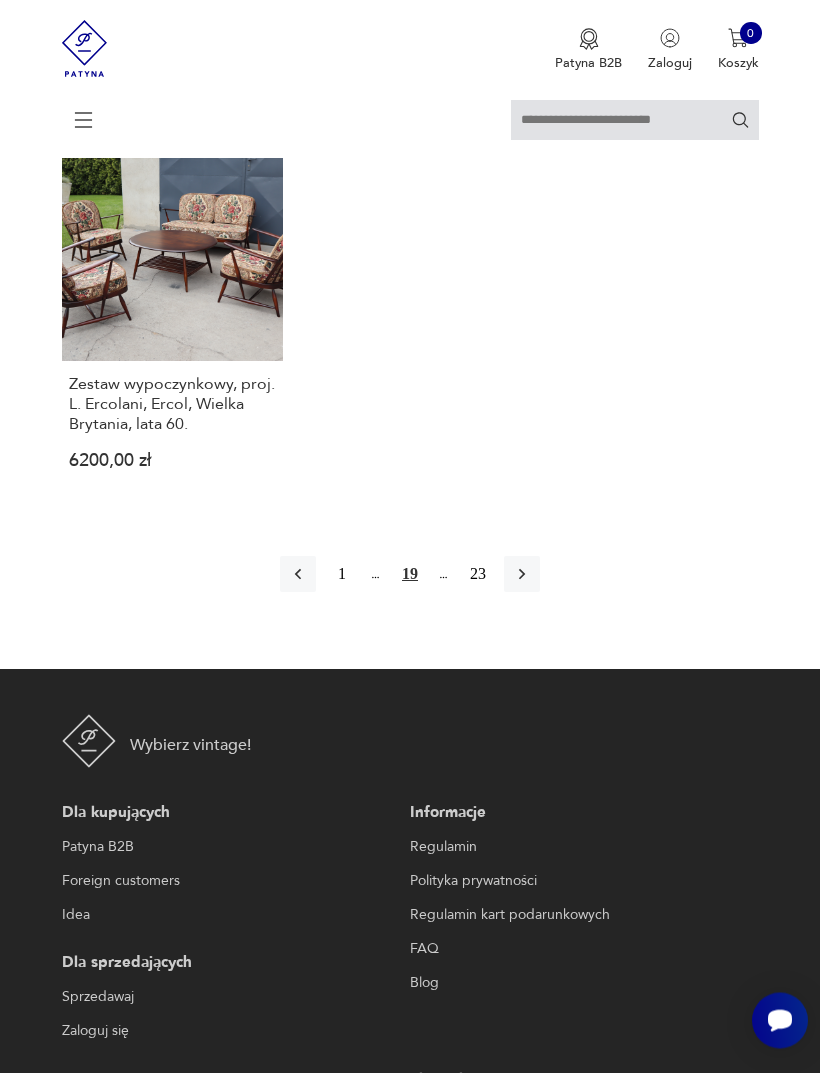 click 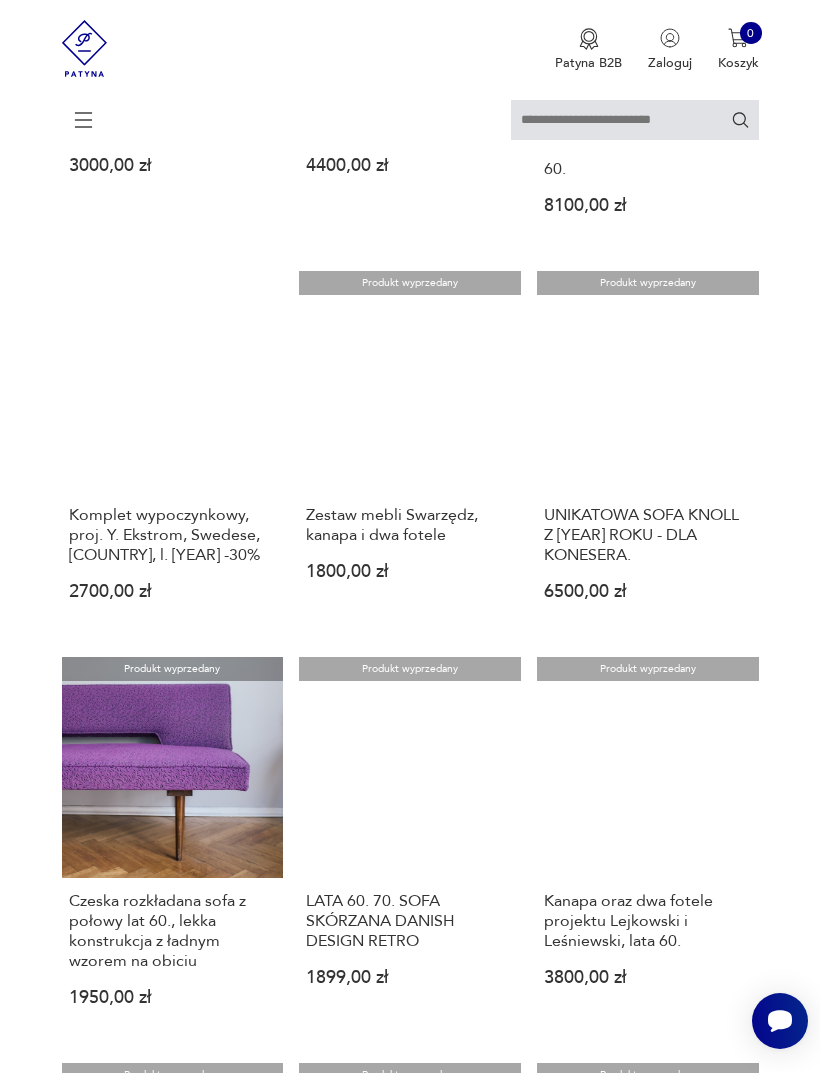 scroll, scrollTop: 1263, scrollLeft: 0, axis: vertical 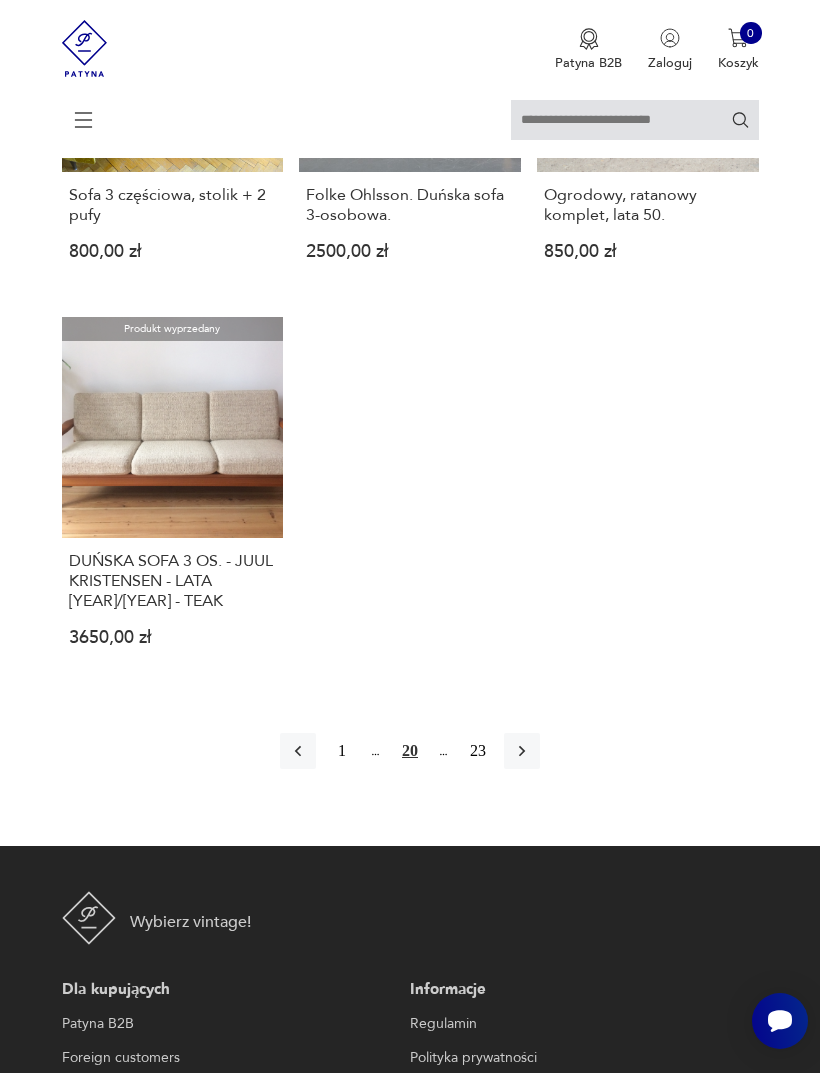 click 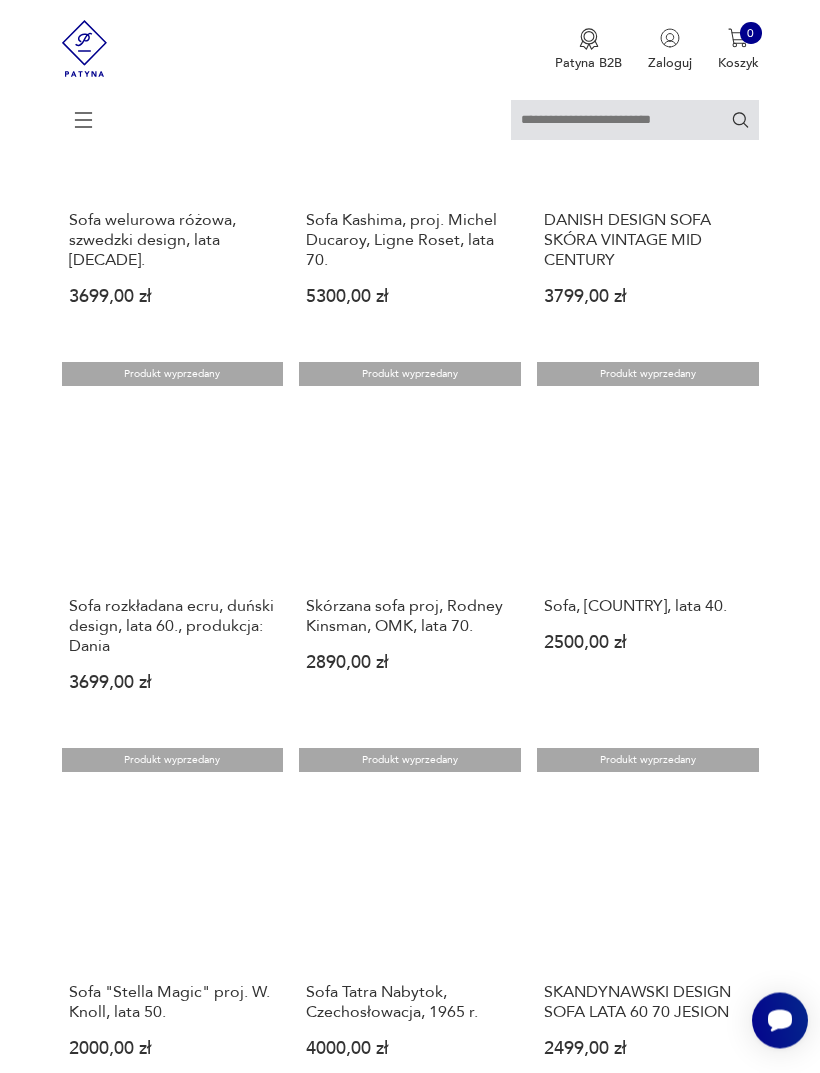 scroll, scrollTop: 1117, scrollLeft: 0, axis: vertical 